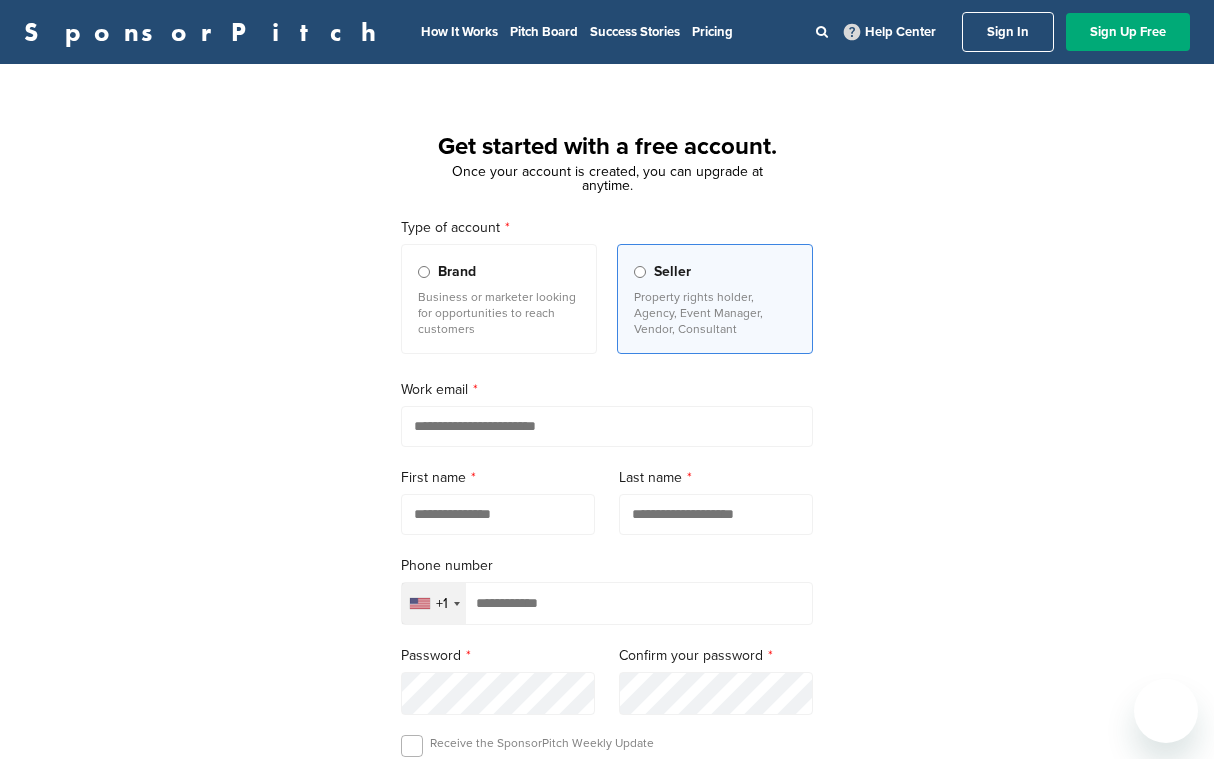 scroll, scrollTop: 0, scrollLeft: 0, axis: both 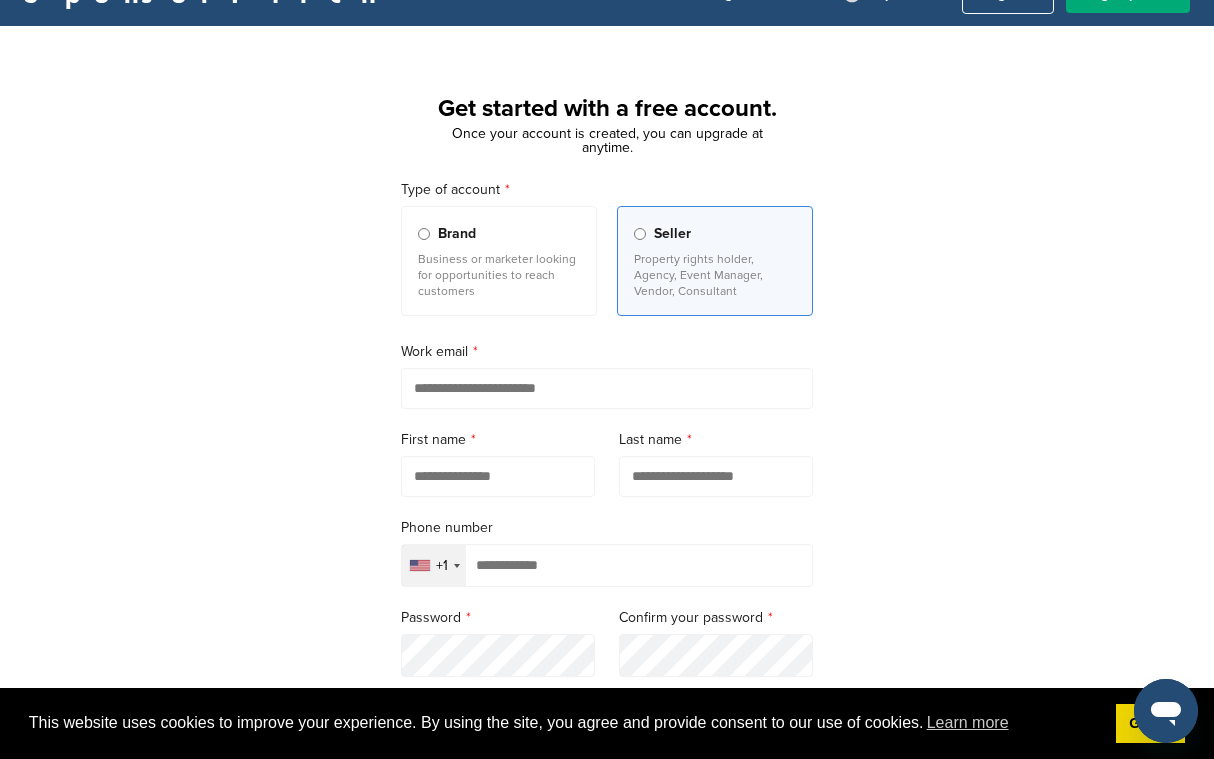 click on "Business or marketer looking for opportunities to reach customers" at bounding box center (499, 275) 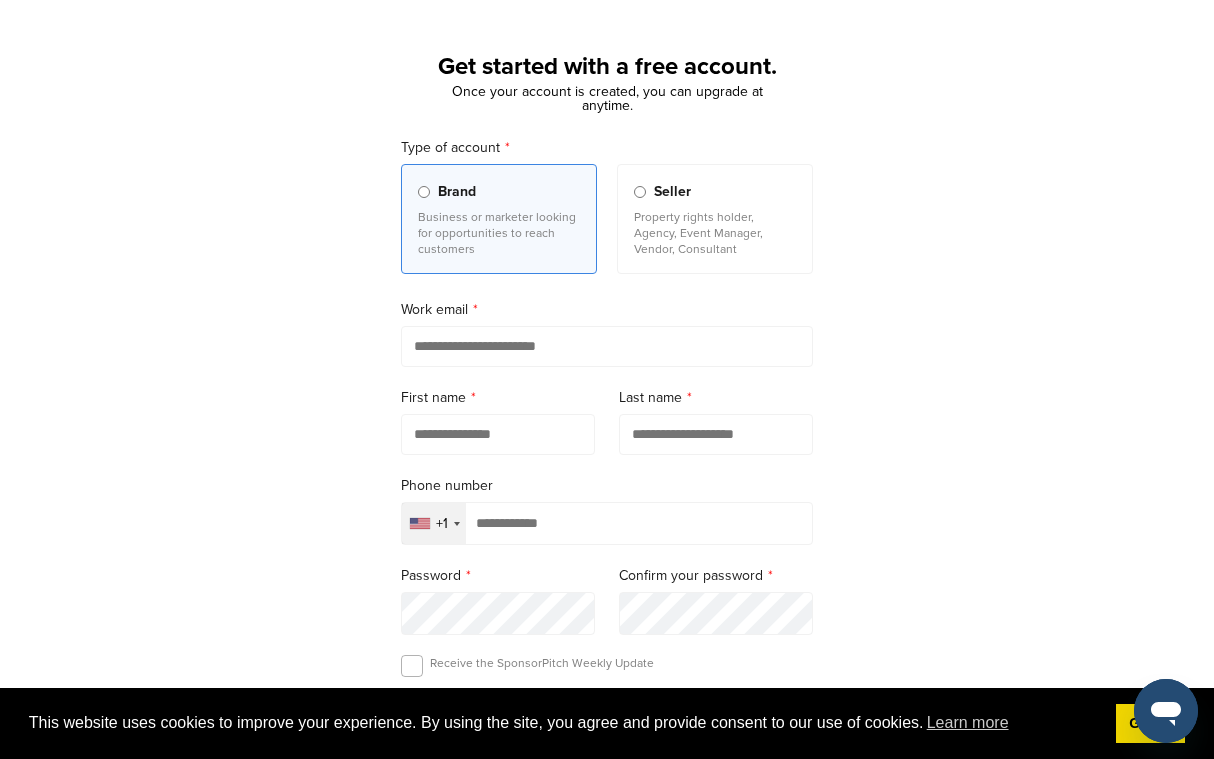 scroll, scrollTop: 93, scrollLeft: 0, axis: vertical 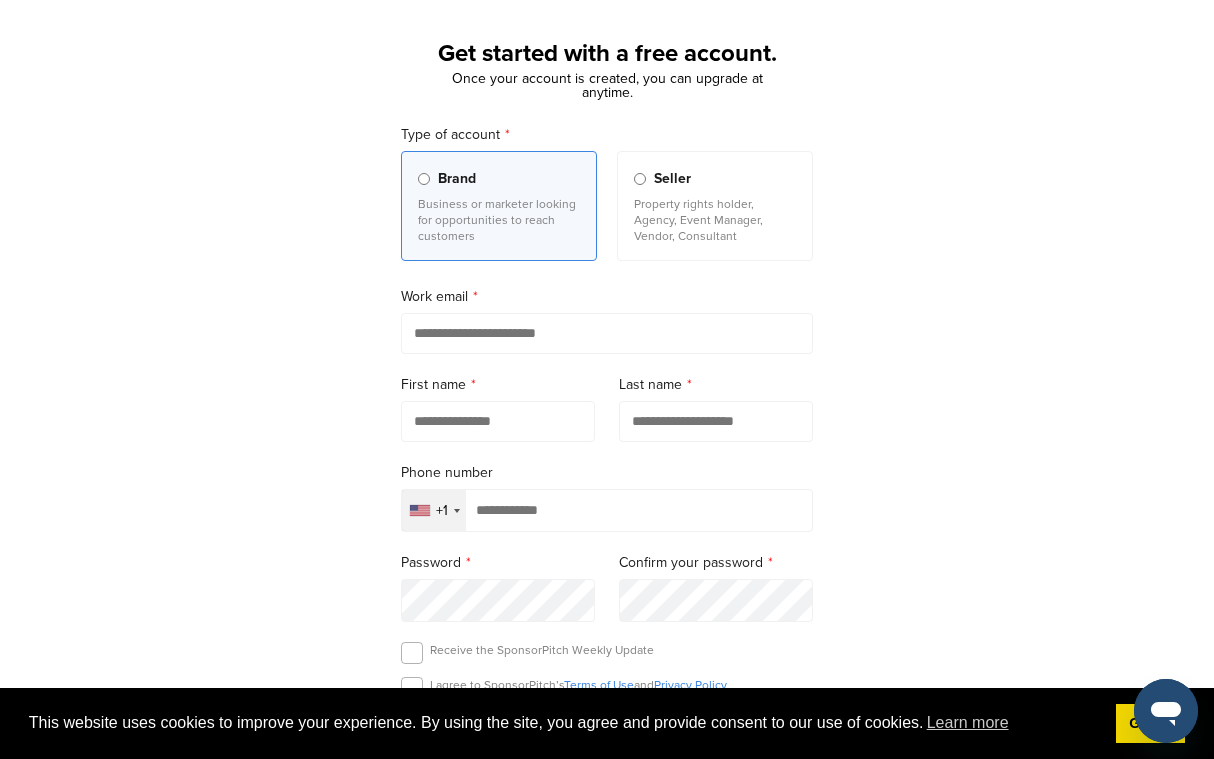 click on "Property rights holder, Agency, Event Manager, Vendor, Consultant" at bounding box center (715, 220) 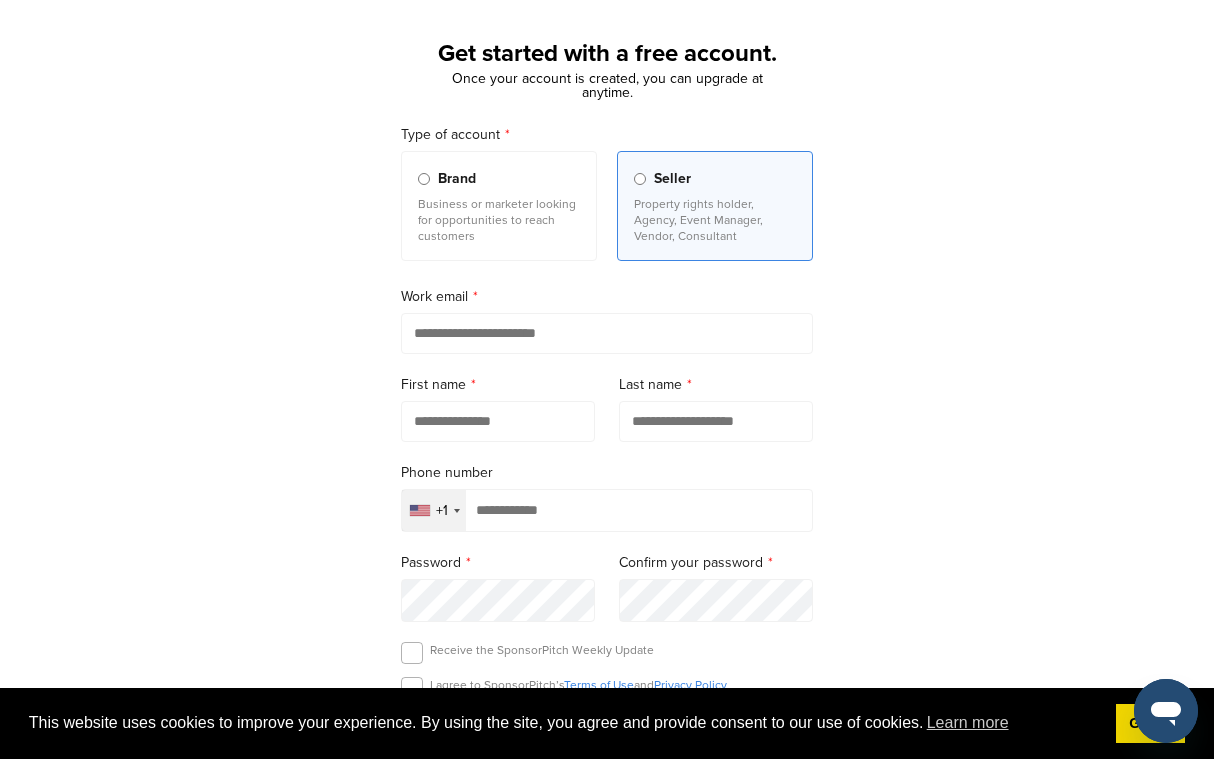click at bounding box center [607, 333] 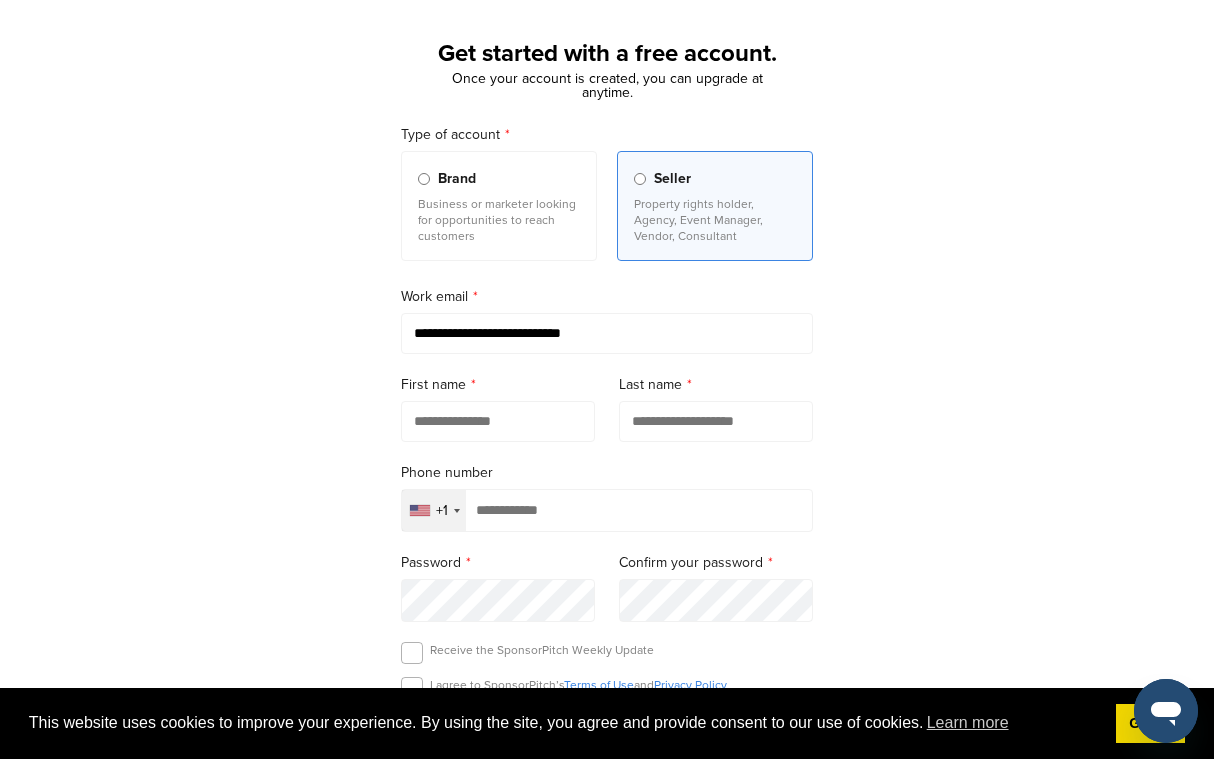 type on "**********" 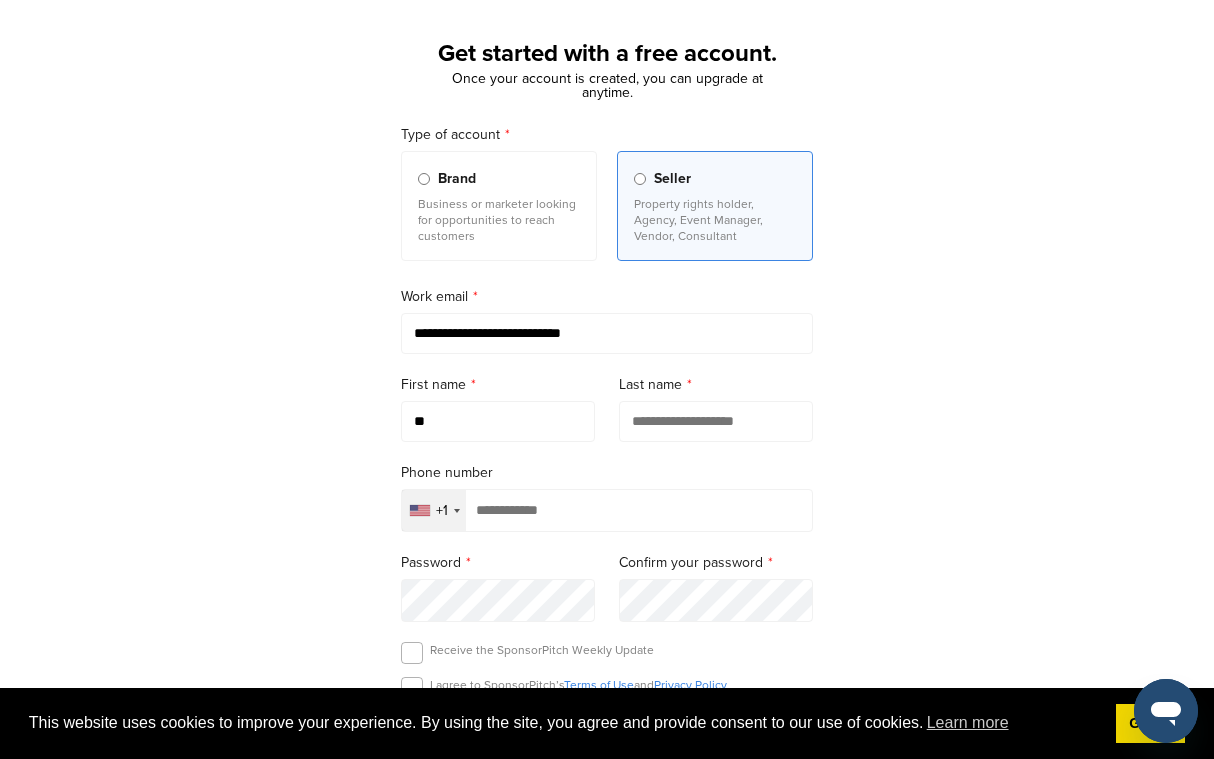 type on "*" 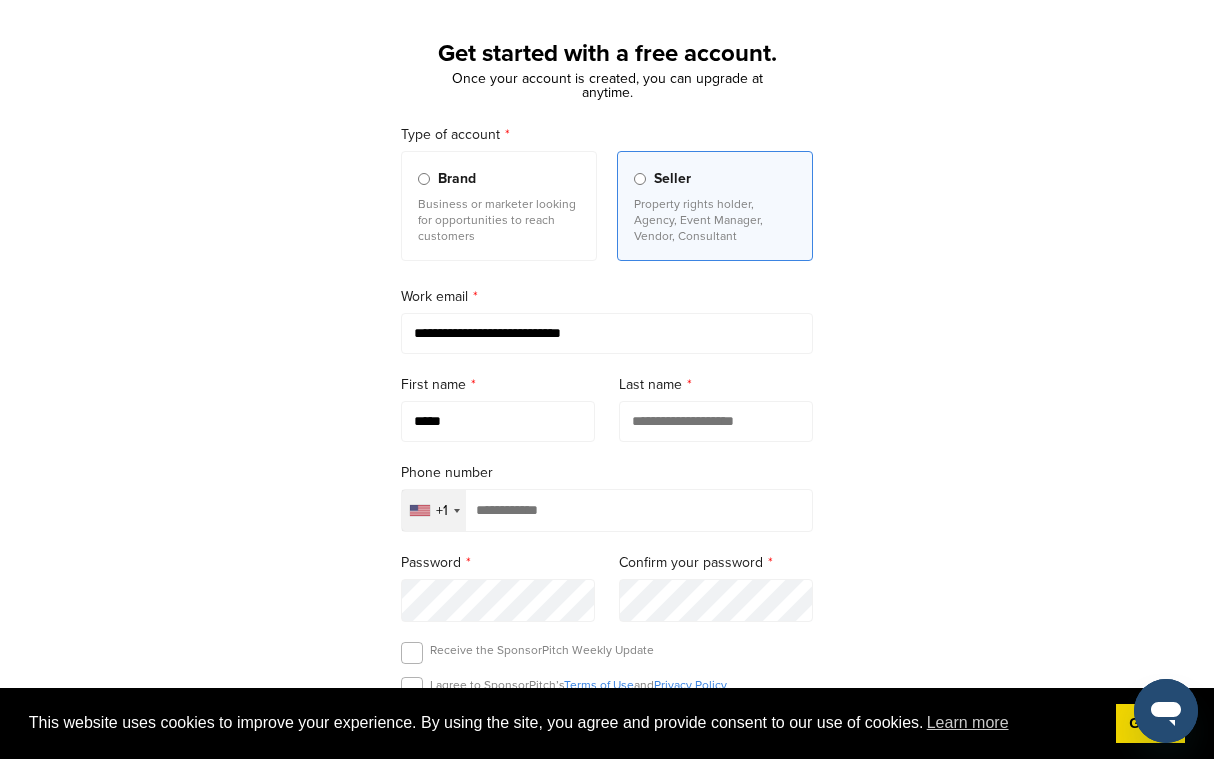 click on "*****" at bounding box center (498, 421) 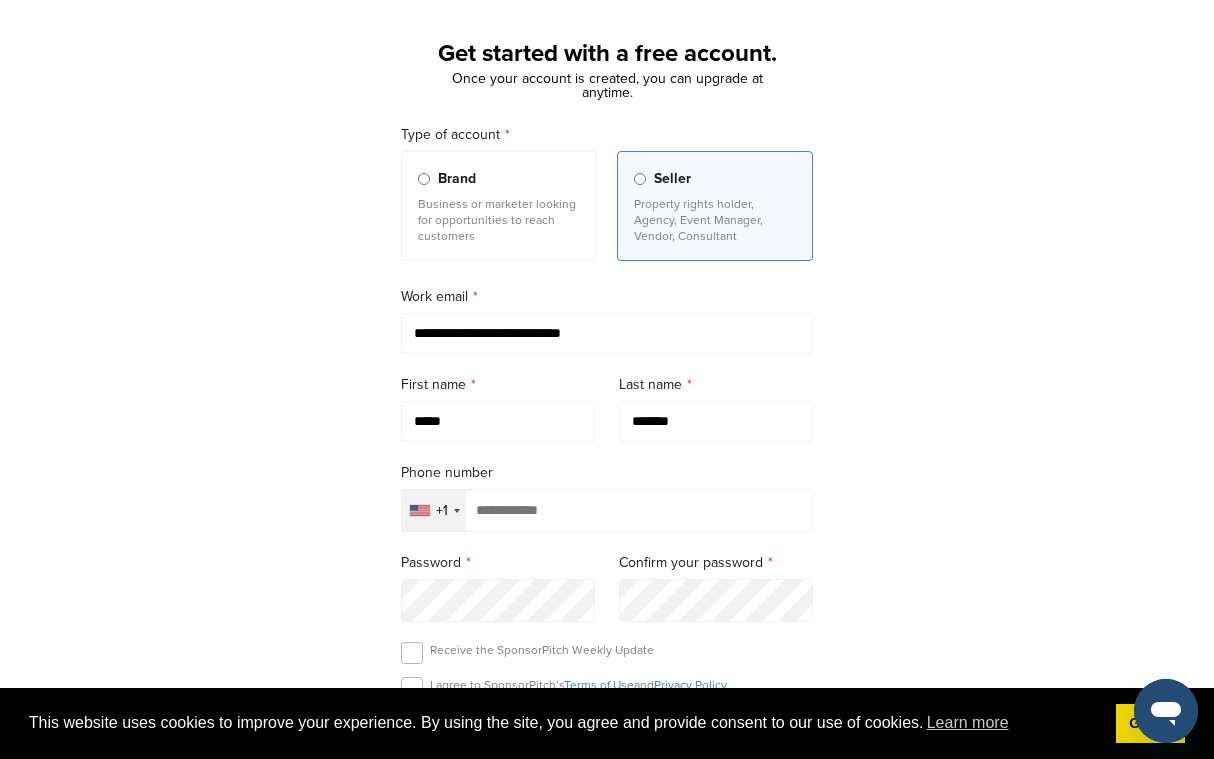 type on "*******" 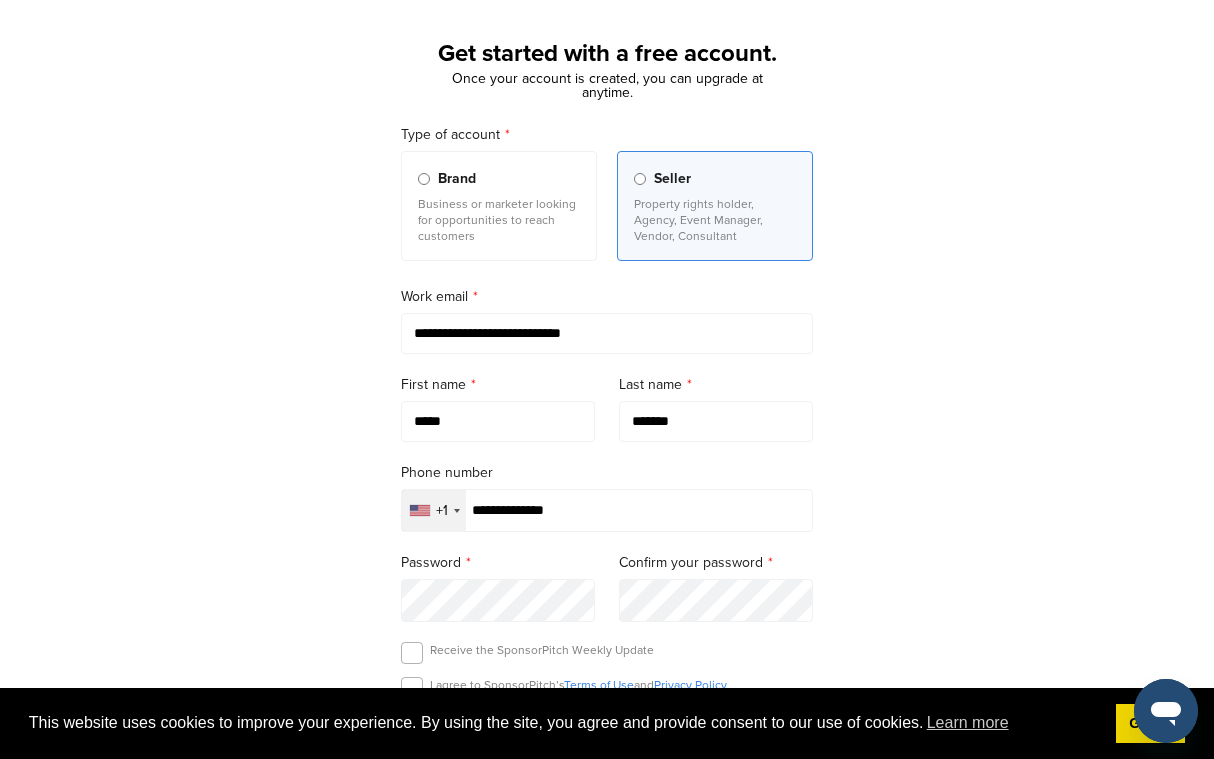 type on "**********" 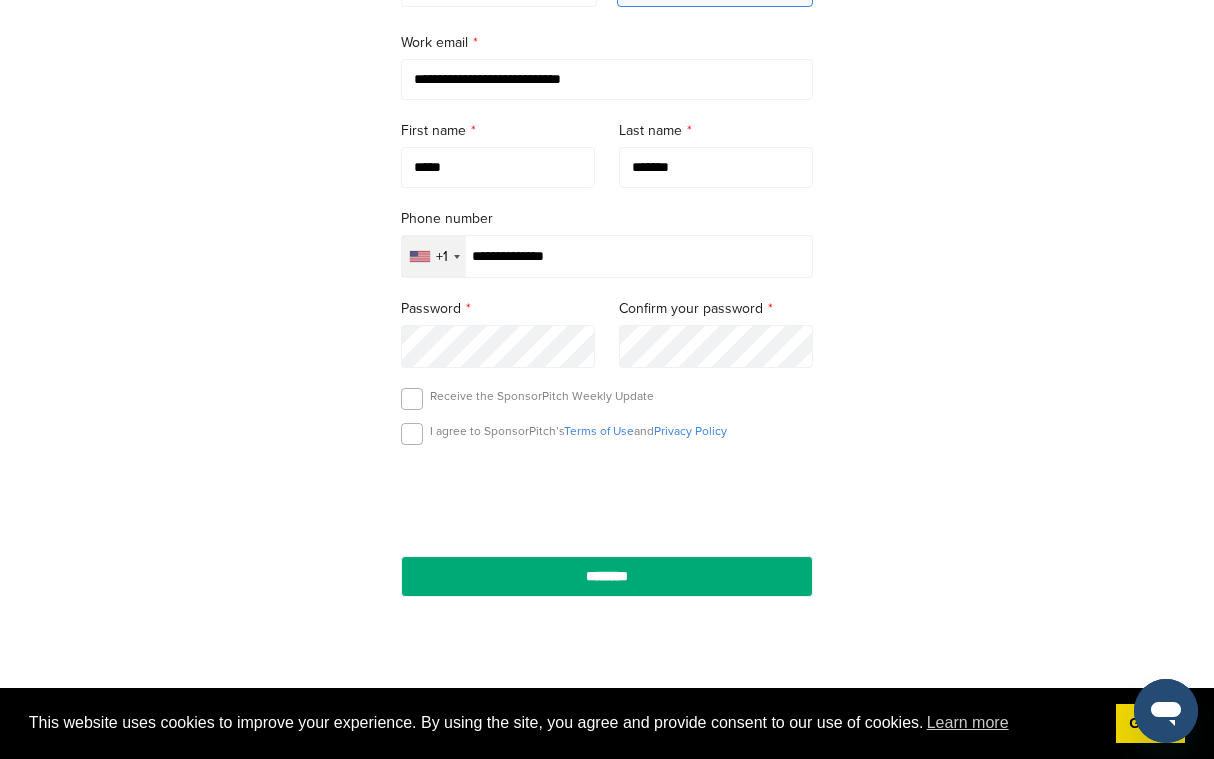 scroll, scrollTop: 506, scrollLeft: 0, axis: vertical 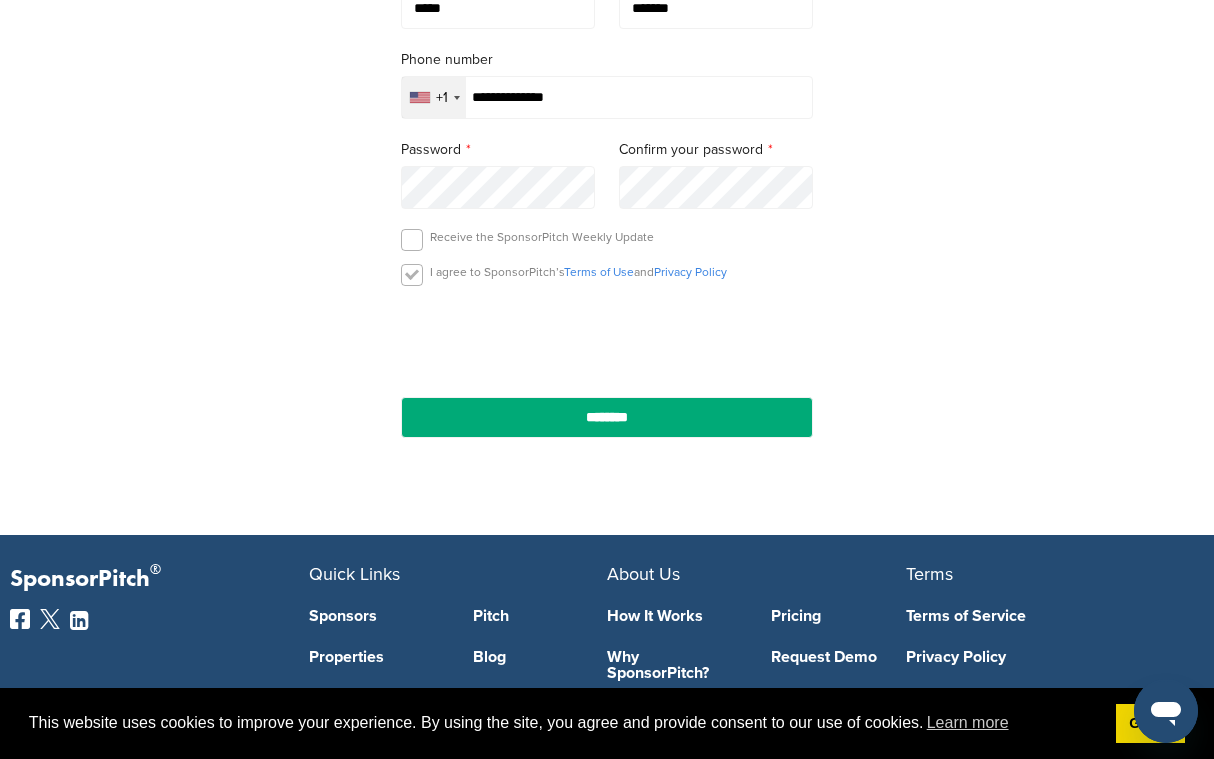 click at bounding box center (412, 275) 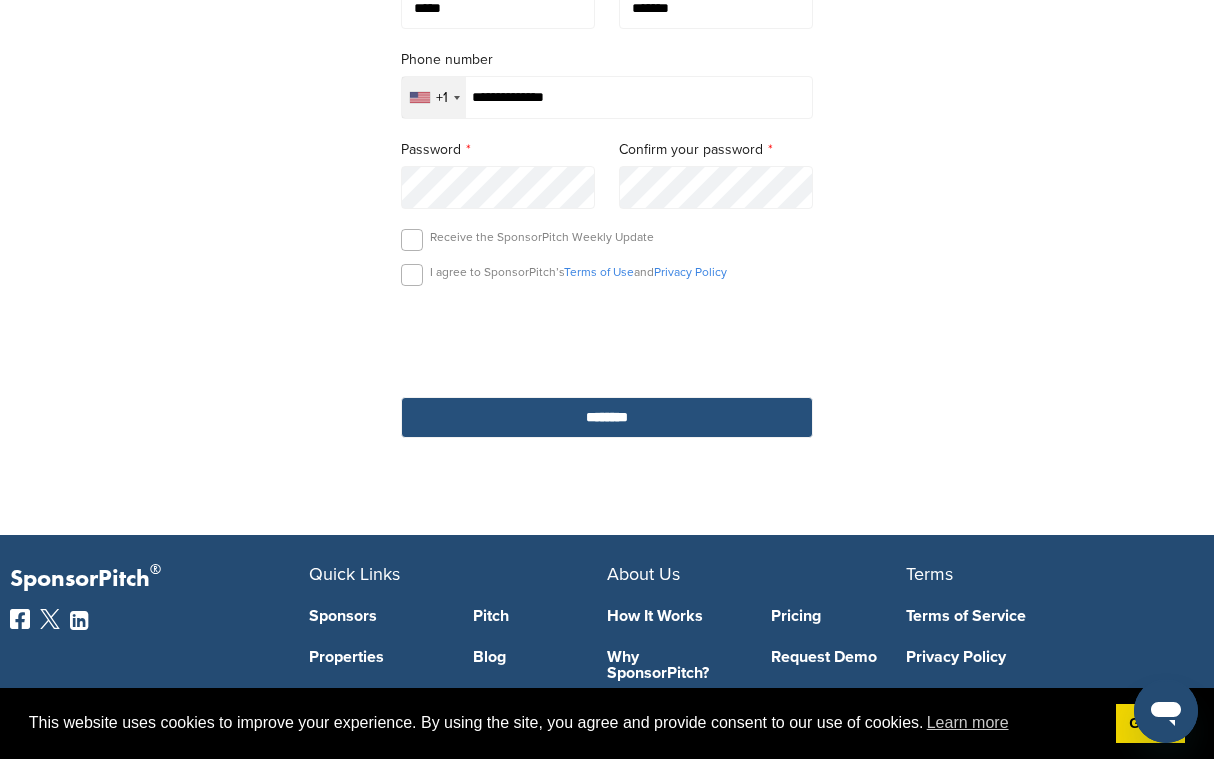 click on "********" at bounding box center [607, 417] 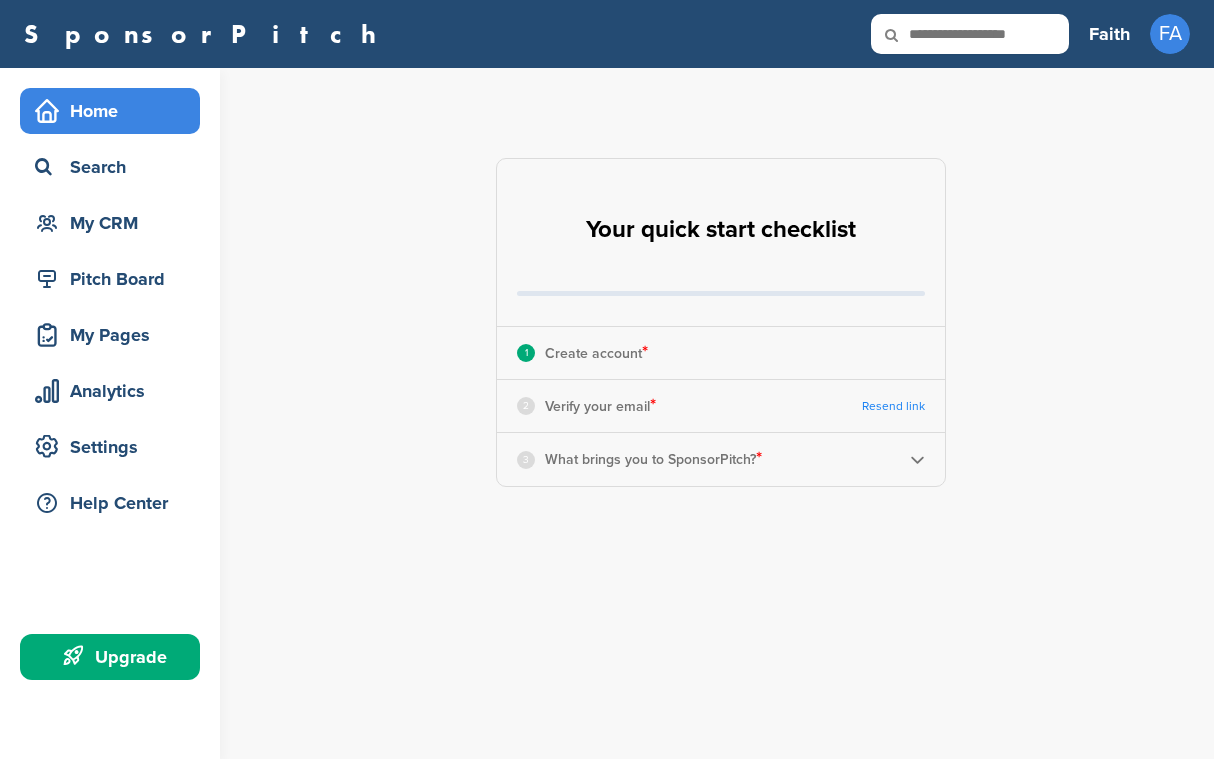 scroll, scrollTop: 0, scrollLeft: 0, axis: both 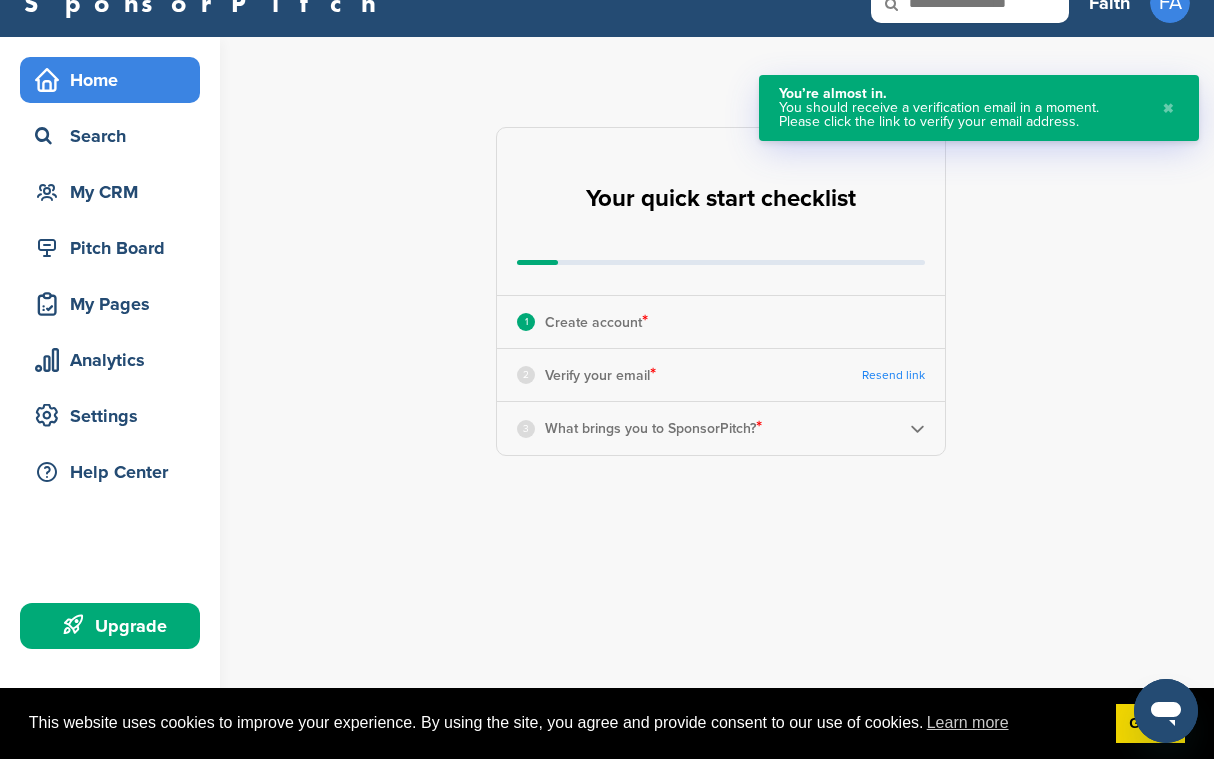 click on "Verify your email
*" at bounding box center (600, 375) 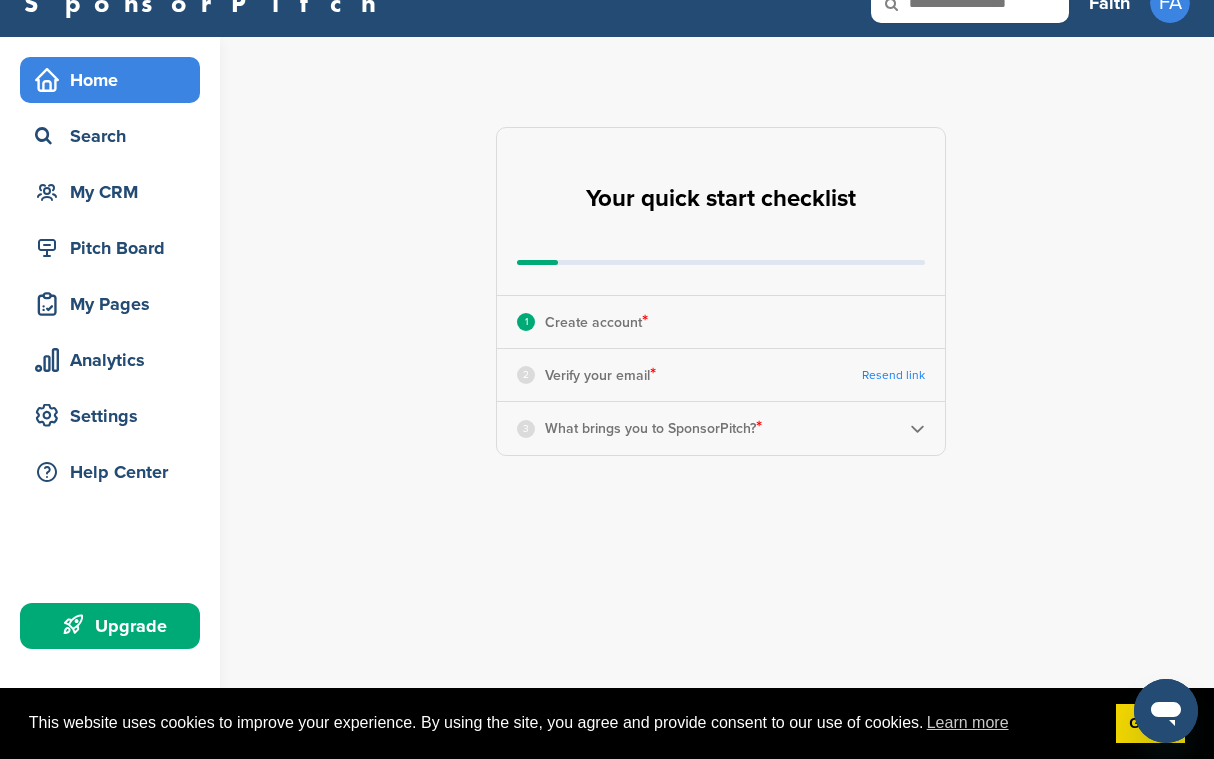 click on "Resend link" at bounding box center [893, 375] 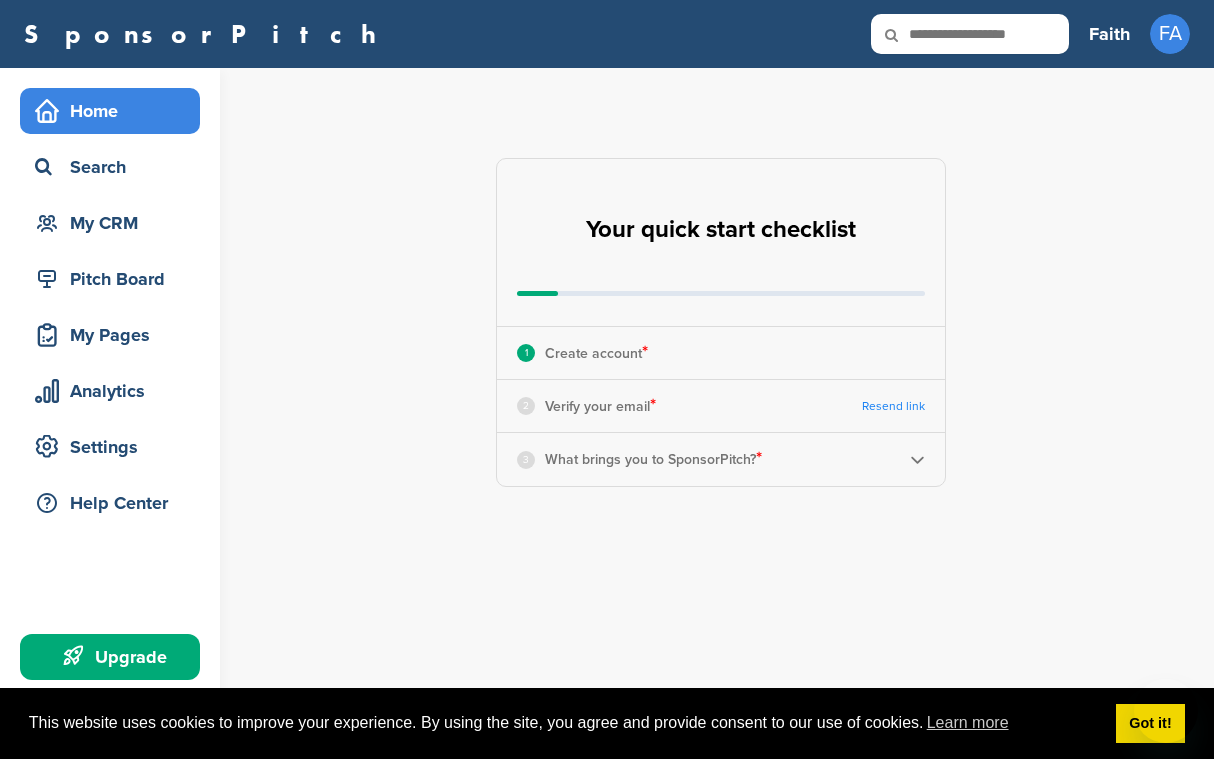 scroll, scrollTop: 0, scrollLeft: 0, axis: both 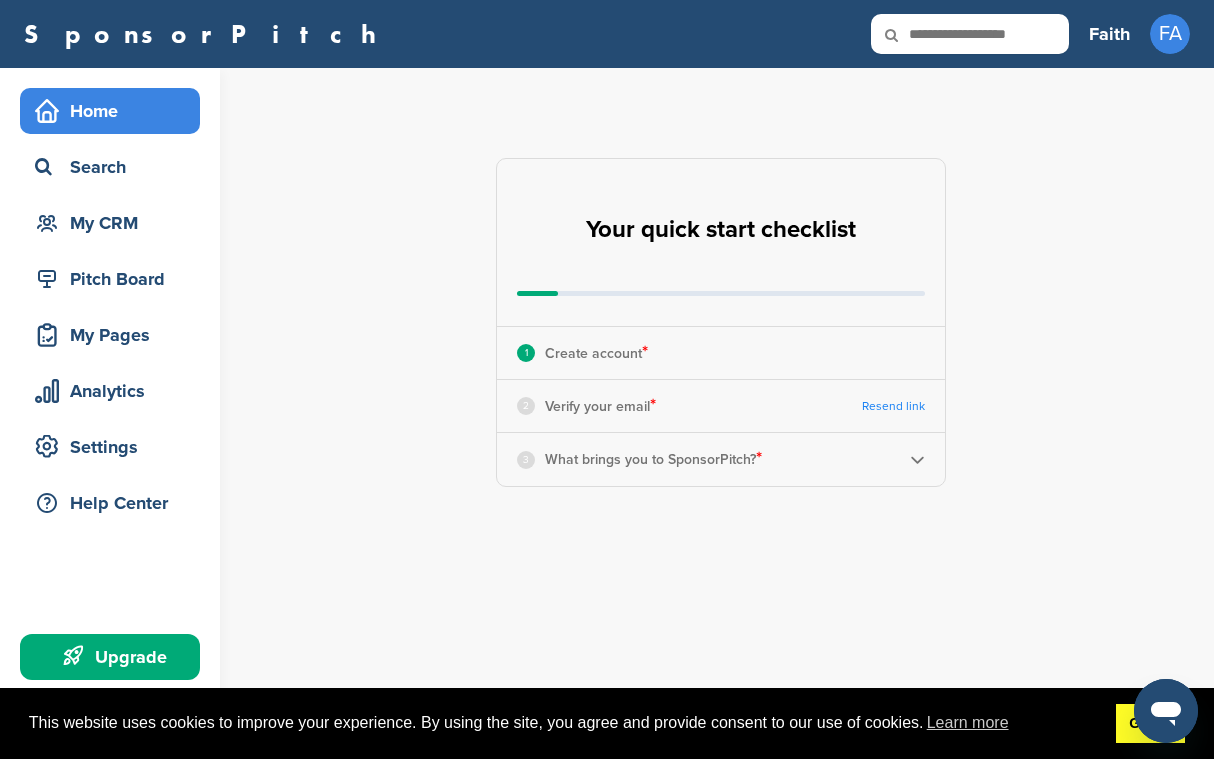 click on "Got it!" at bounding box center [1150, 724] 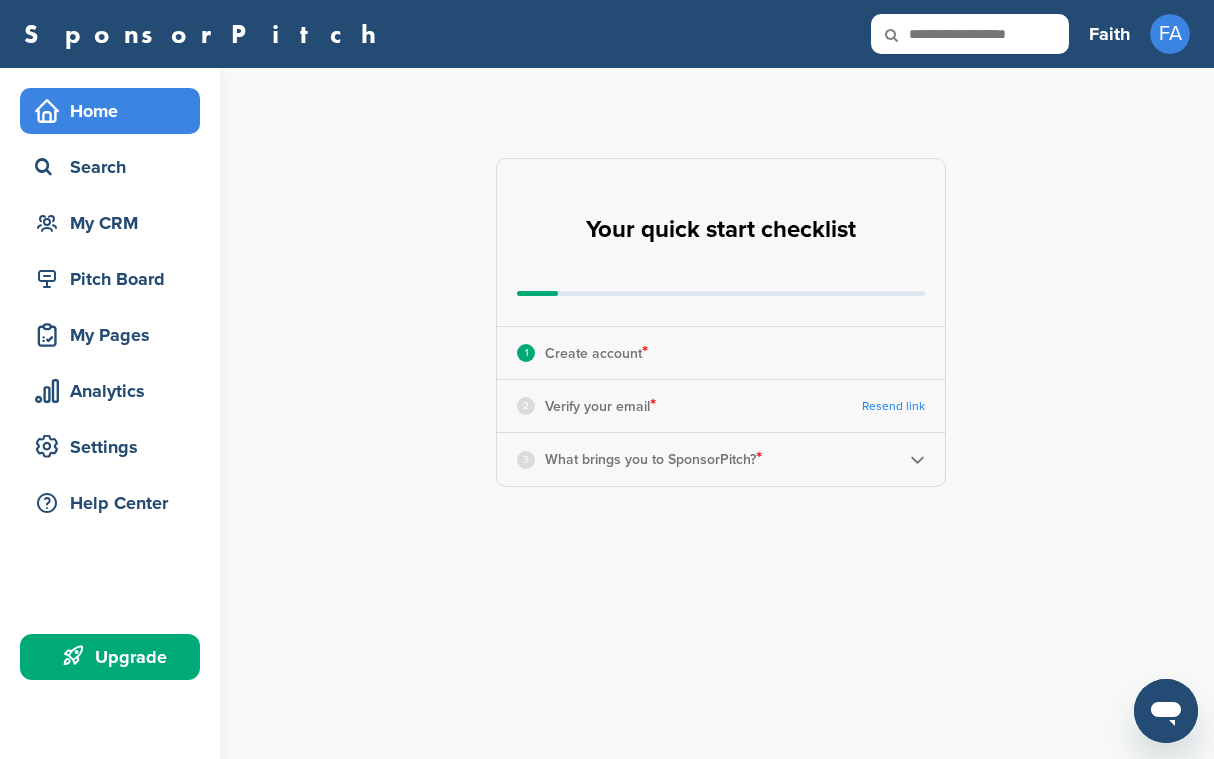 click on "What brings you to SponsorPitch?
*" at bounding box center [653, 459] 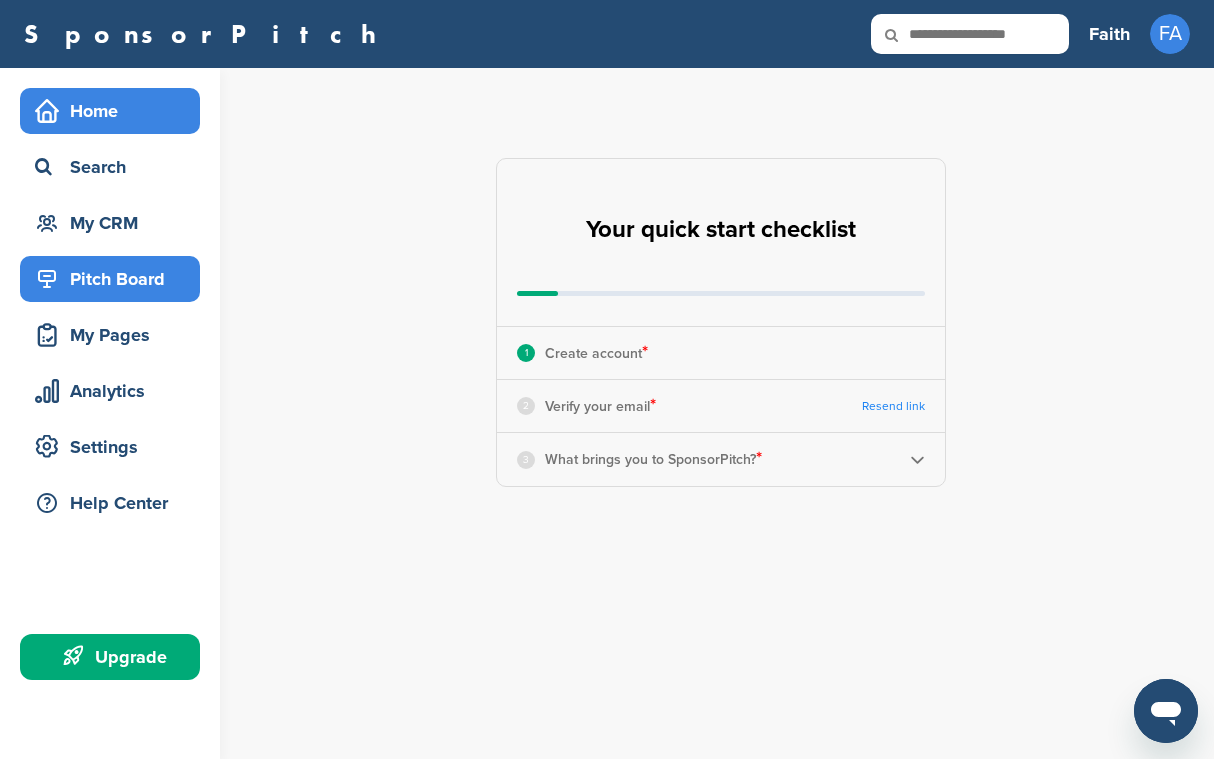 click on "Pitch Board" at bounding box center [115, 279] 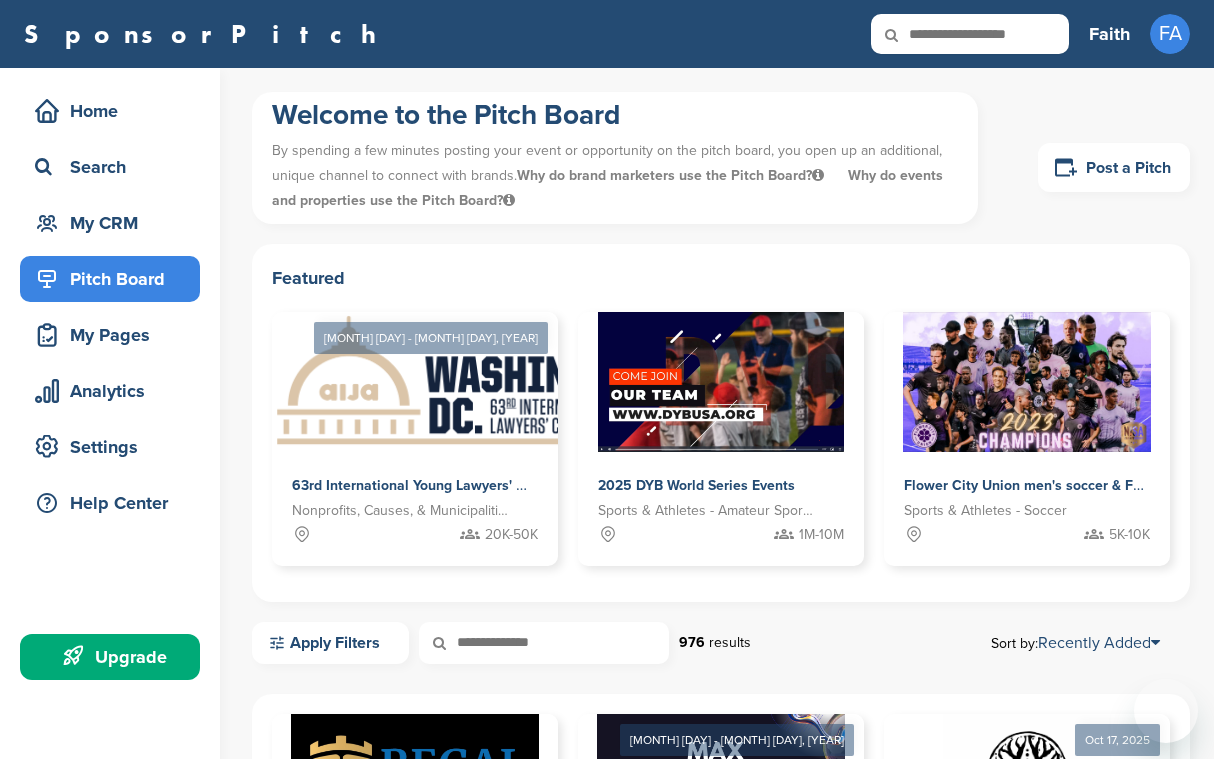 scroll, scrollTop: 0, scrollLeft: 0, axis: both 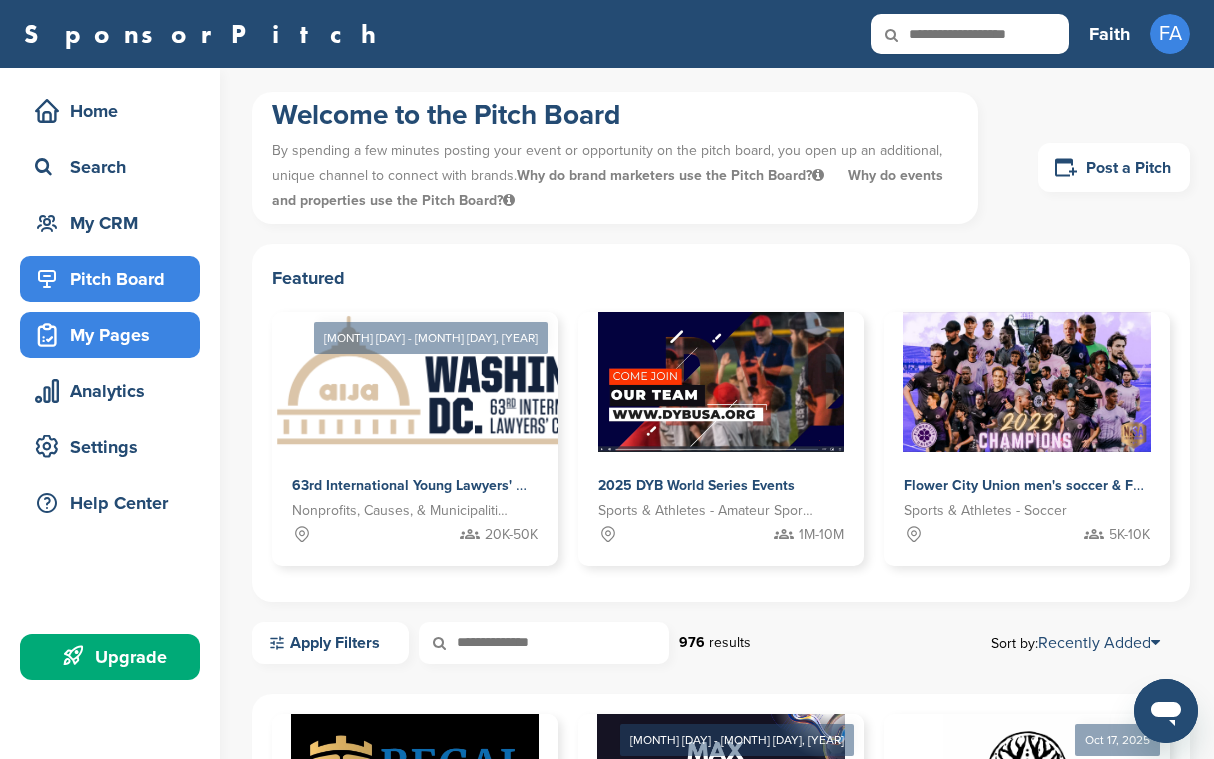 click on "My Pages" at bounding box center [115, 335] 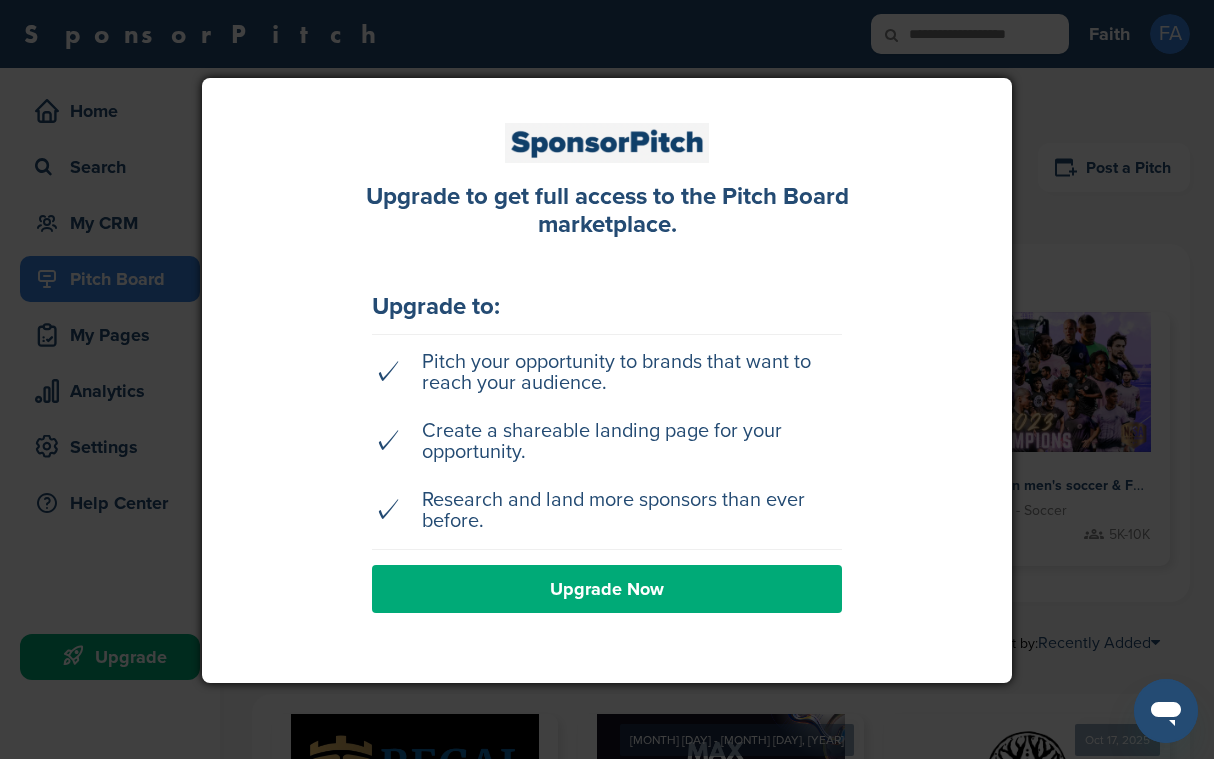 click at bounding box center (607, 379) 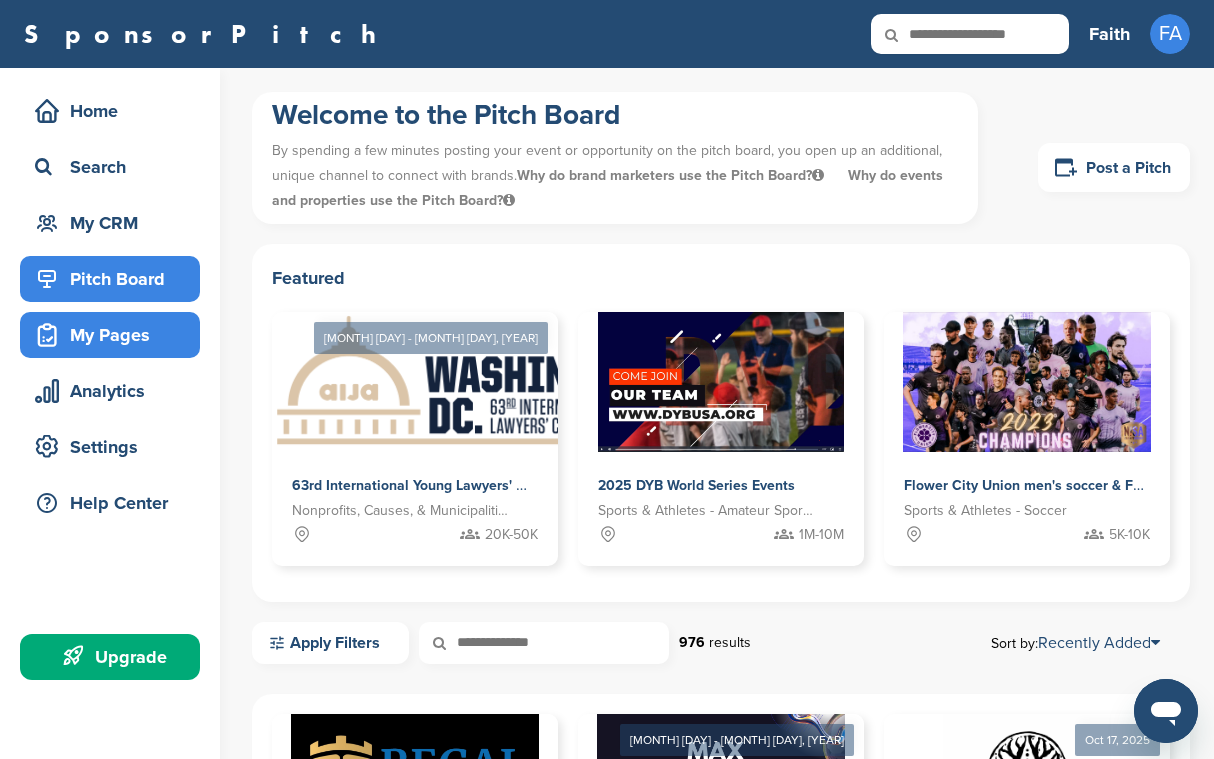 click on "My Pages" at bounding box center [110, 335] 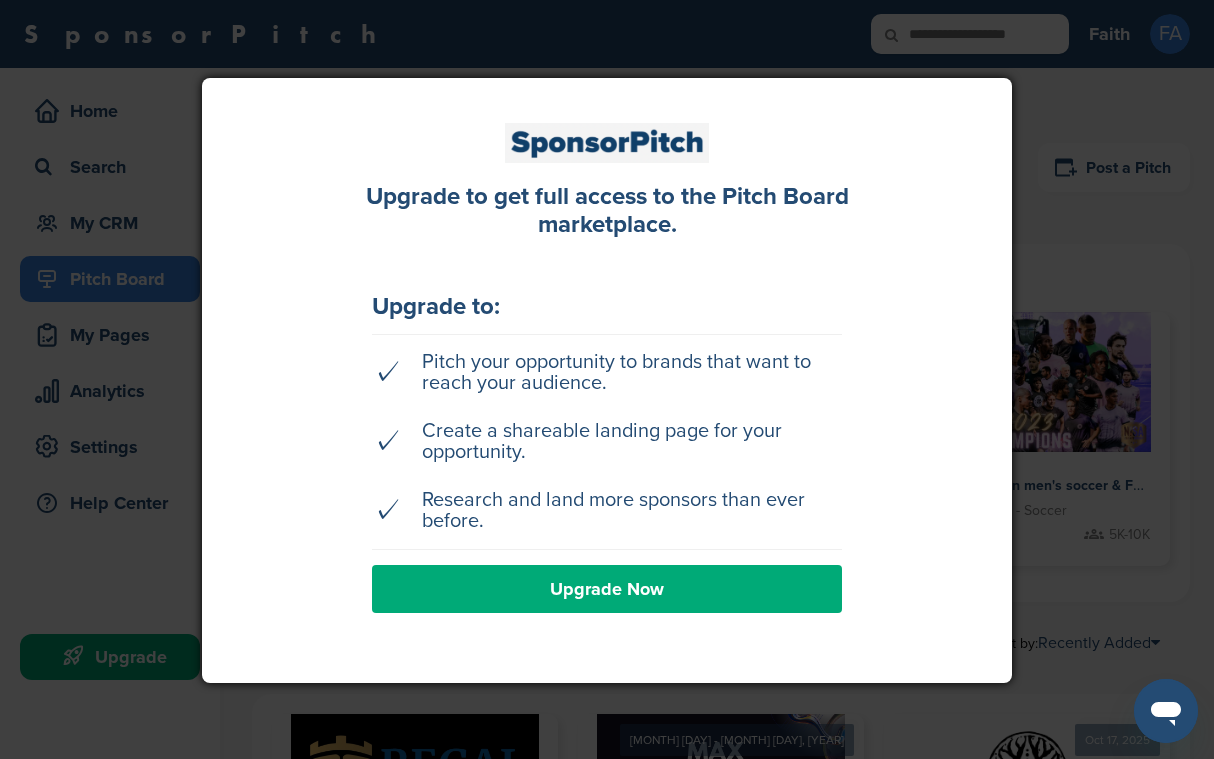 click at bounding box center (607, 379) 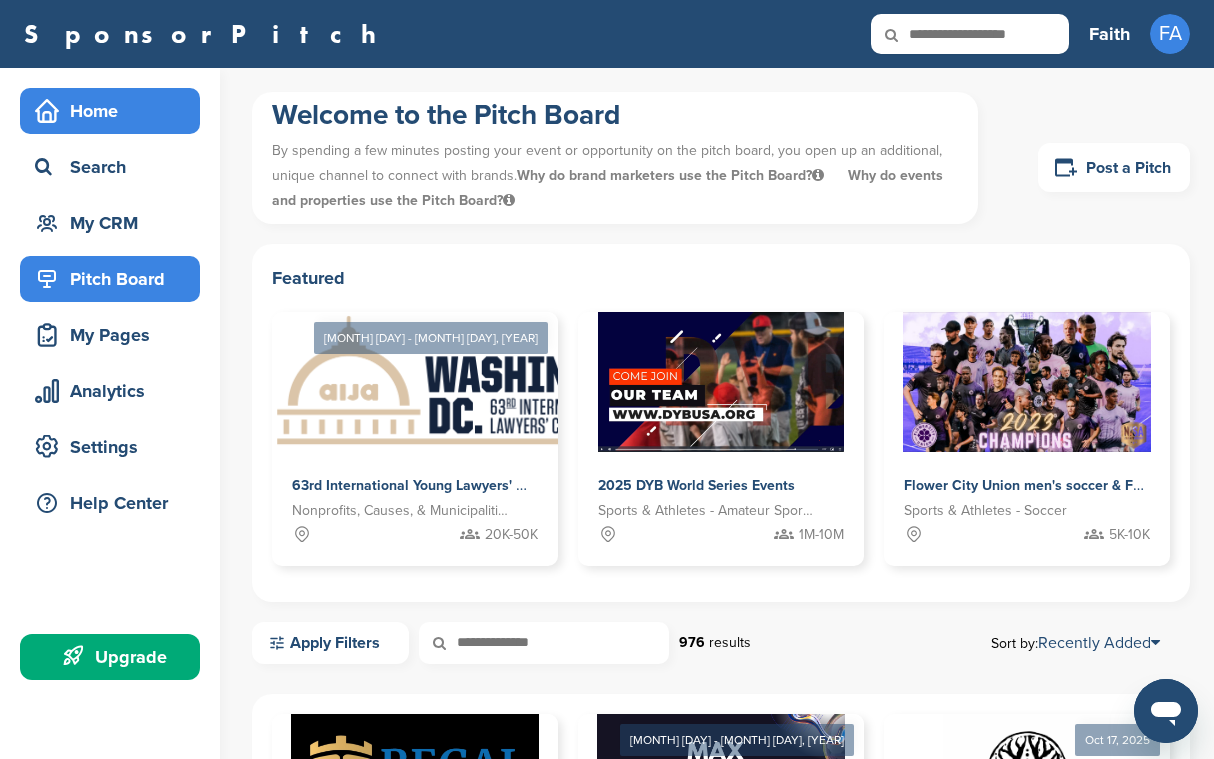 click on "Home" at bounding box center [115, 111] 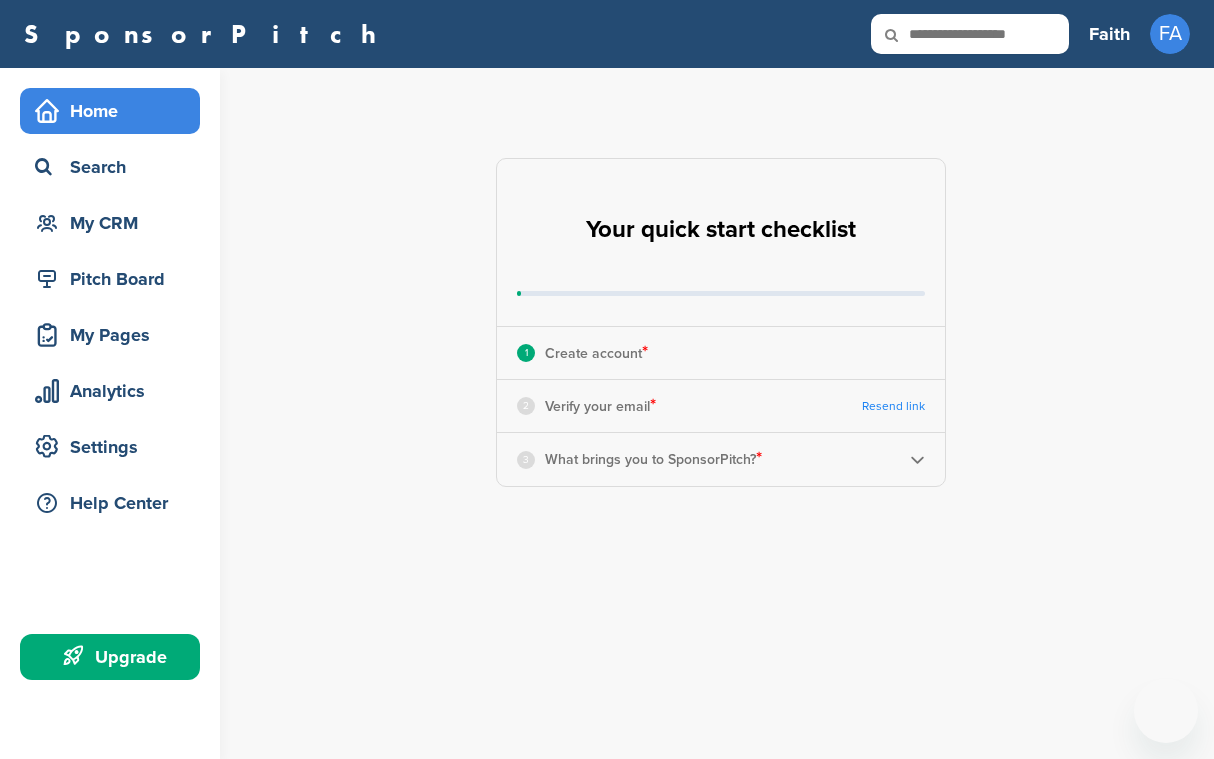 scroll, scrollTop: 0, scrollLeft: 0, axis: both 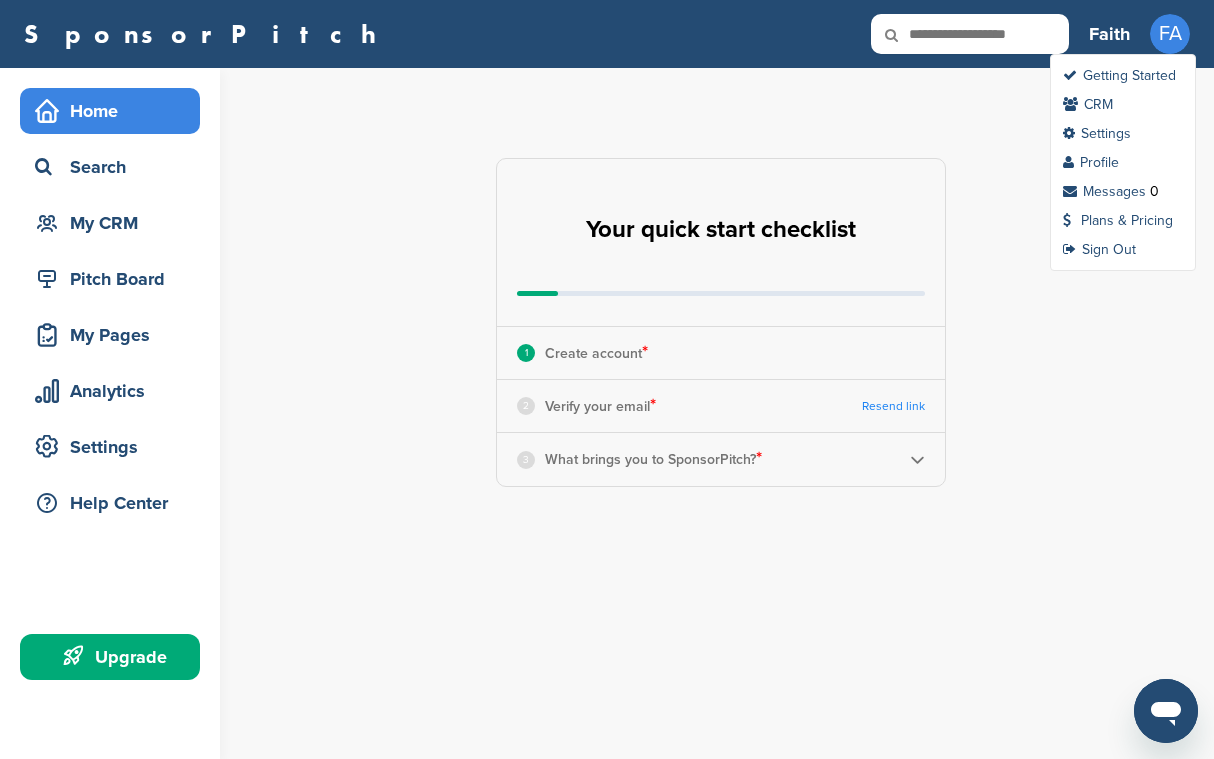 click on "FA" at bounding box center [1170, 34] 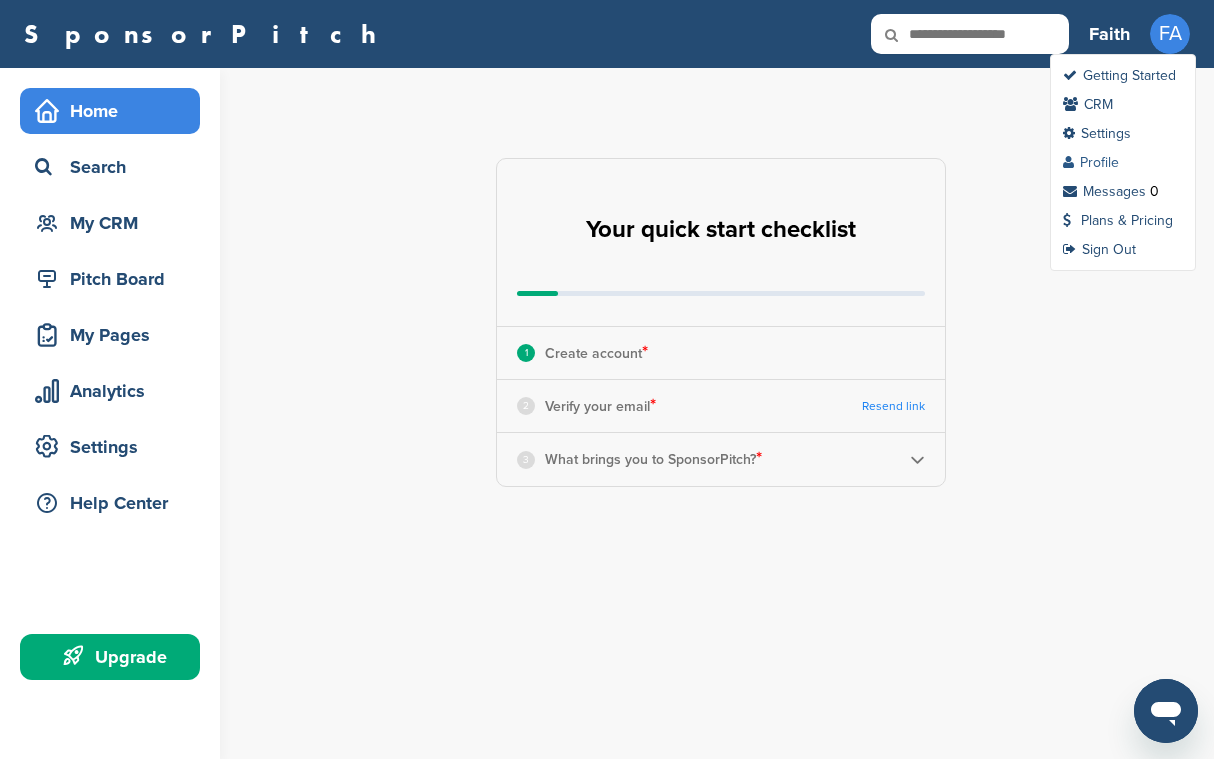 click on "Profile" at bounding box center [1091, 162] 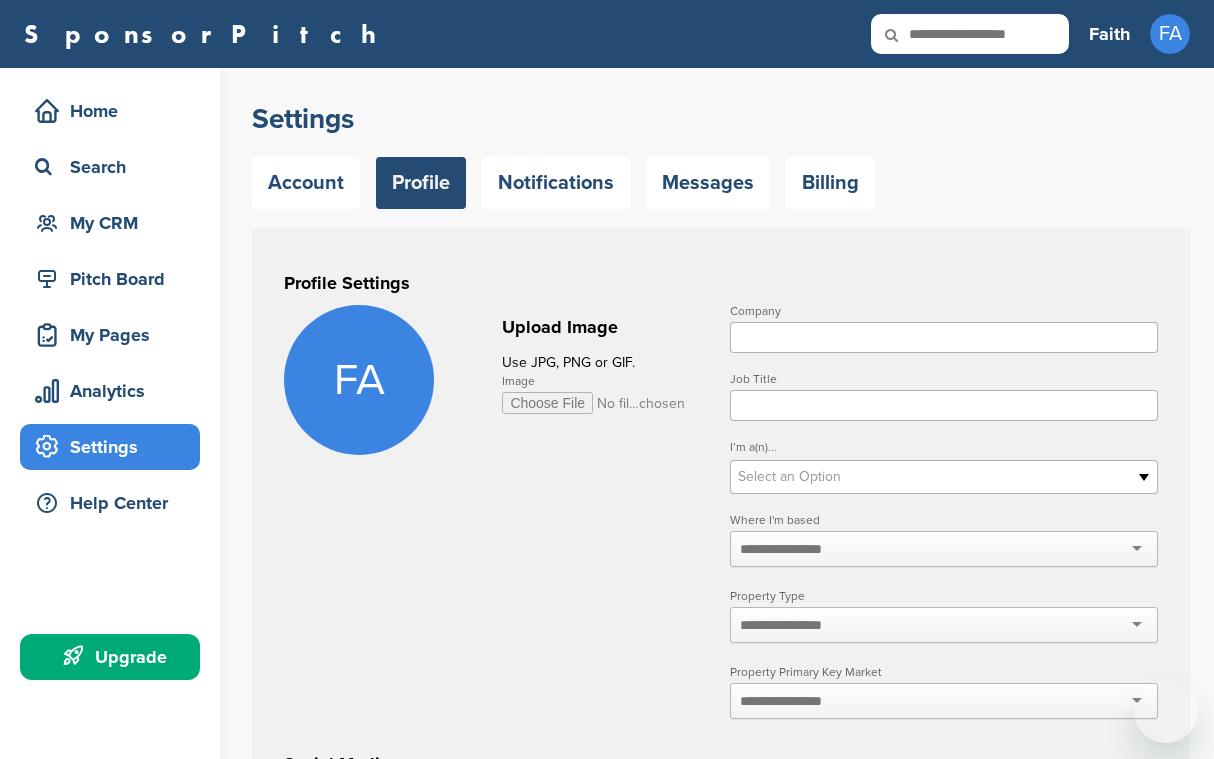 scroll, scrollTop: 0, scrollLeft: 0, axis: both 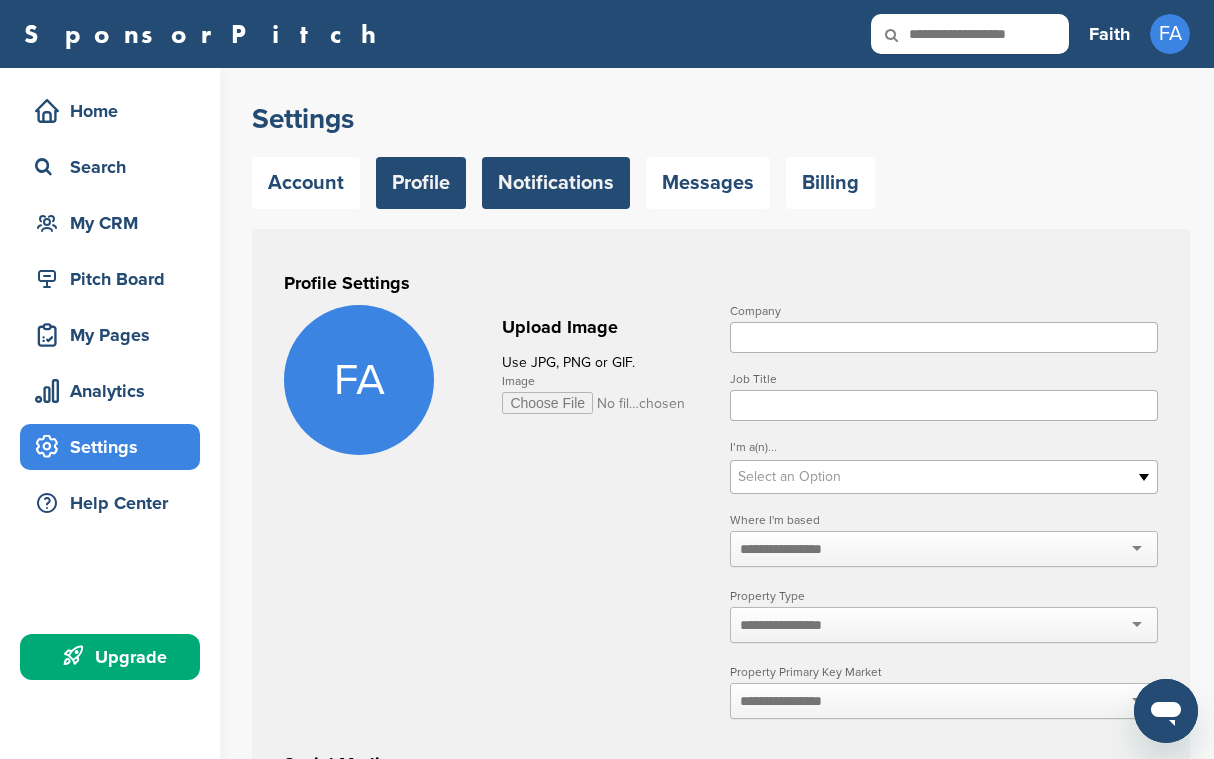 click on "Notifications" at bounding box center [556, 183] 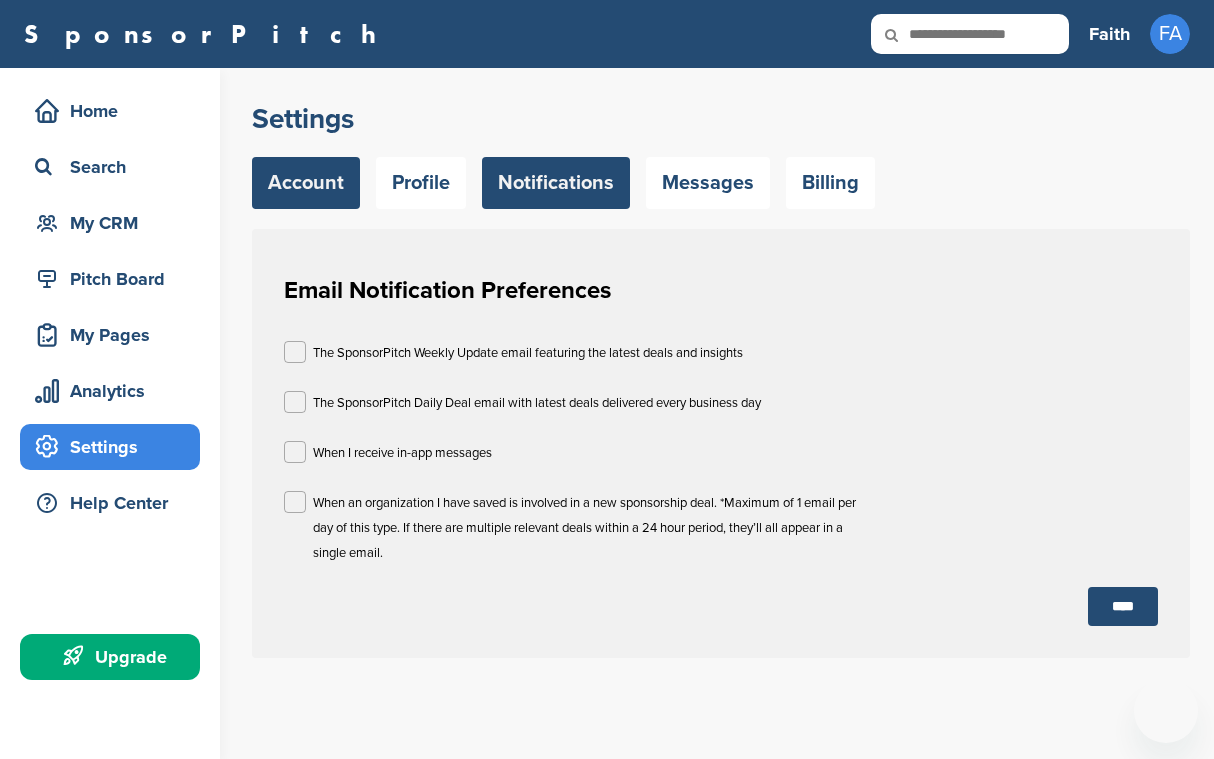 scroll, scrollTop: 0, scrollLeft: 0, axis: both 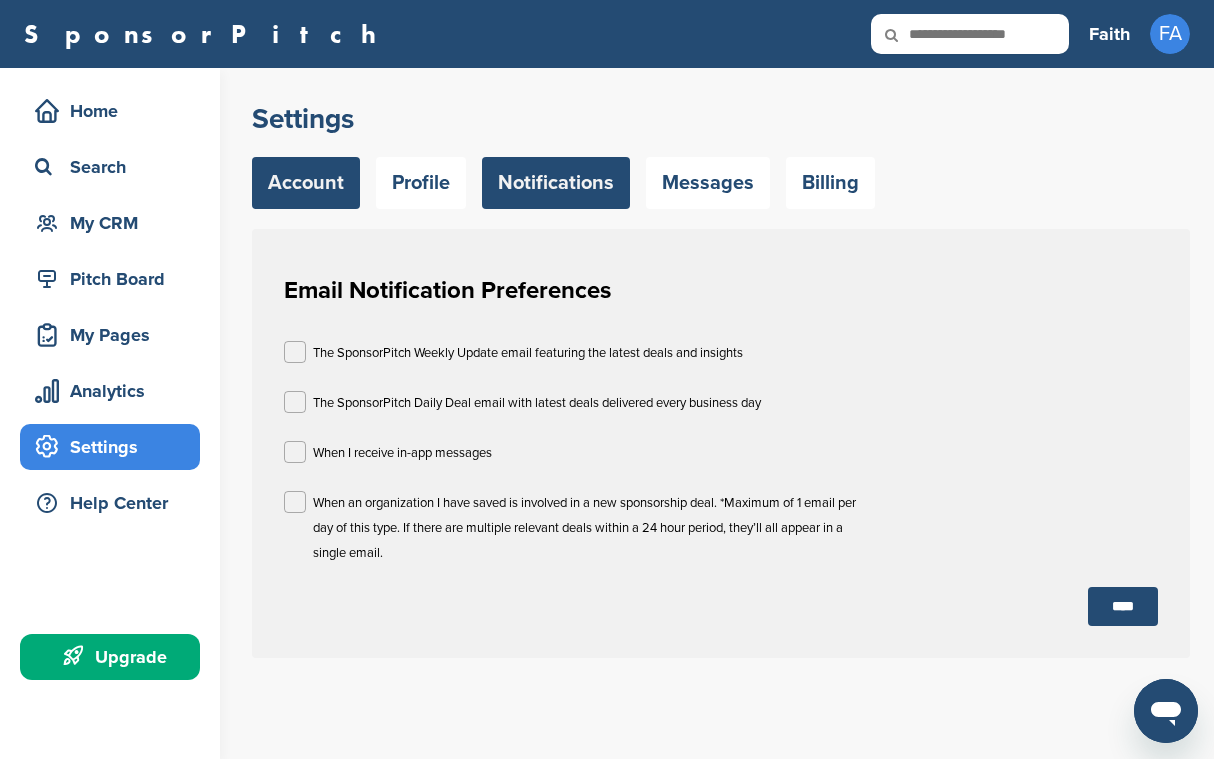 click on "Account" at bounding box center [306, 183] 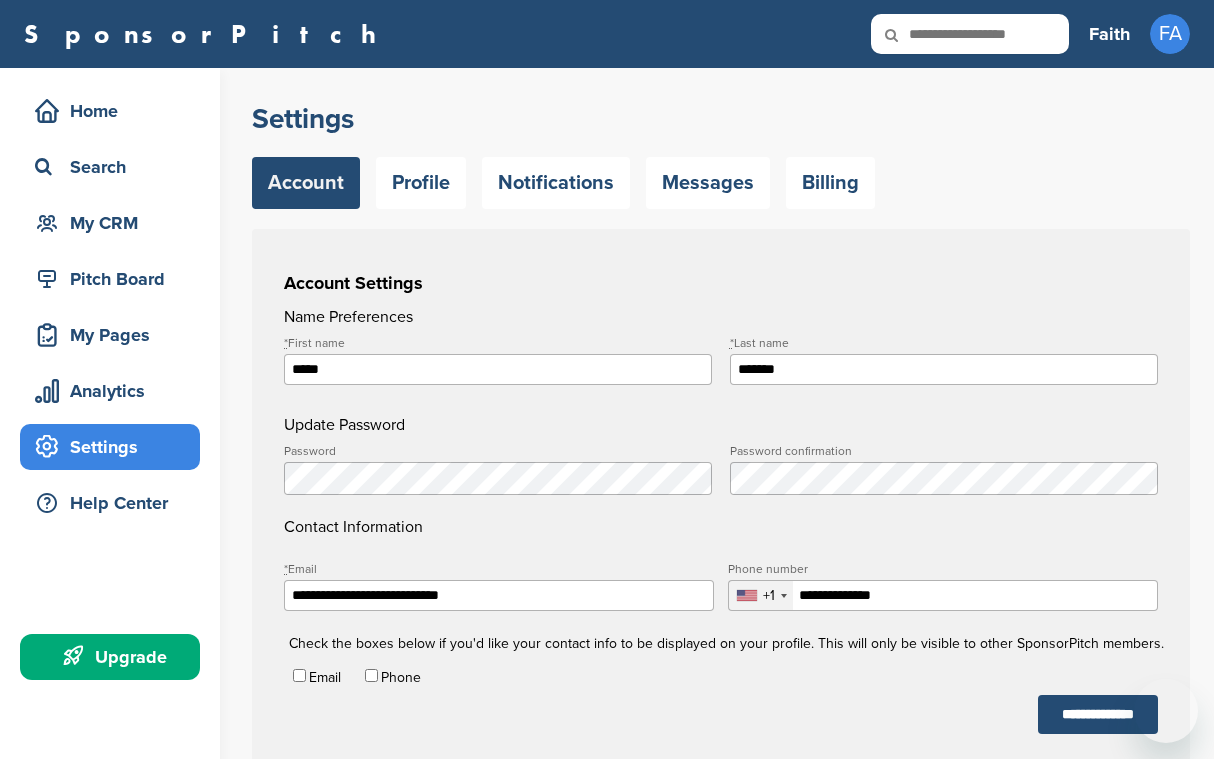 scroll, scrollTop: 0, scrollLeft: 0, axis: both 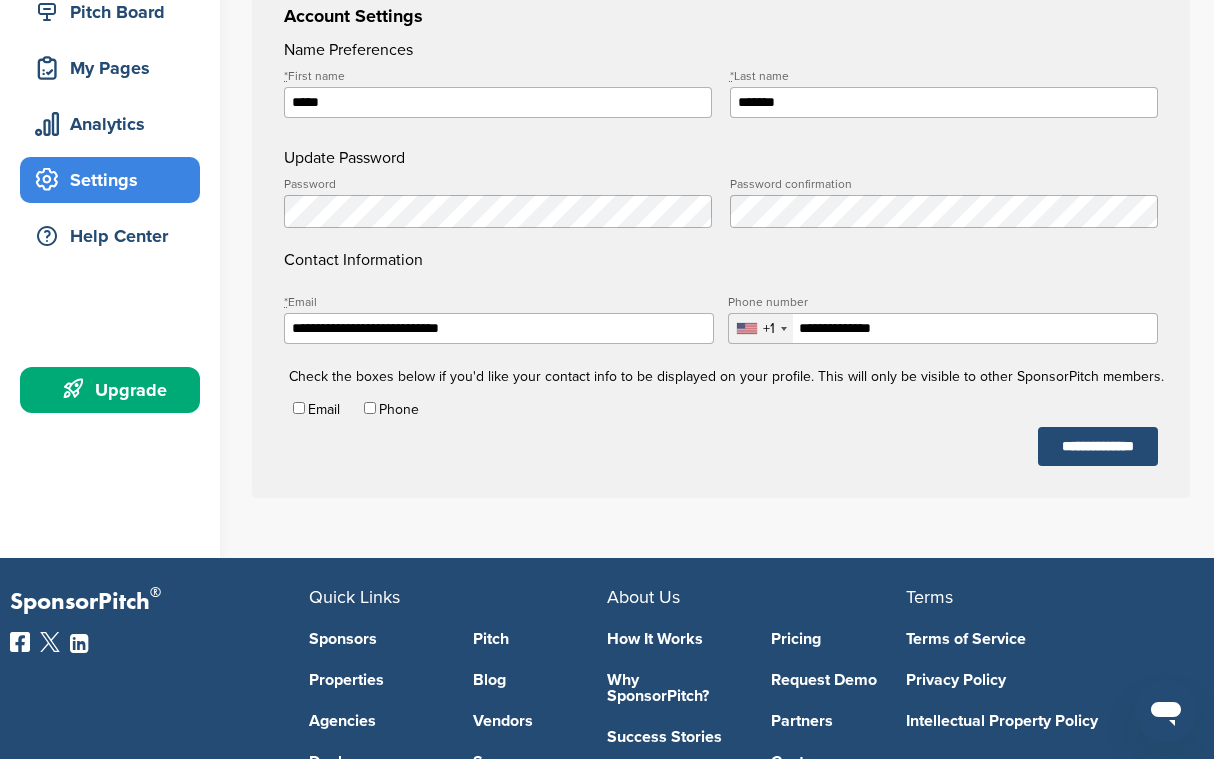 click on "**********" at bounding box center [498, 328] 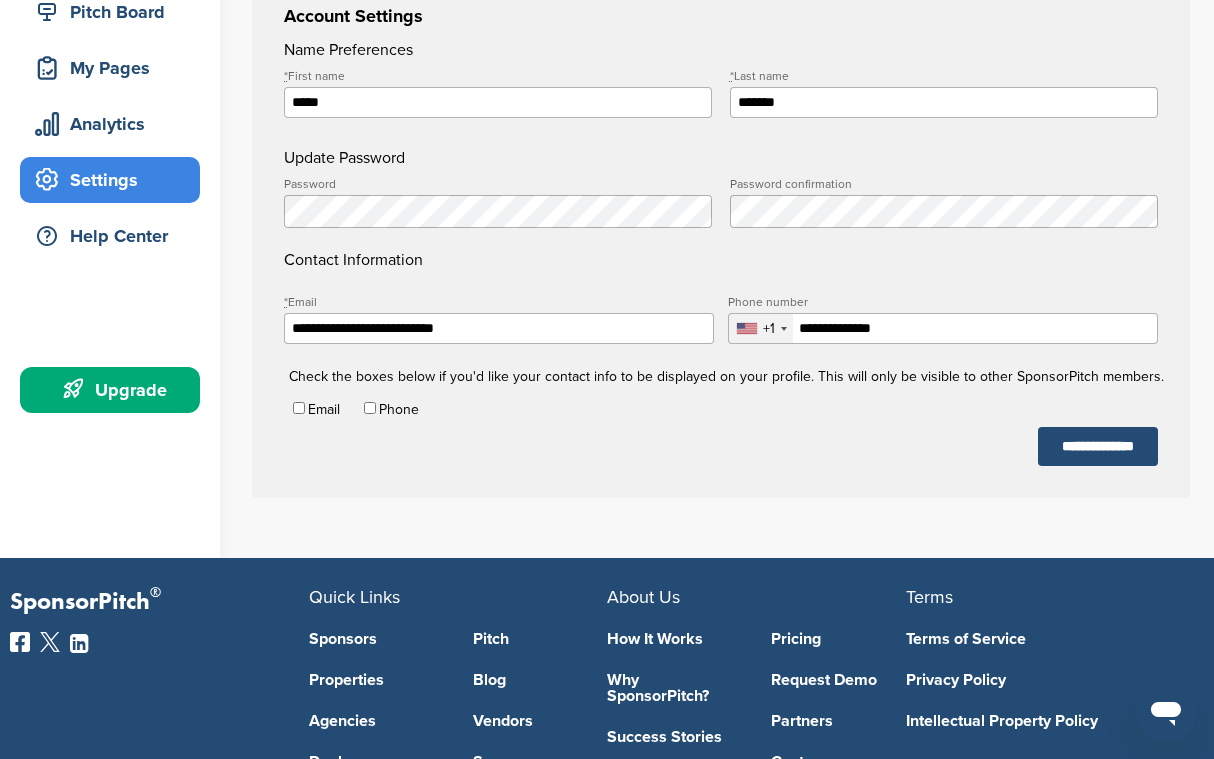 click on "**********" at bounding box center (498, 328) 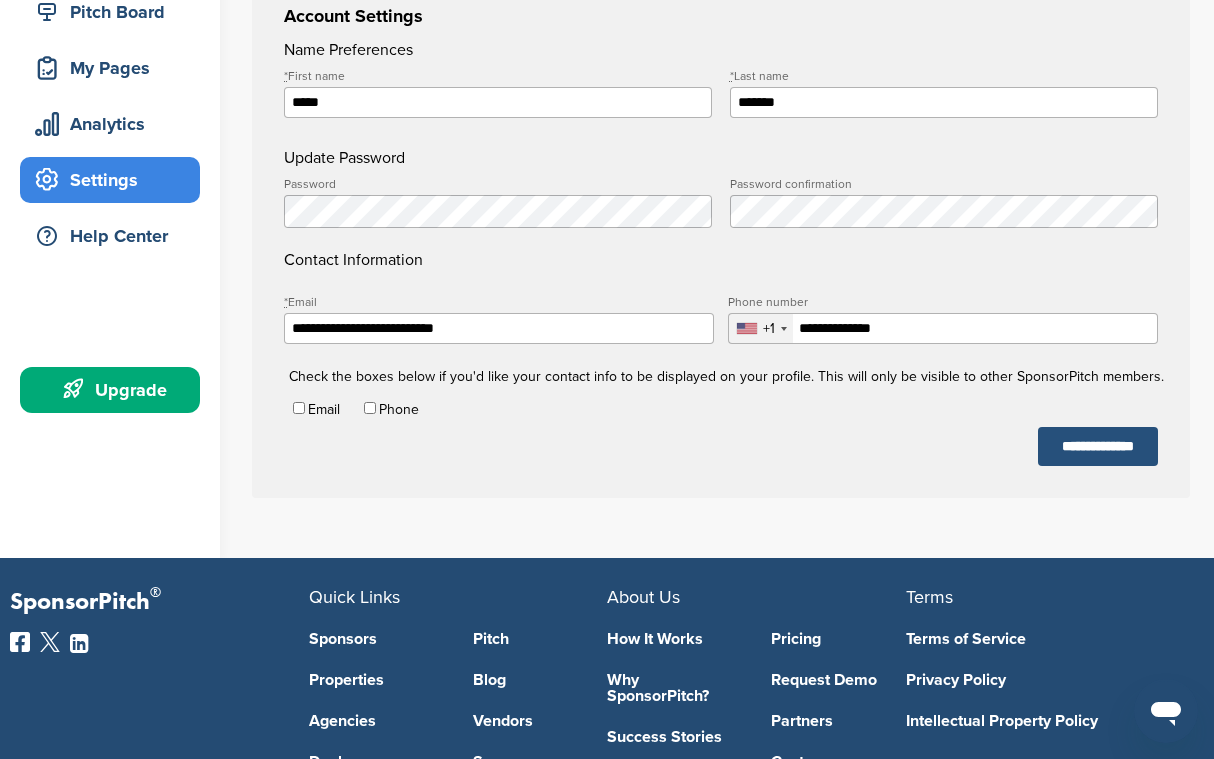 type on "**********" 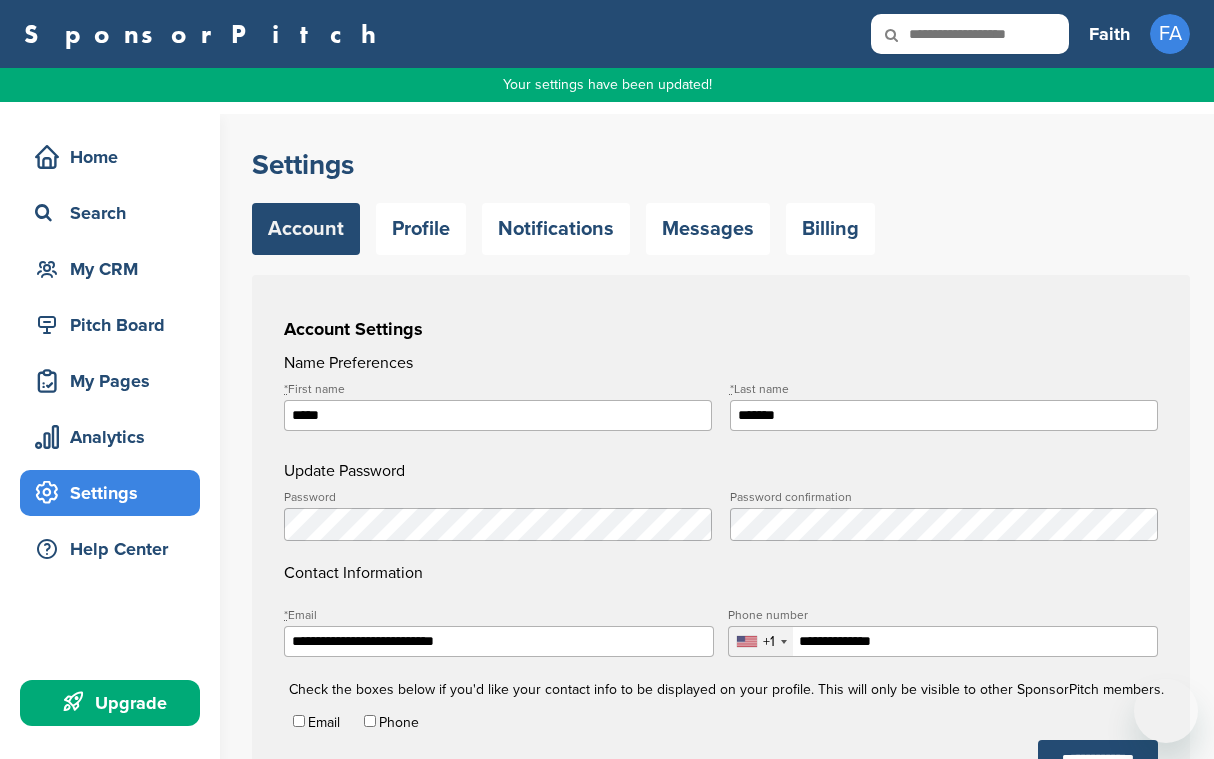 scroll, scrollTop: 0, scrollLeft: 0, axis: both 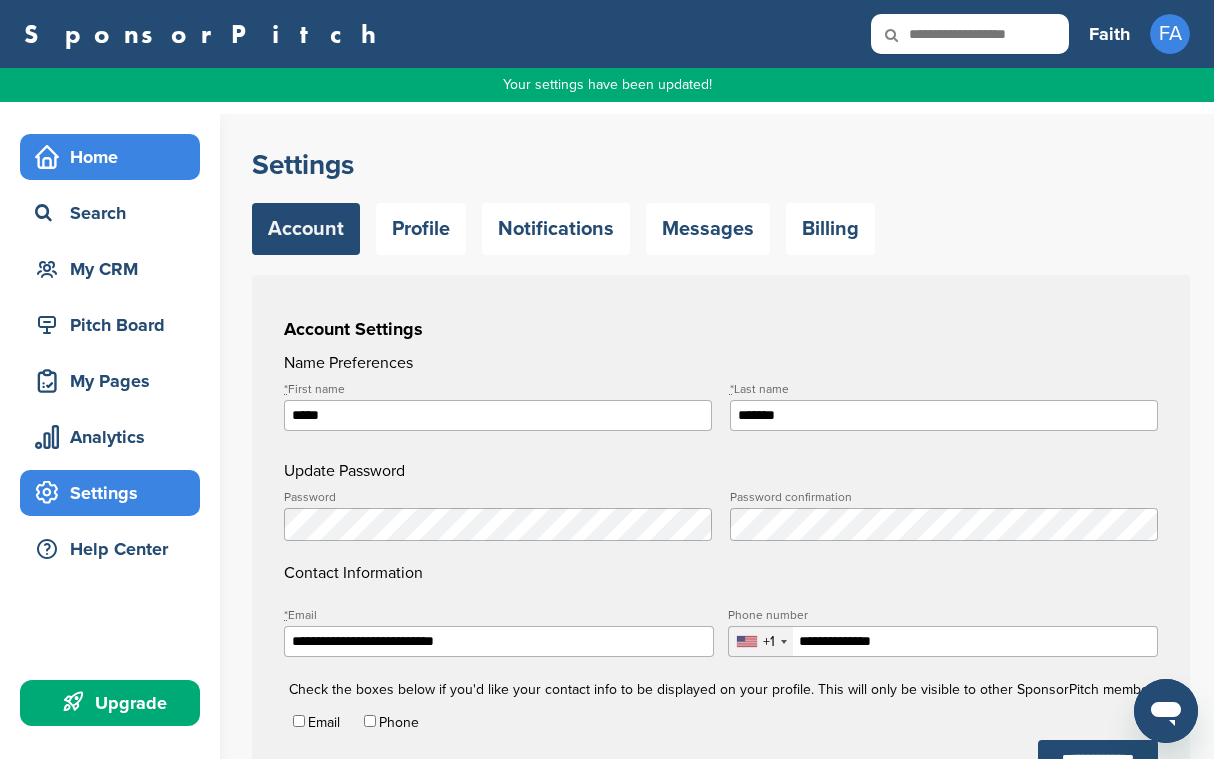 click on "Home" at bounding box center (115, 157) 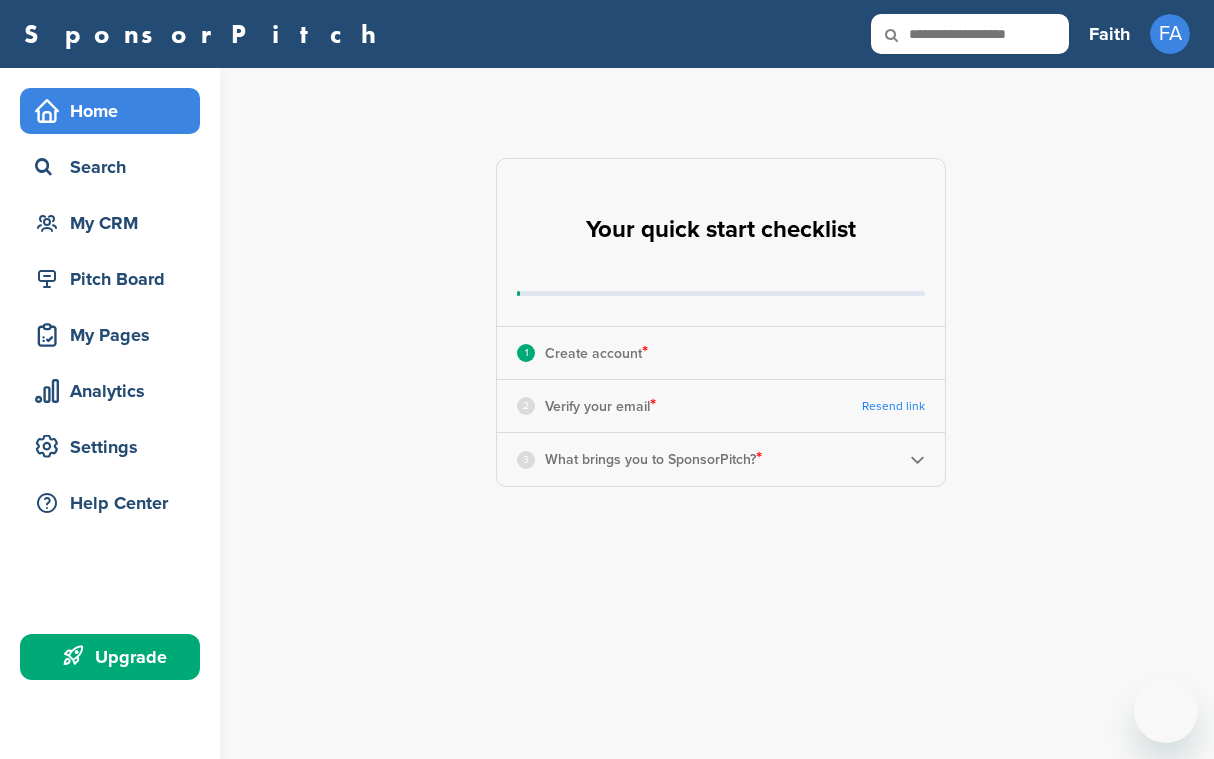 scroll, scrollTop: 0, scrollLeft: 0, axis: both 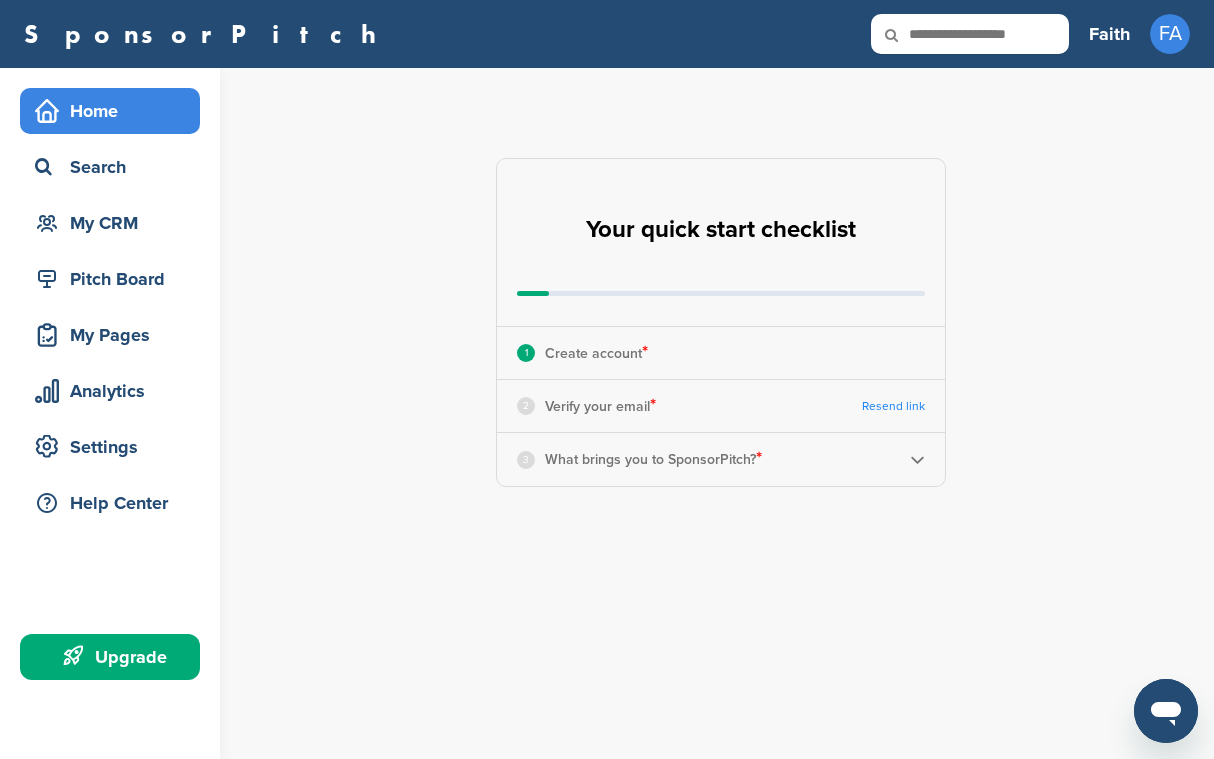 click on "Resend link" at bounding box center [893, 406] 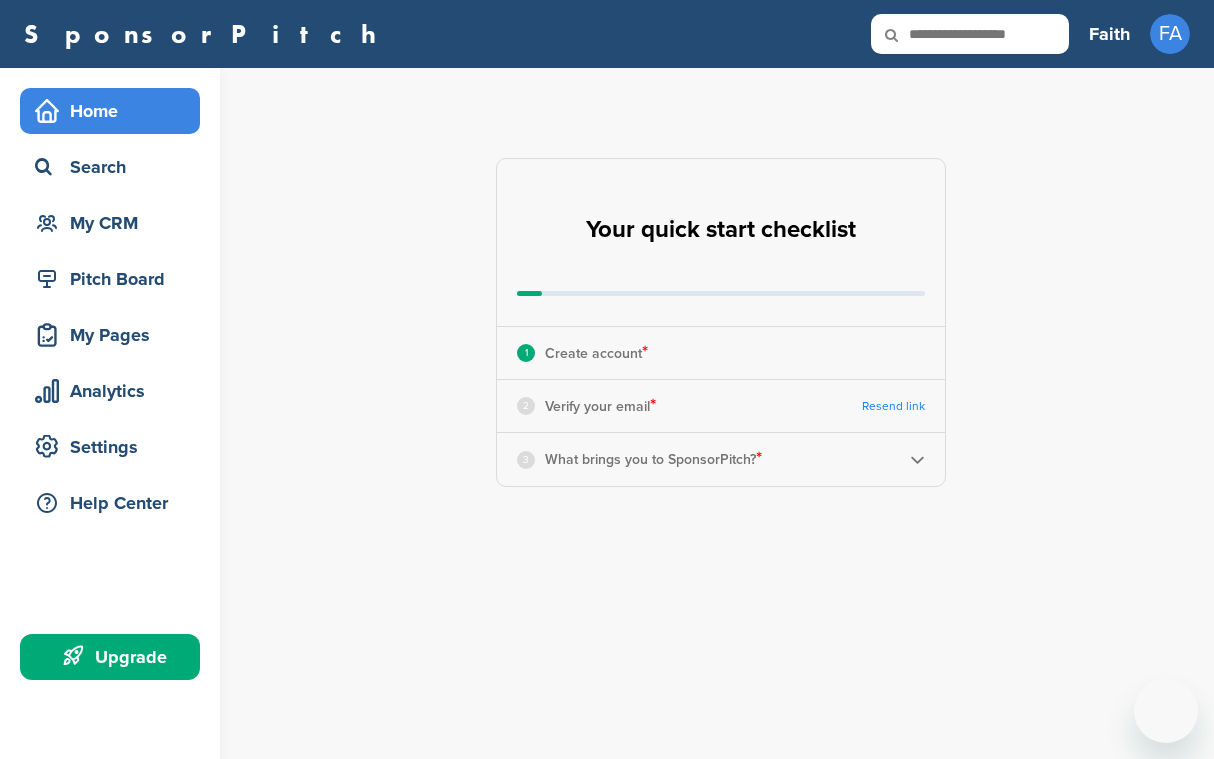 scroll, scrollTop: 0, scrollLeft: 0, axis: both 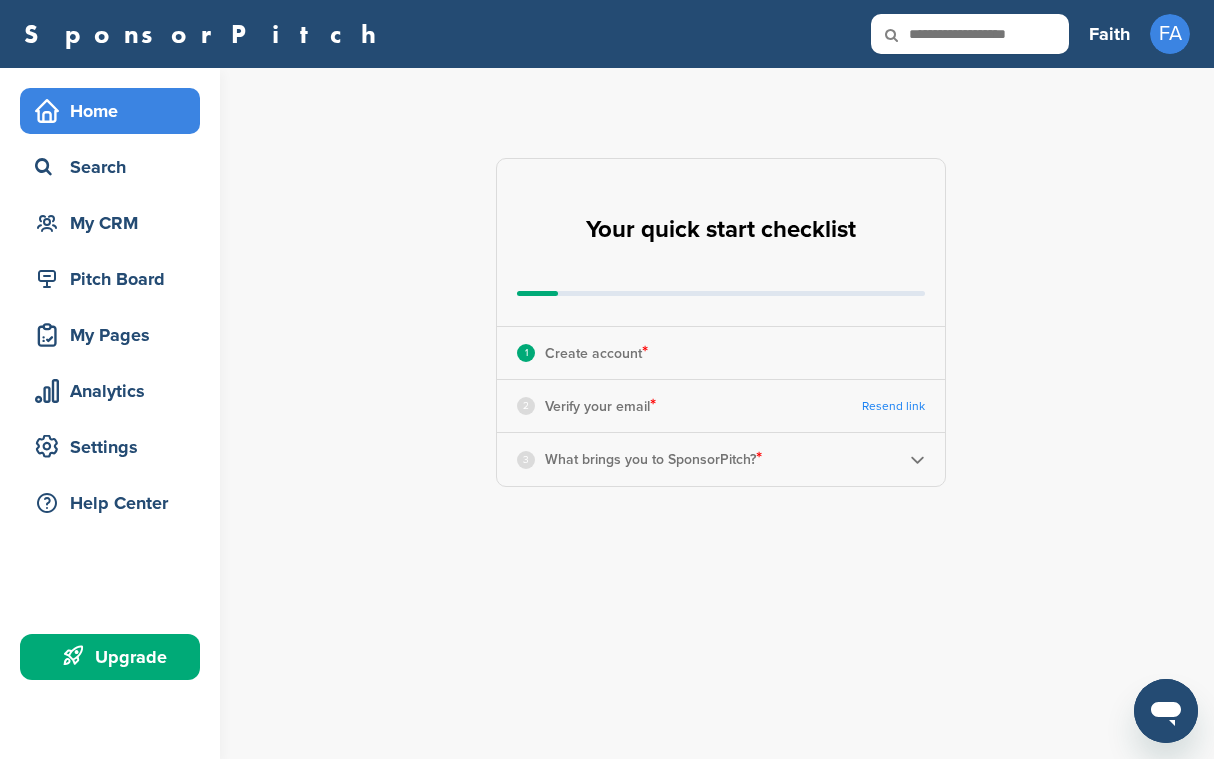click on "3
What brings you to SponsorPitch?
*" at bounding box center [721, 459] 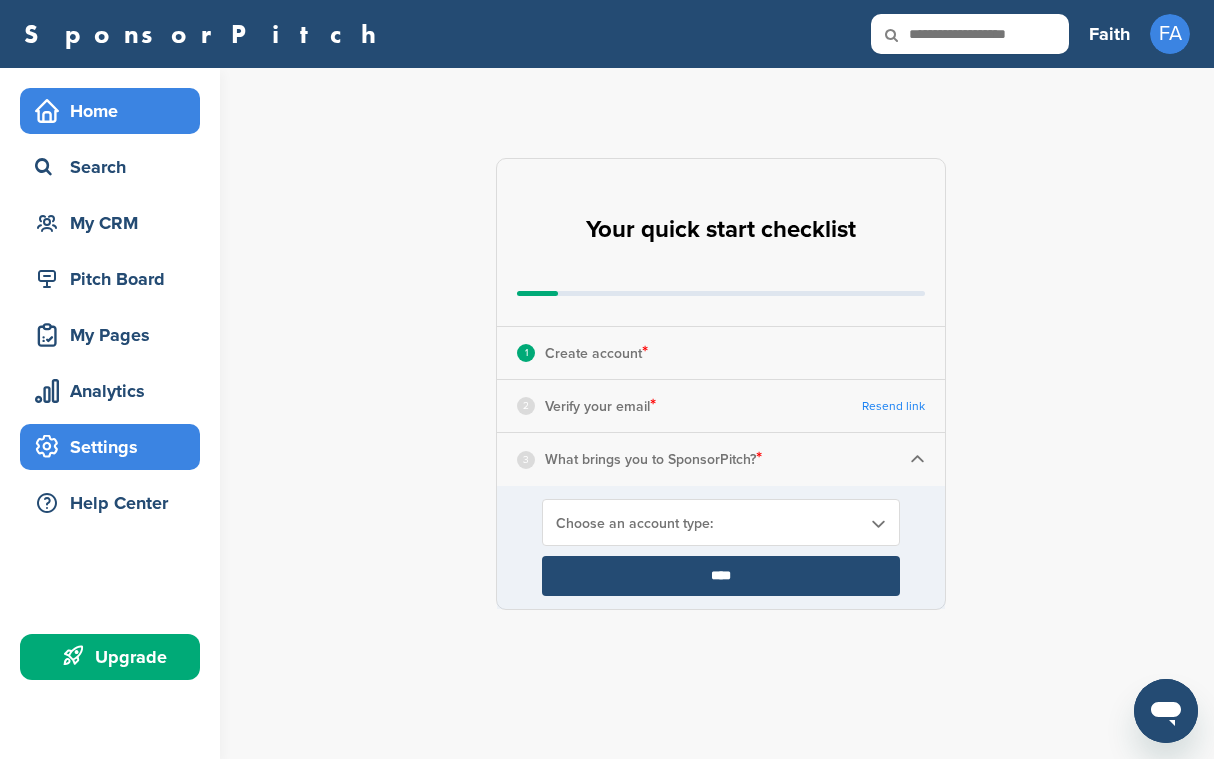 click on "Settings" at bounding box center (115, 447) 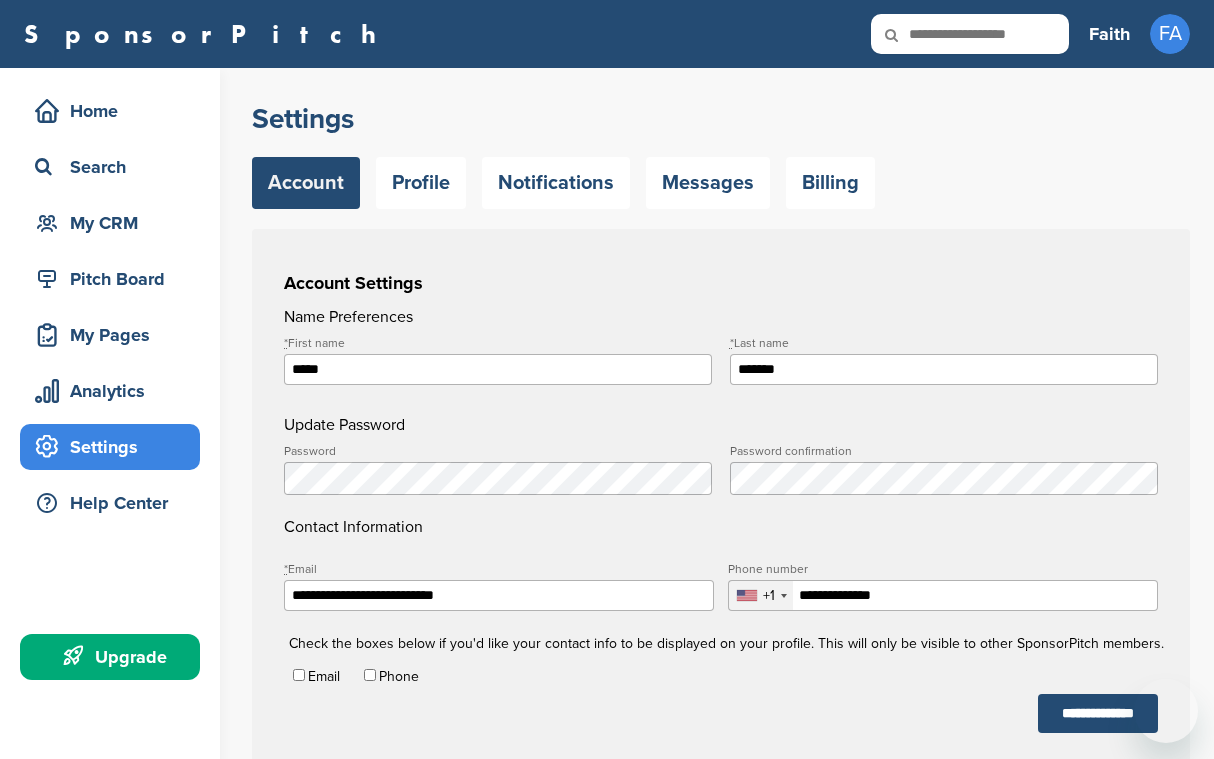 scroll, scrollTop: 0, scrollLeft: 0, axis: both 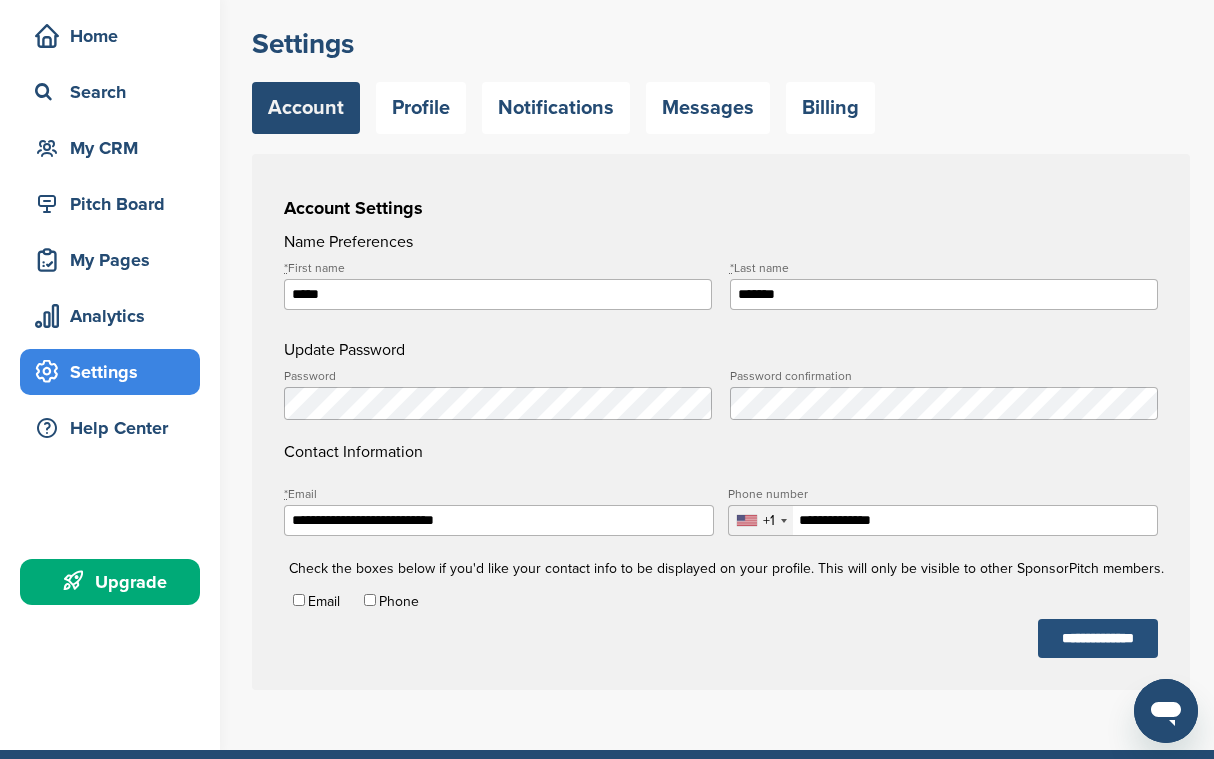 click on "**********" at bounding box center (1098, 638) 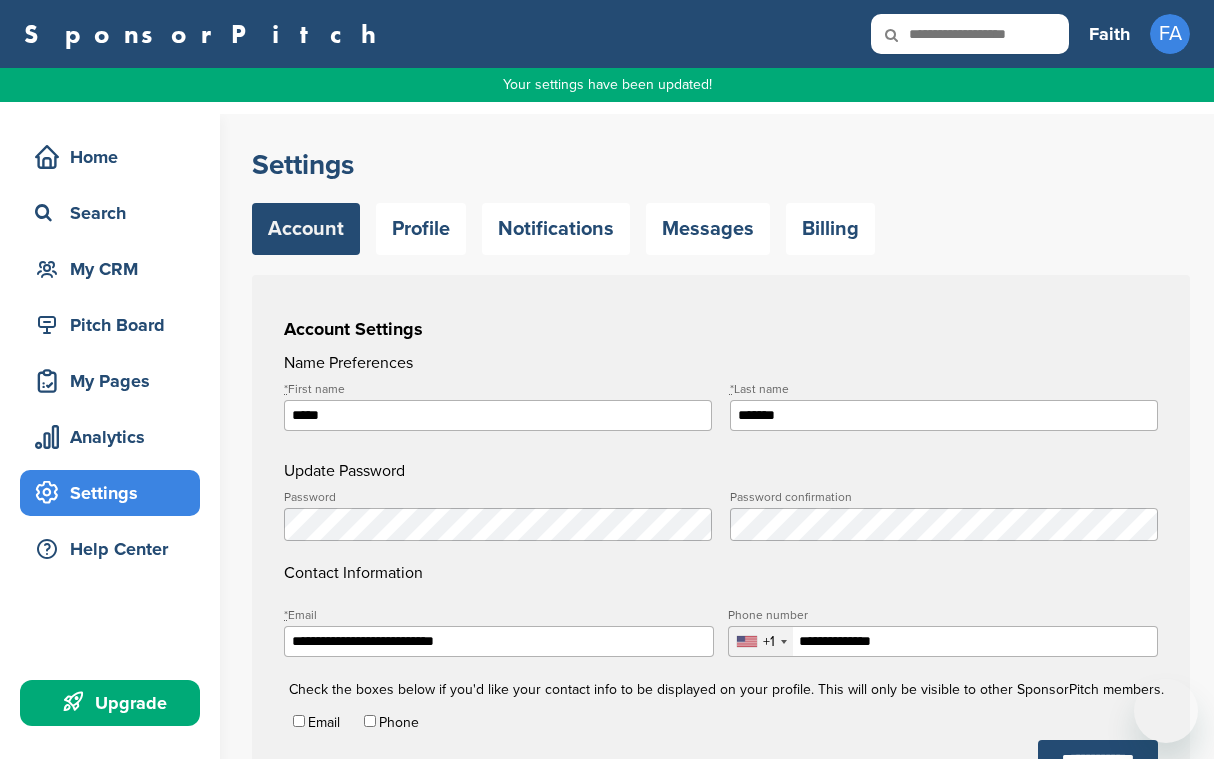 scroll, scrollTop: 0, scrollLeft: 0, axis: both 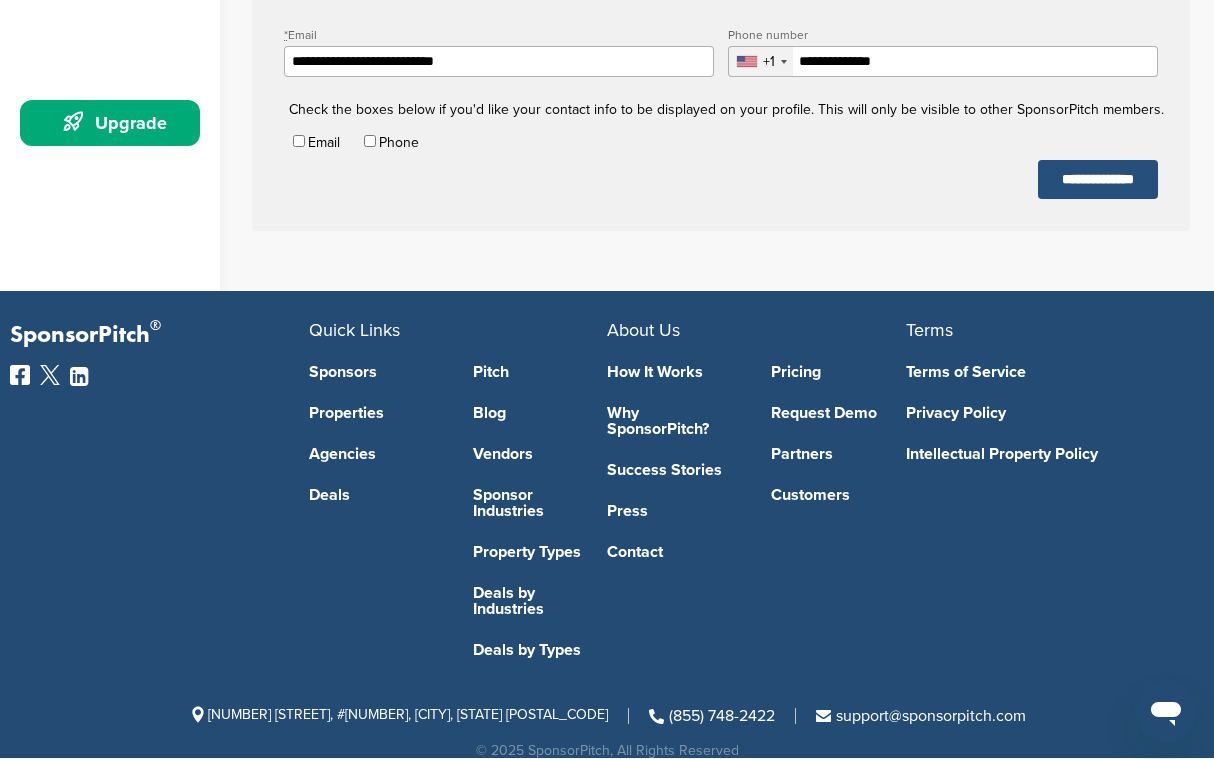 click on "**********" at bounding box center [1098, 179] 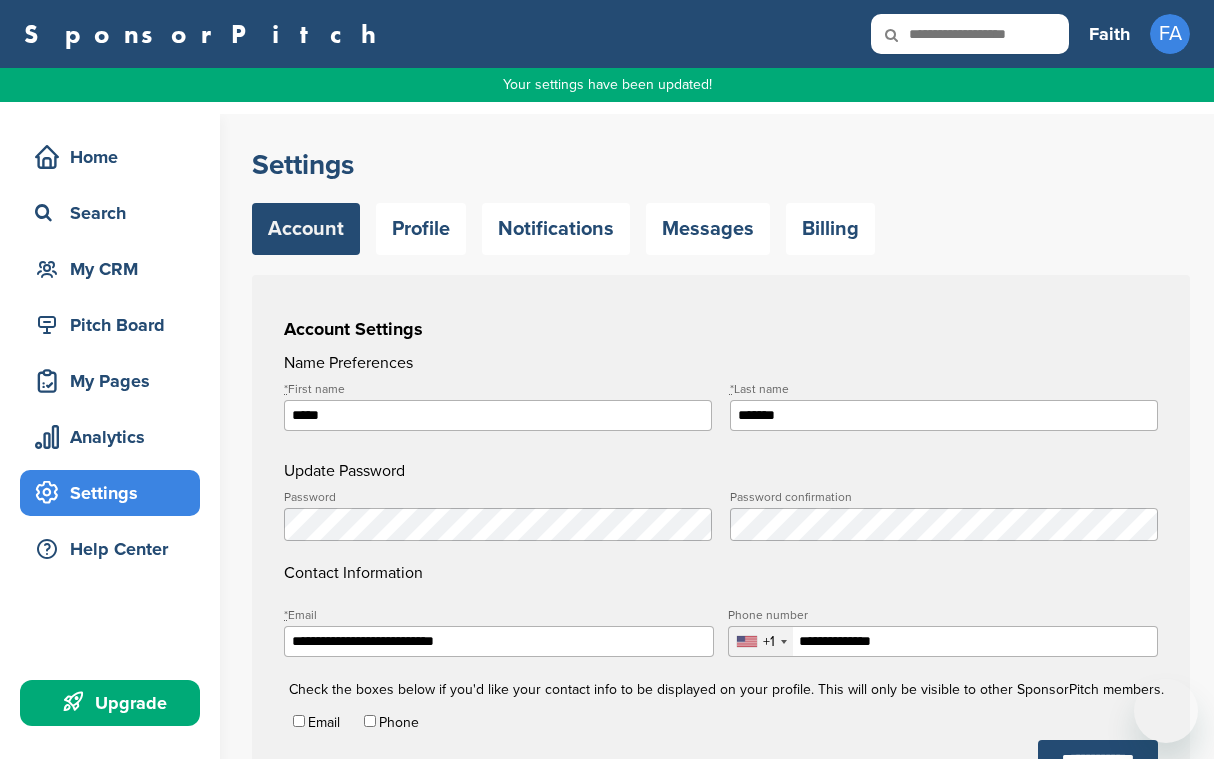 scroll, scrollTop: 0, scrollLeft: 0, axis: both 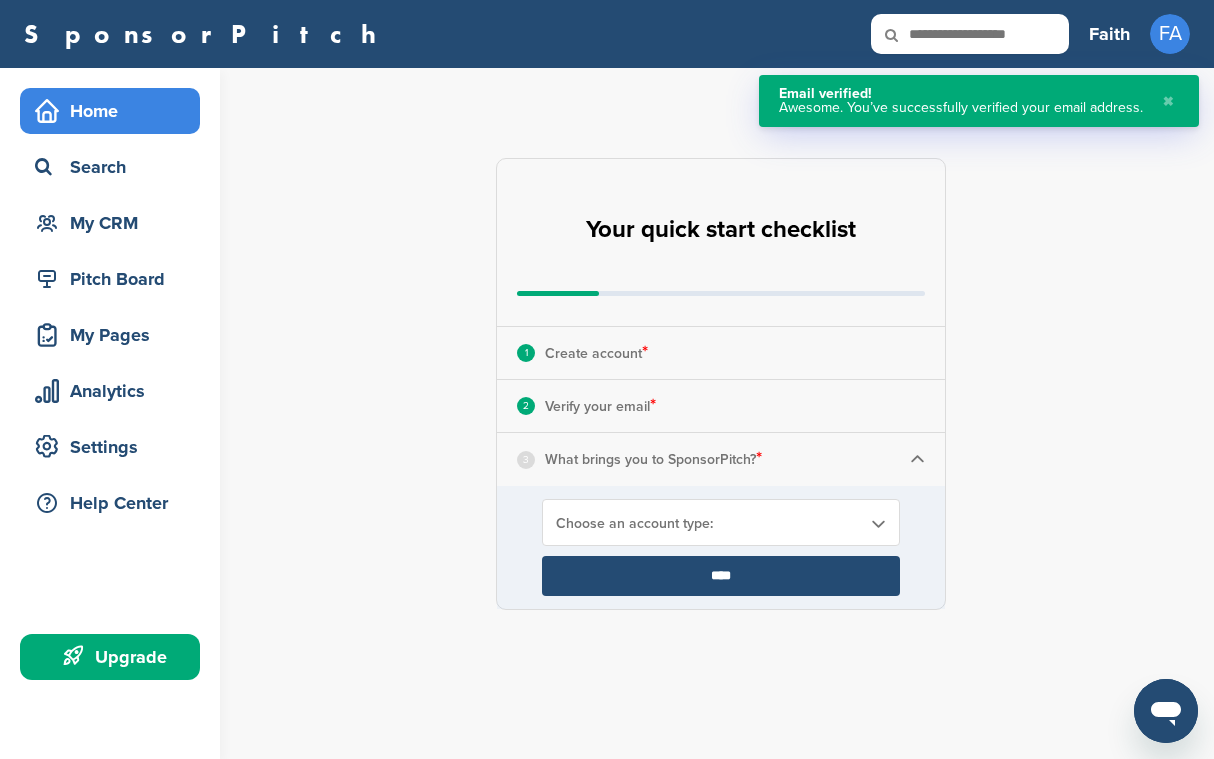 click at bounding box center (917, 459) 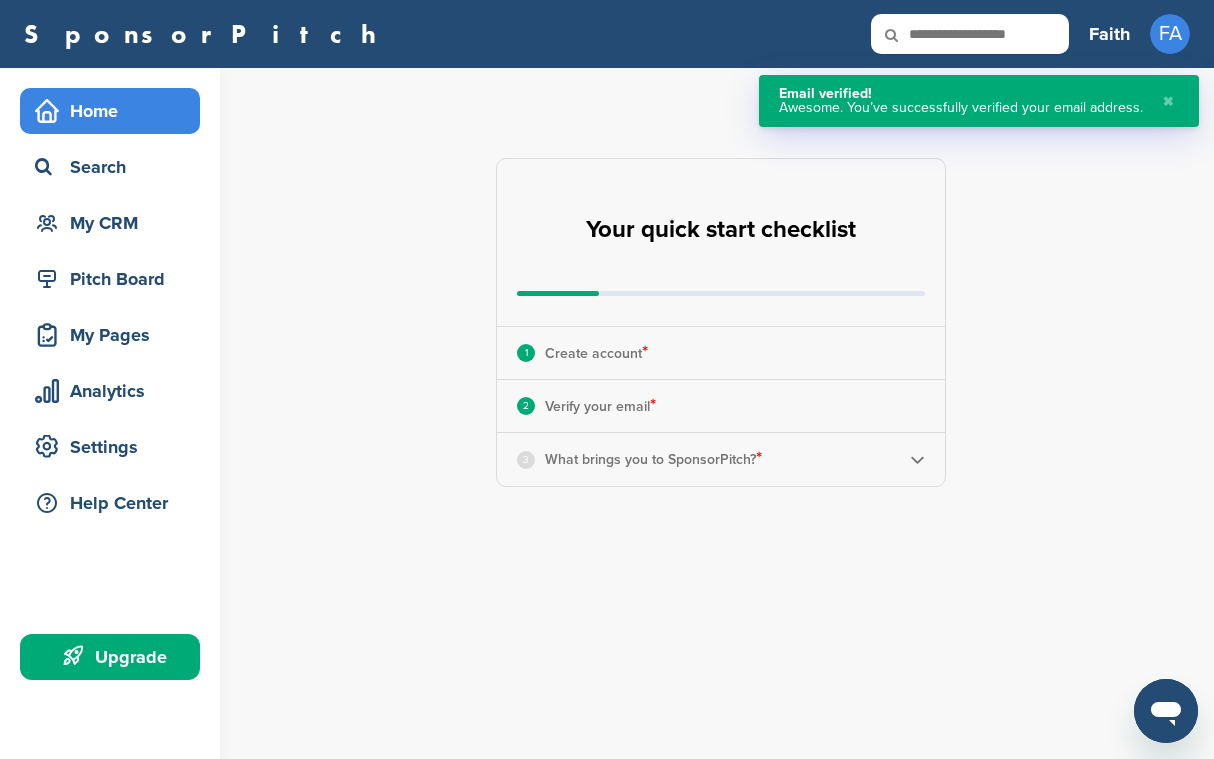 click on "3
What brings you to SponsorPitch?
*" at bounding box center (721, 459) 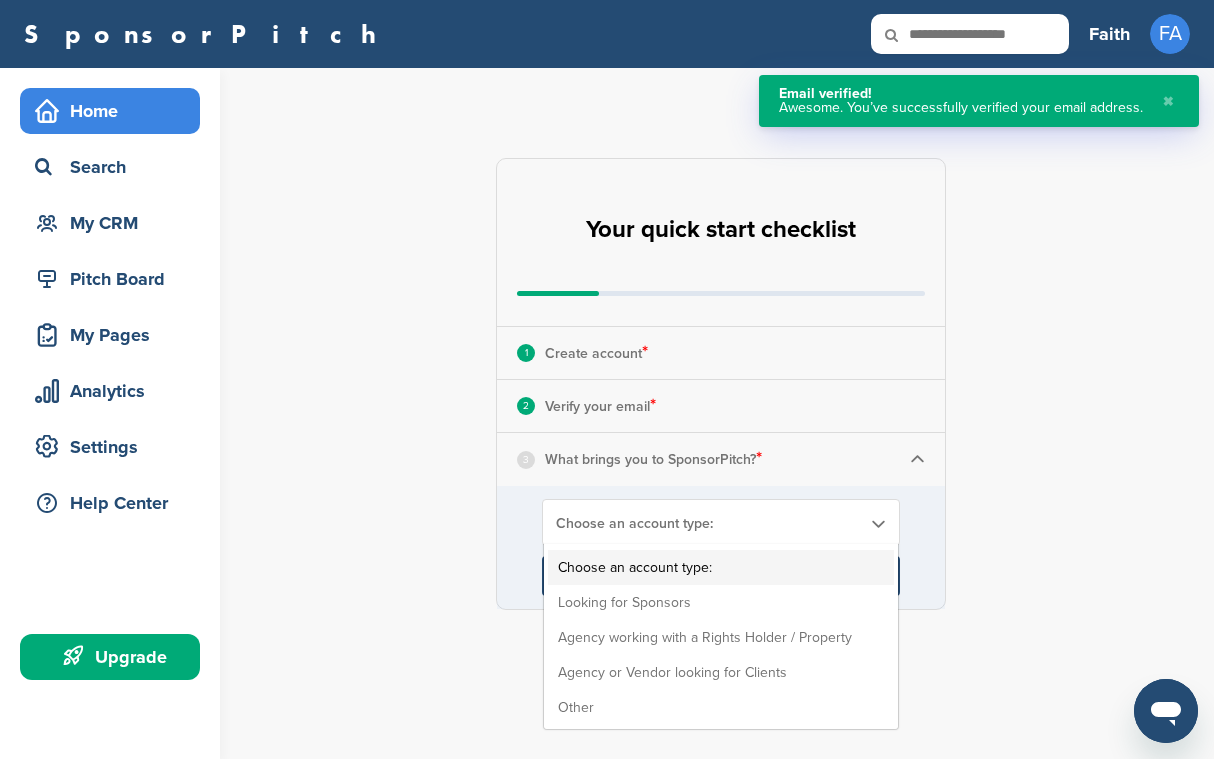 click on "Choose an account type: Choose an account type: Looking for Sponsors Agency working with a Rights Holder / Property Agency or Vendor looking for Clients Other" at bounding box center [721, 522] 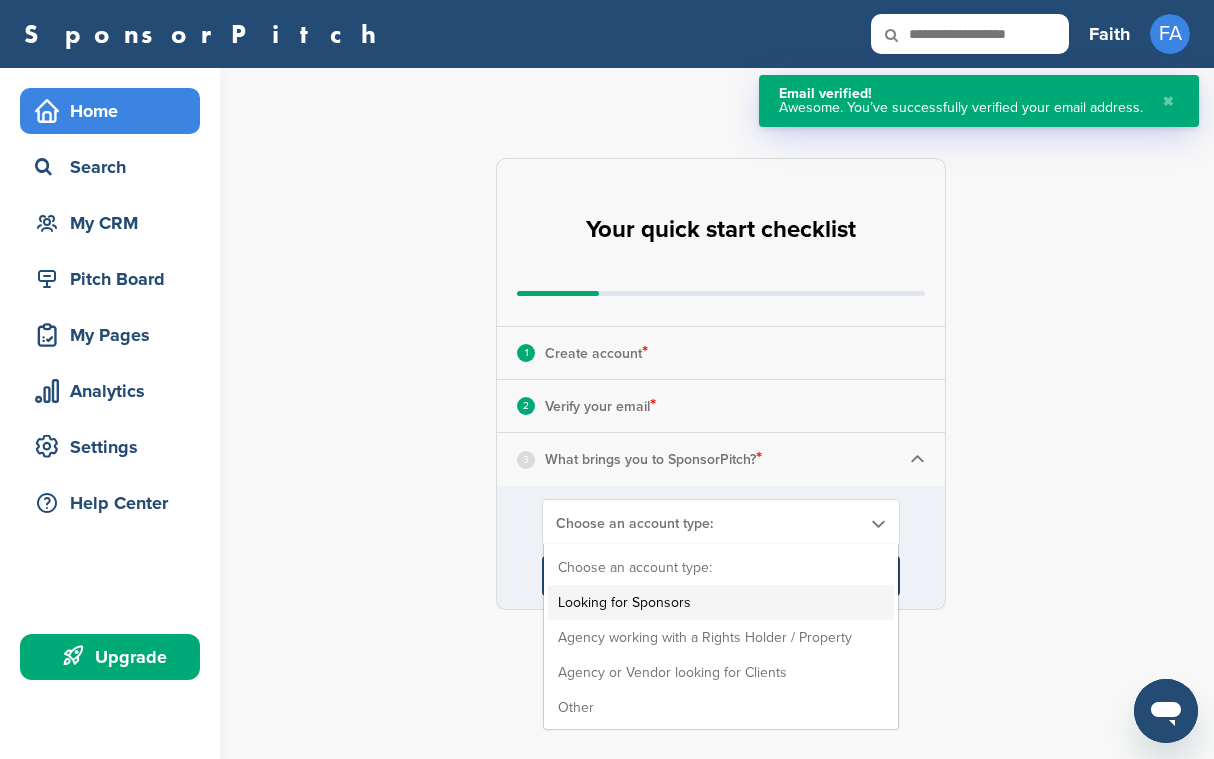 click on "Looking for Sponsors" at bounding box center [721, 602] 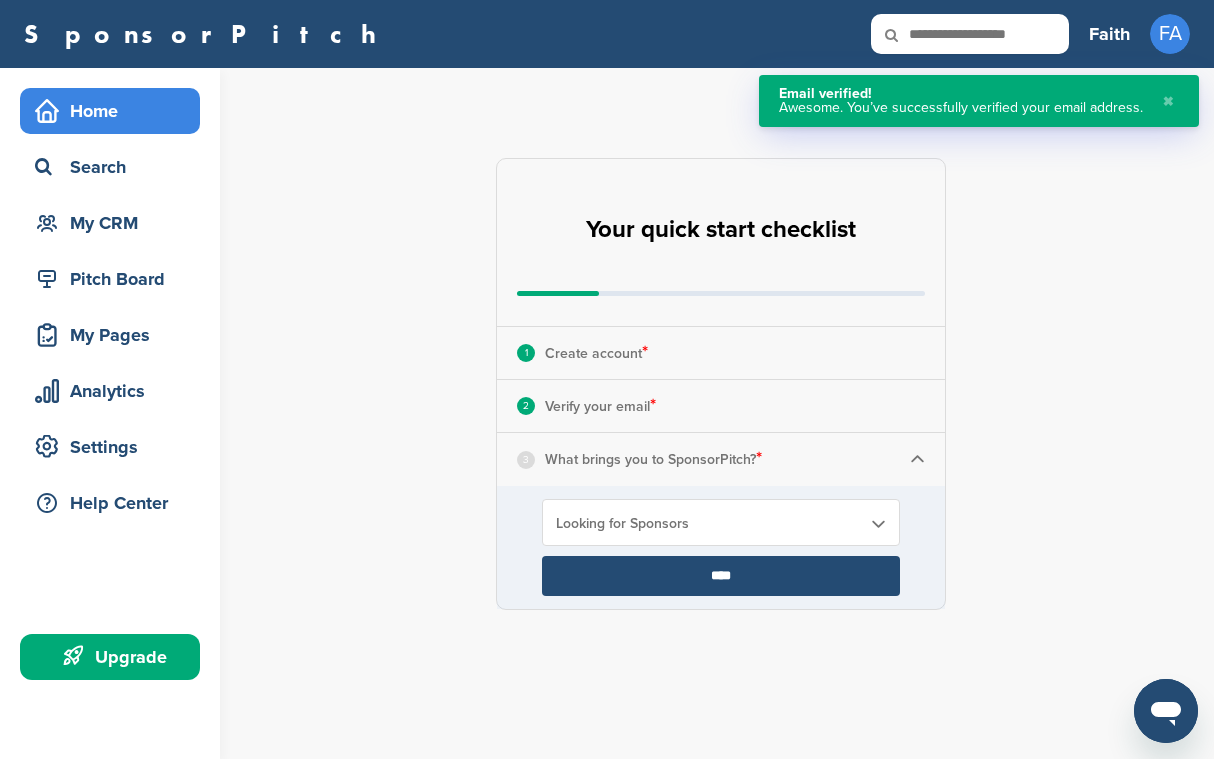 click on "****" at bounding box center [721, 576] 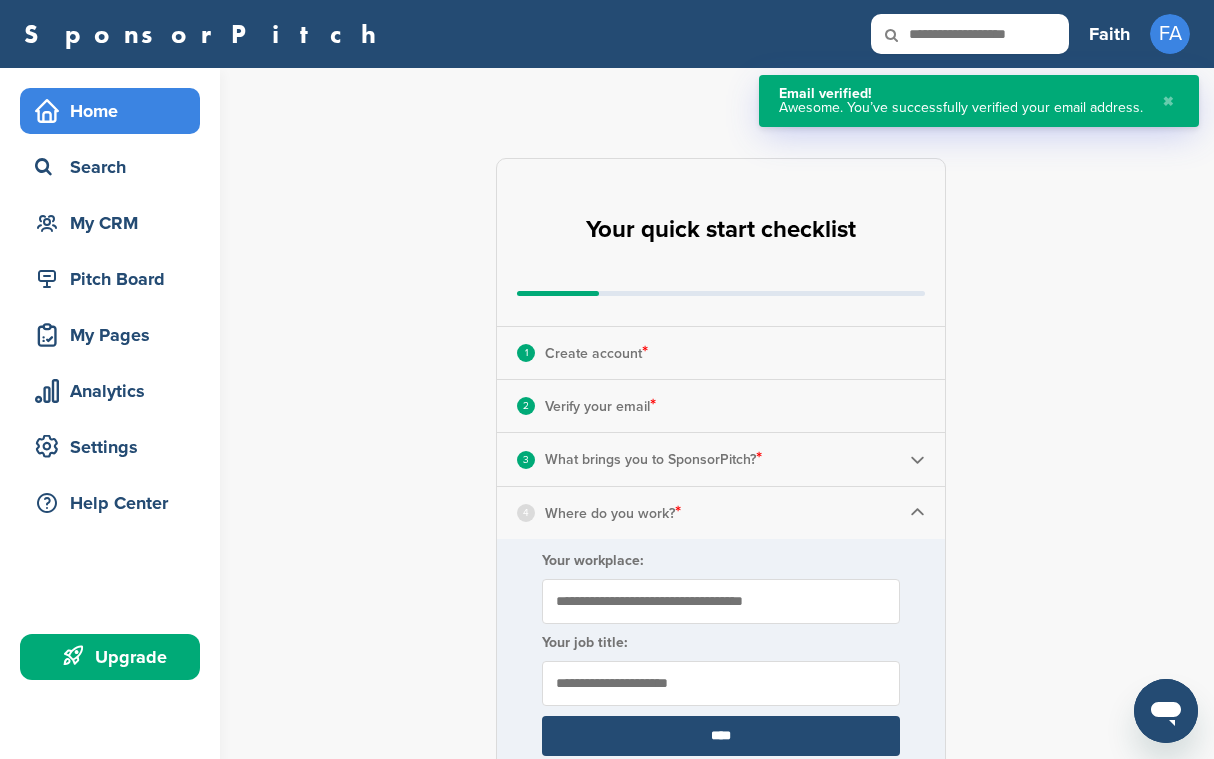 click on "Your workplace:
Your job title:
****" at bounding box center [721, 654] 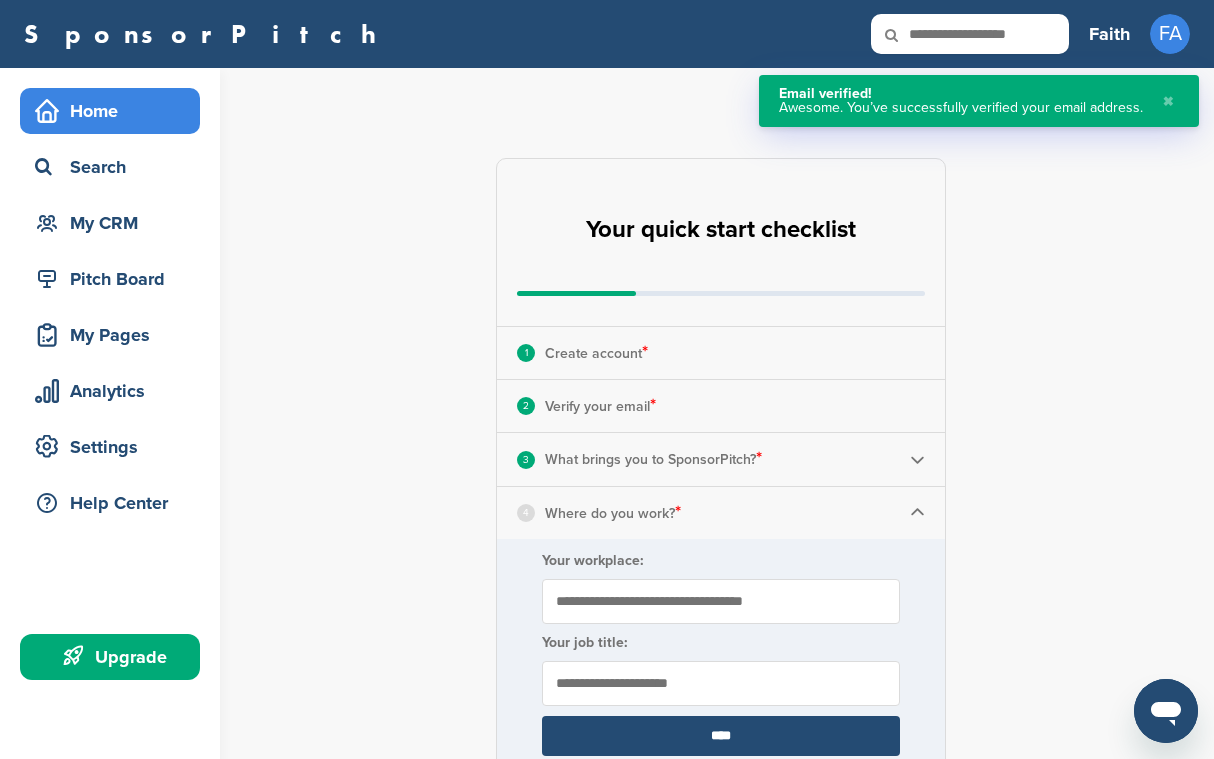scroll, scrollTop: 28, scrollLeft: 0, axis: vertical 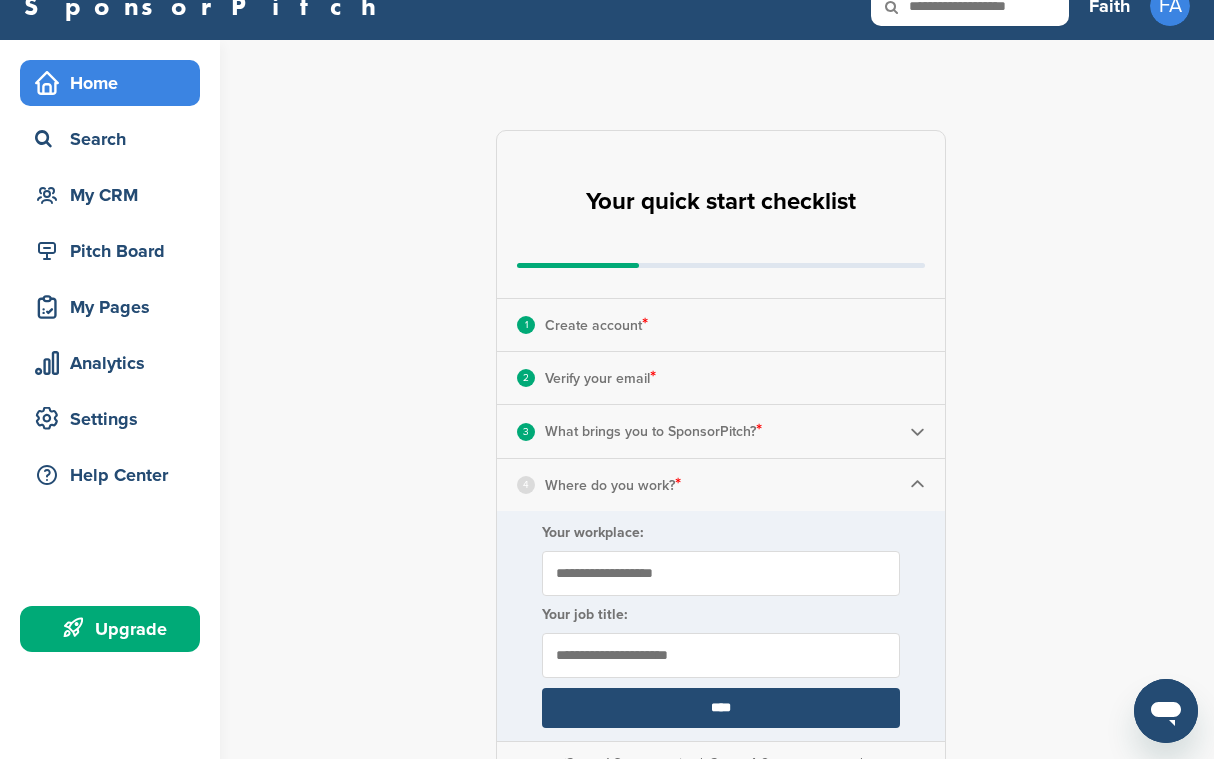 type on "**********" 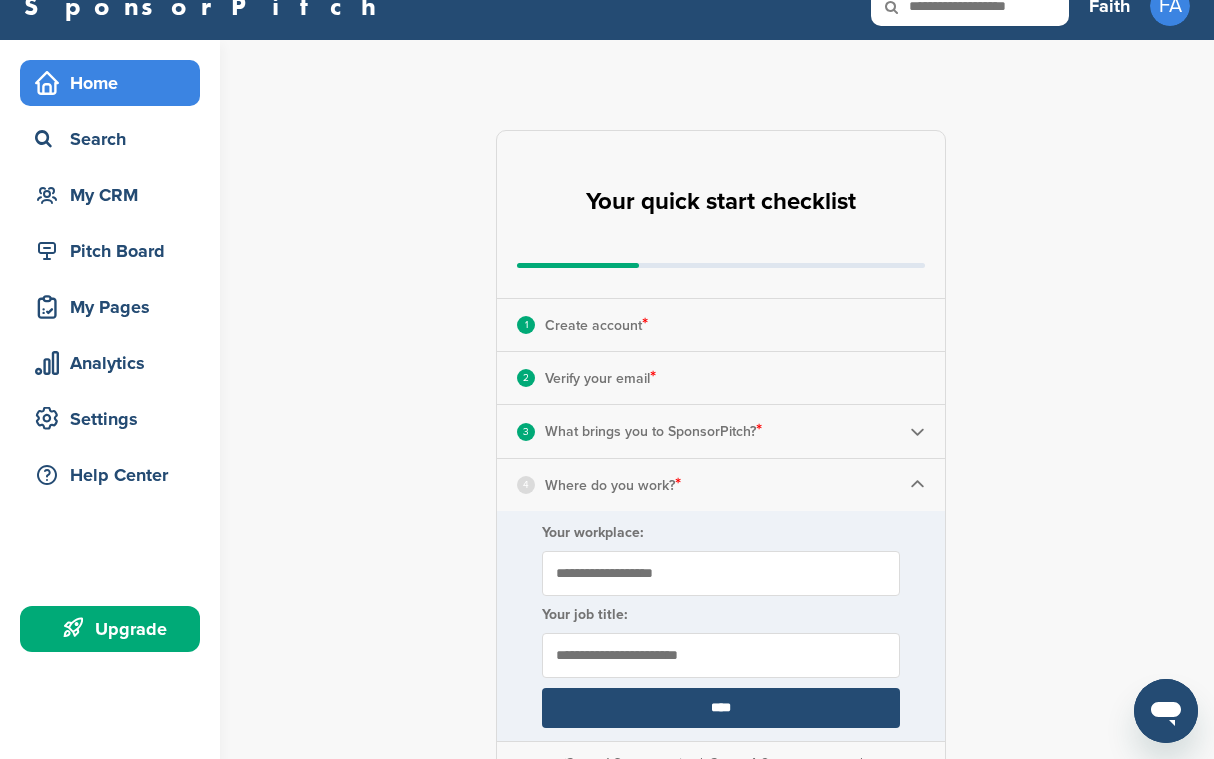 type on "**********" 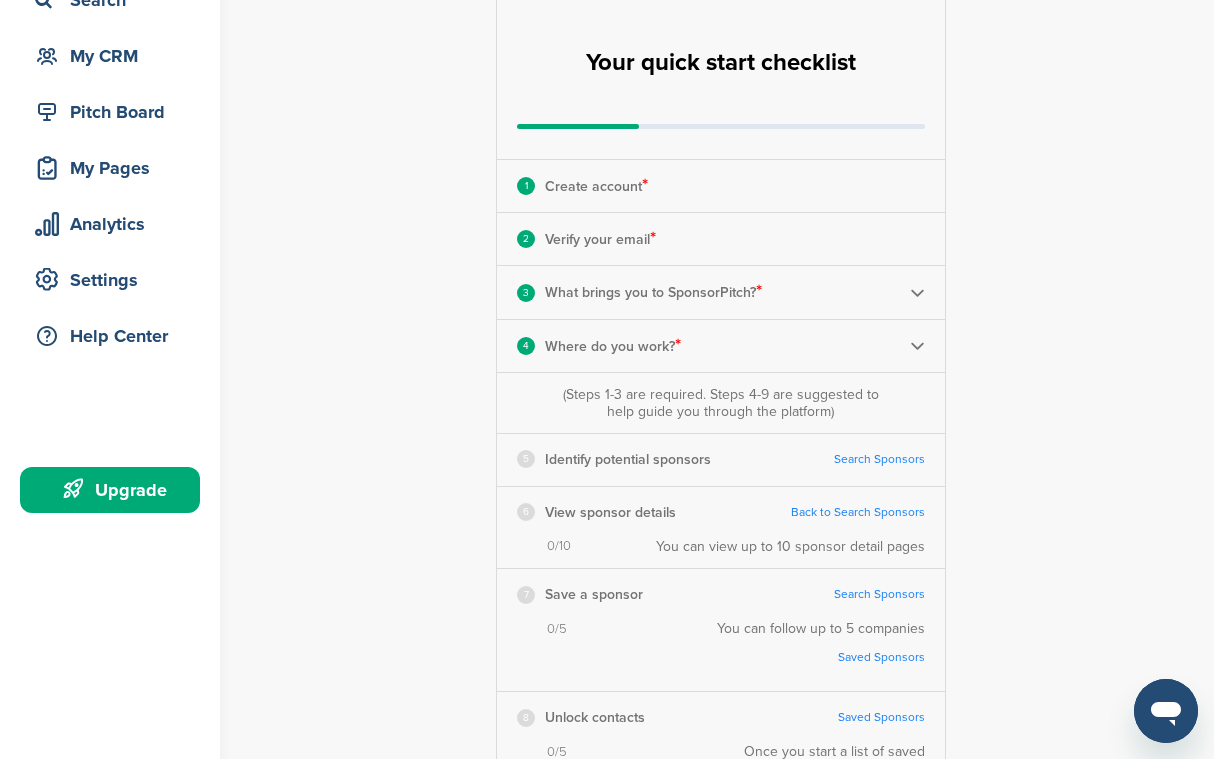 scroll, scrollTop: 307, scrollLeft: 0, axis: vertical 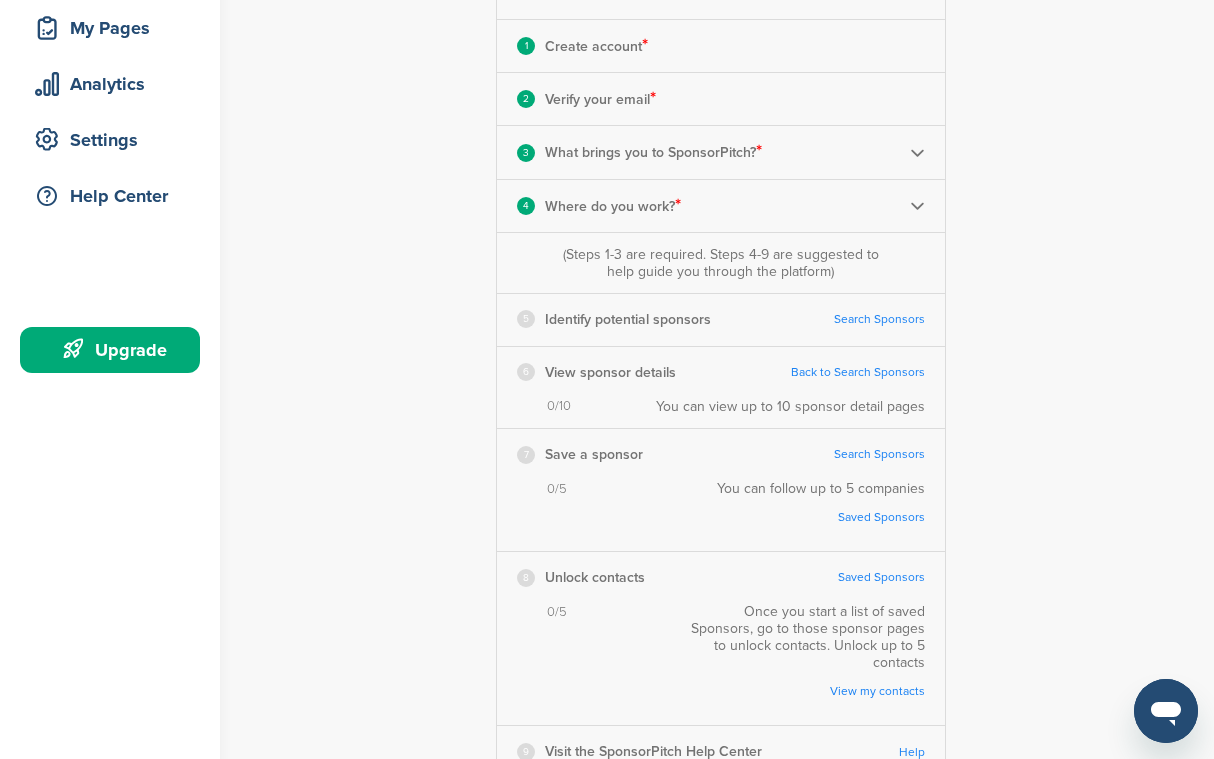 click on "5
Identify potential sponsors
Search Sponsors
Complete Steps 1-3 First" at bounding box center [721, 319] 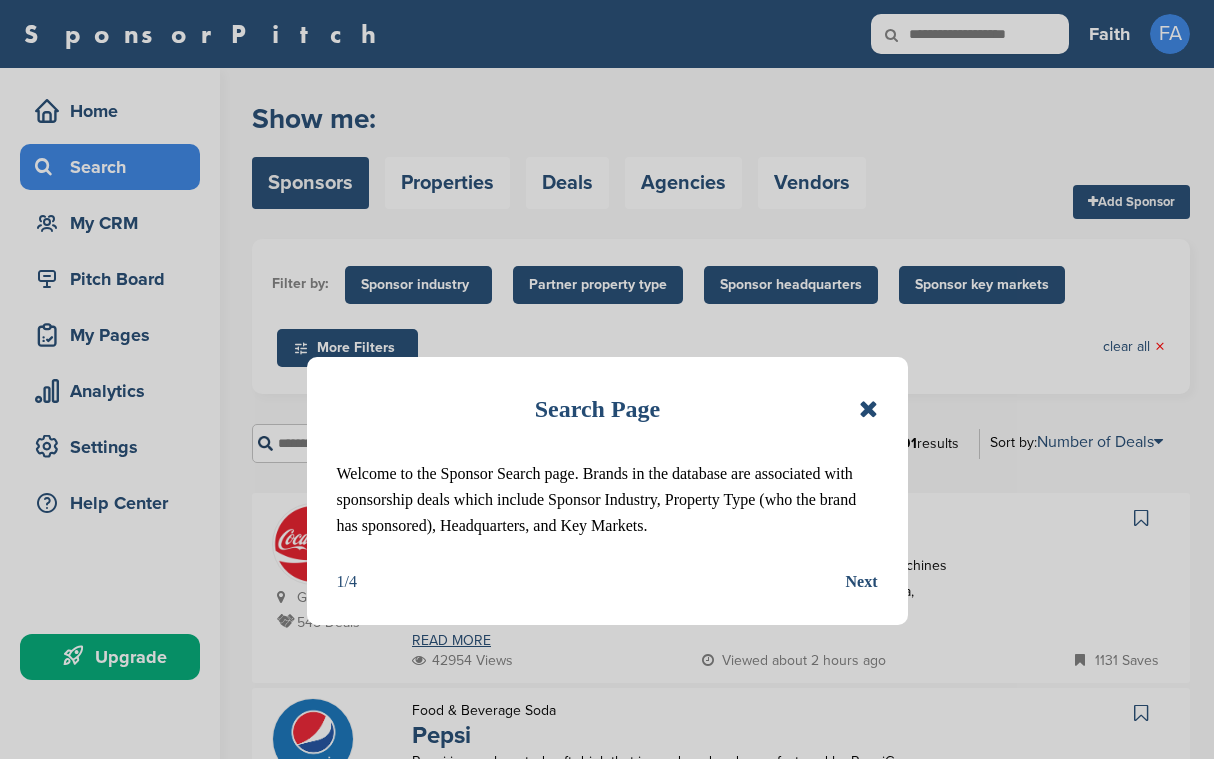 scroll, scrollTop: 0, scrollLeft: 0, axis: both 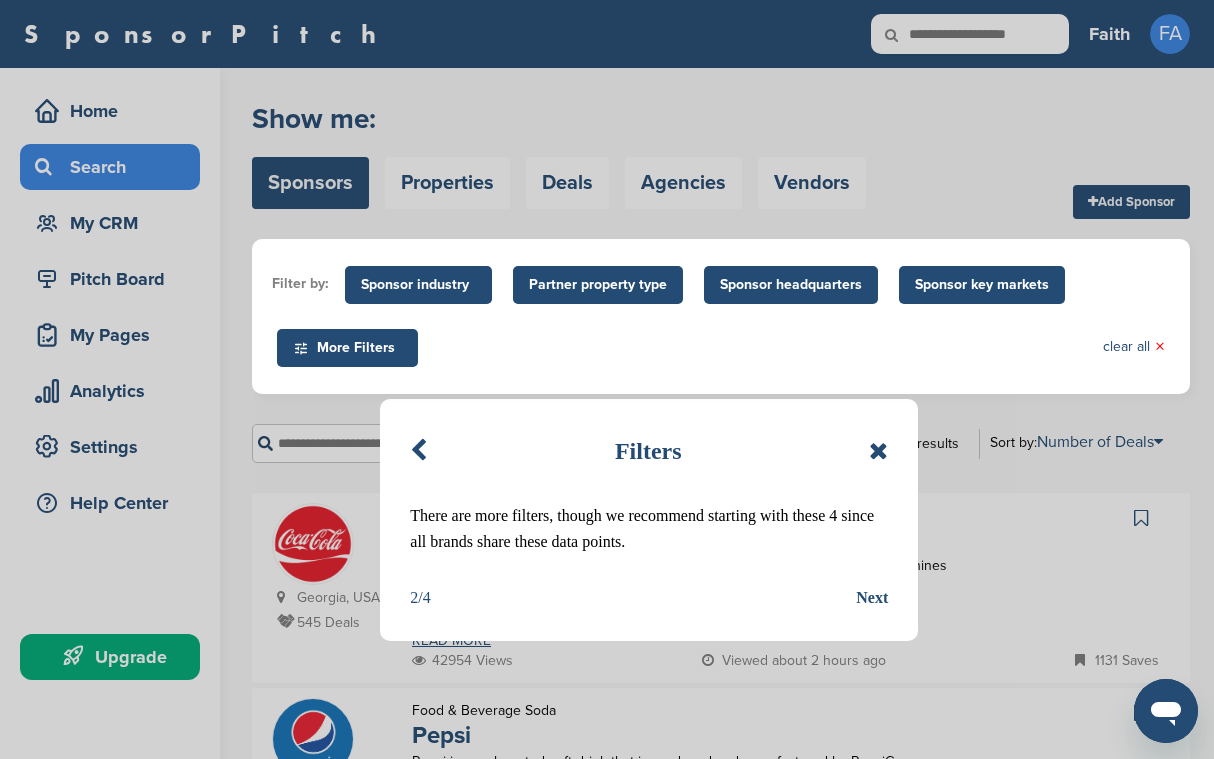 click on "Next" at bounding box center [872, 598] 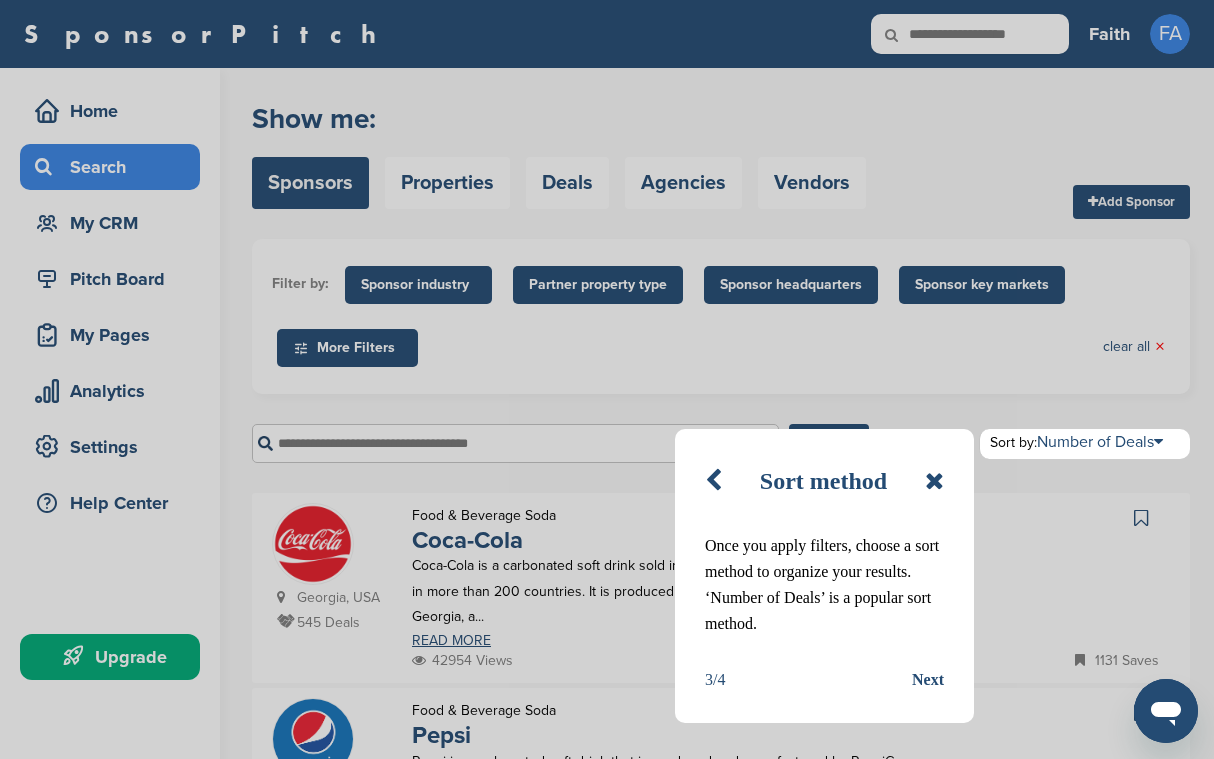 click on "Next" at bounding box center [928, 680] 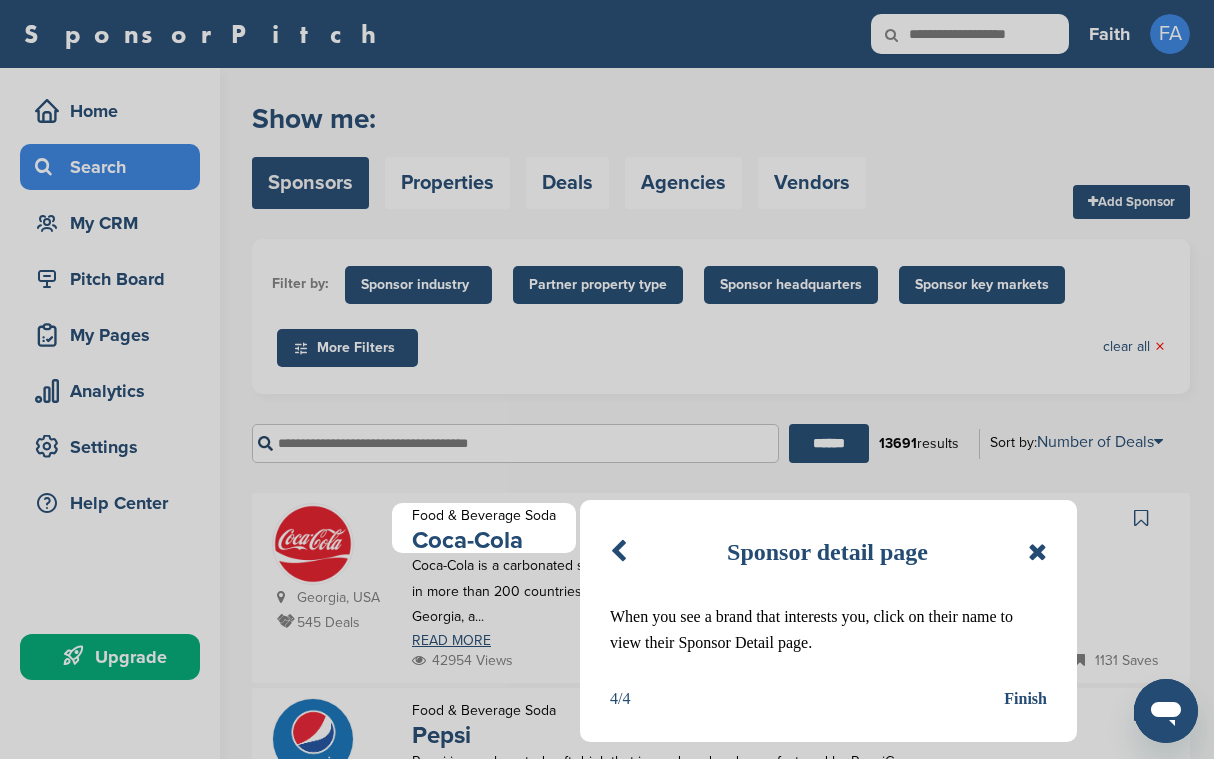 click on "Finish" at bounding box center [1025, 699] 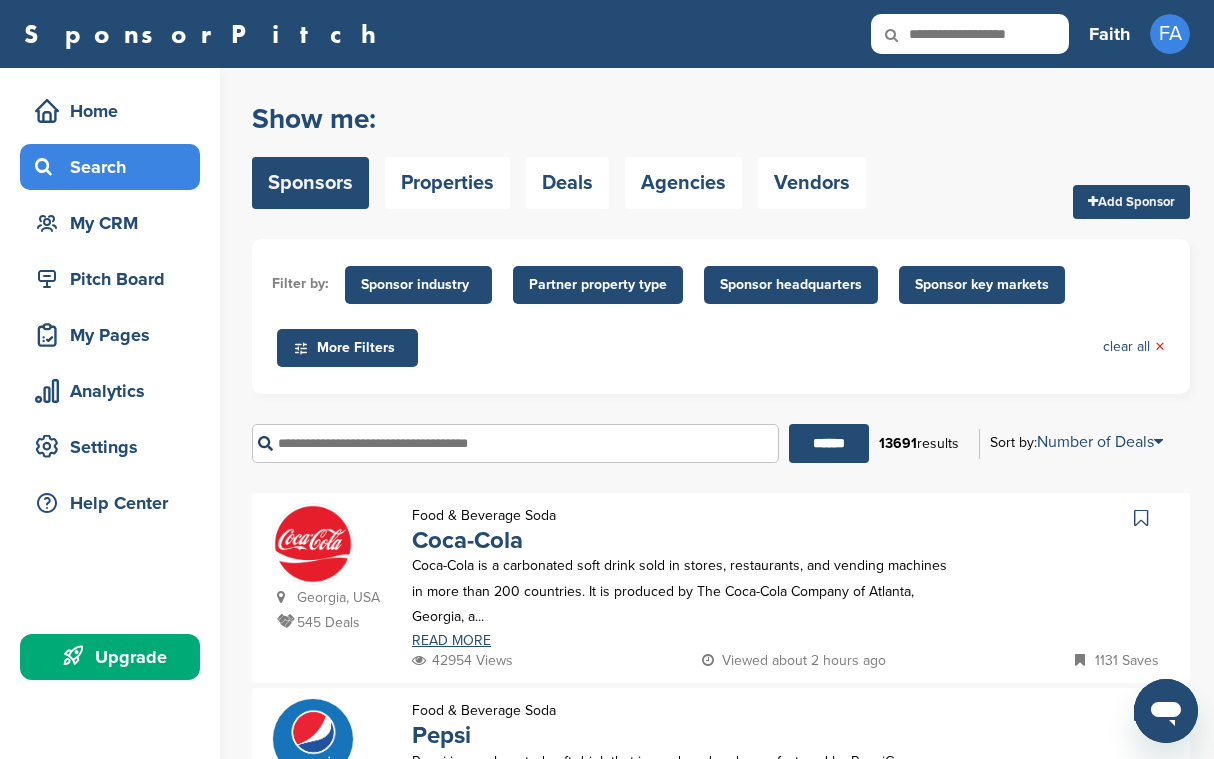 click at bounding box center (515, 443) 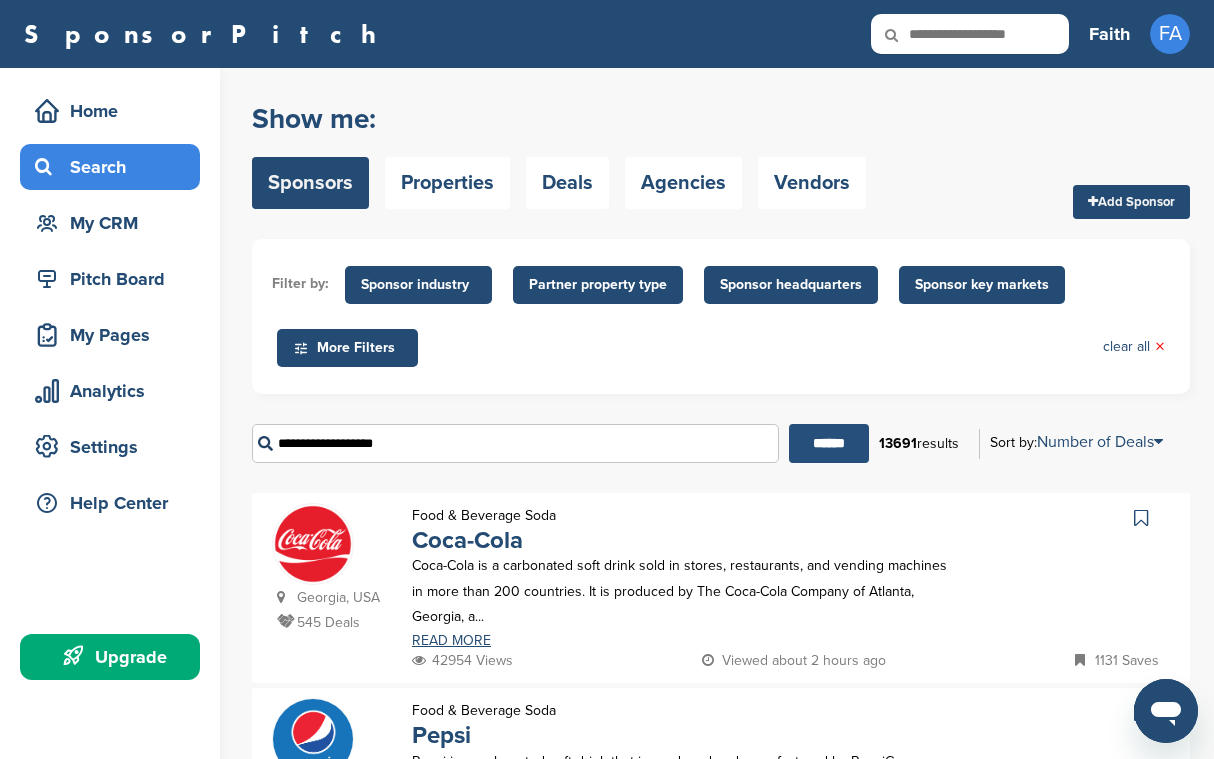 drag, startPoint x: 837, startPoint y: 430, endPoint x: 841, endPoint y: 440, distance: 10.770329 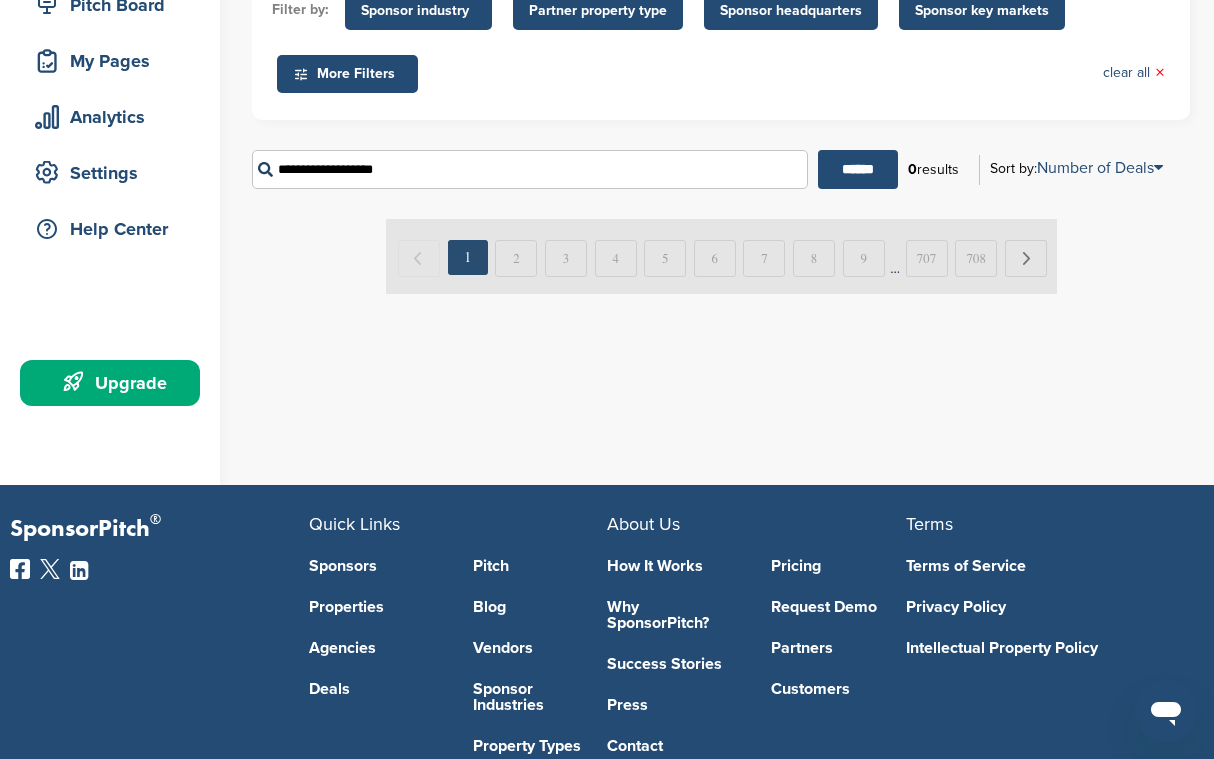 scroll, scrollTop: 0, scrollLeft: 0, axis: both 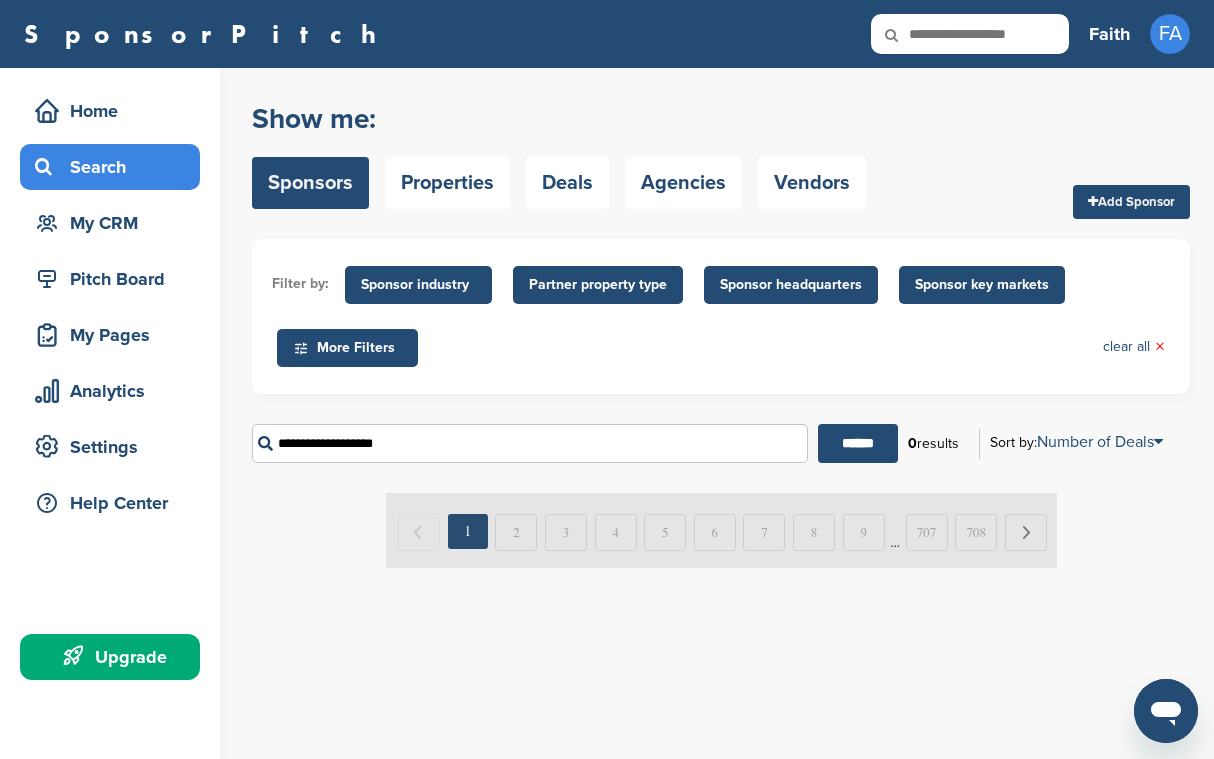click on "**********" at bounding box center (530, 443) 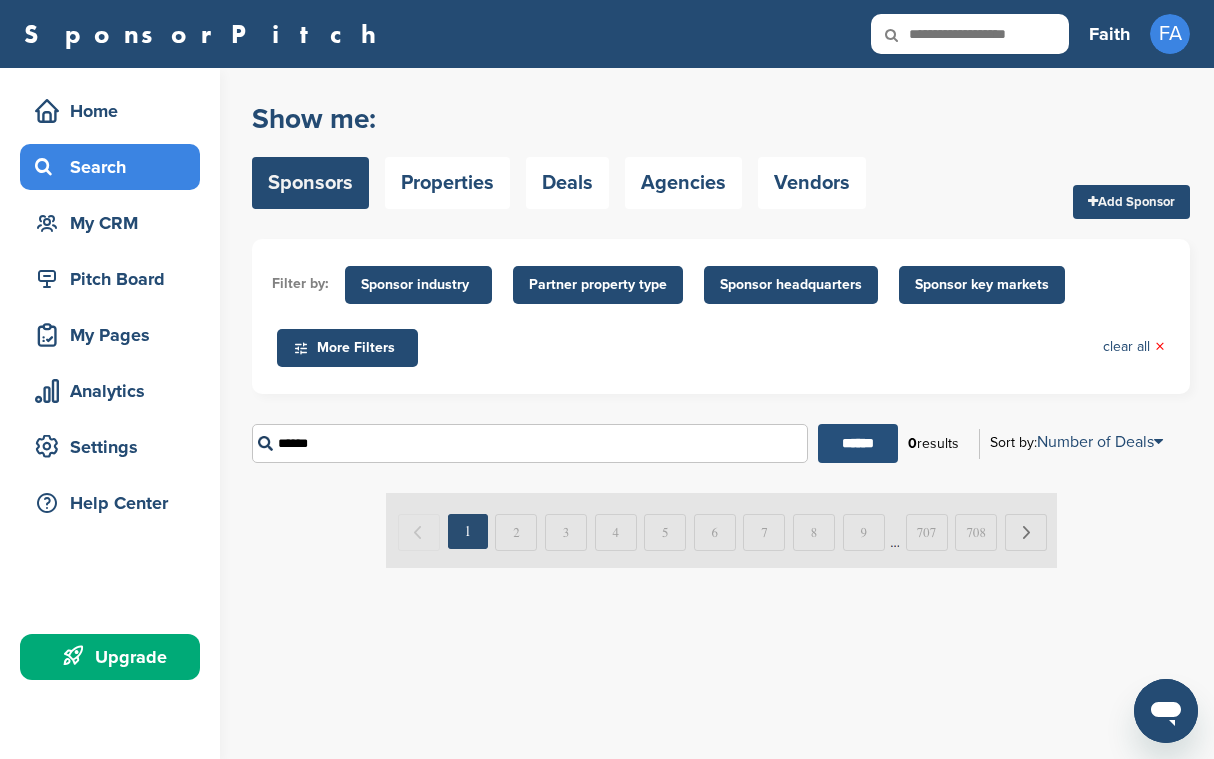type on "******" 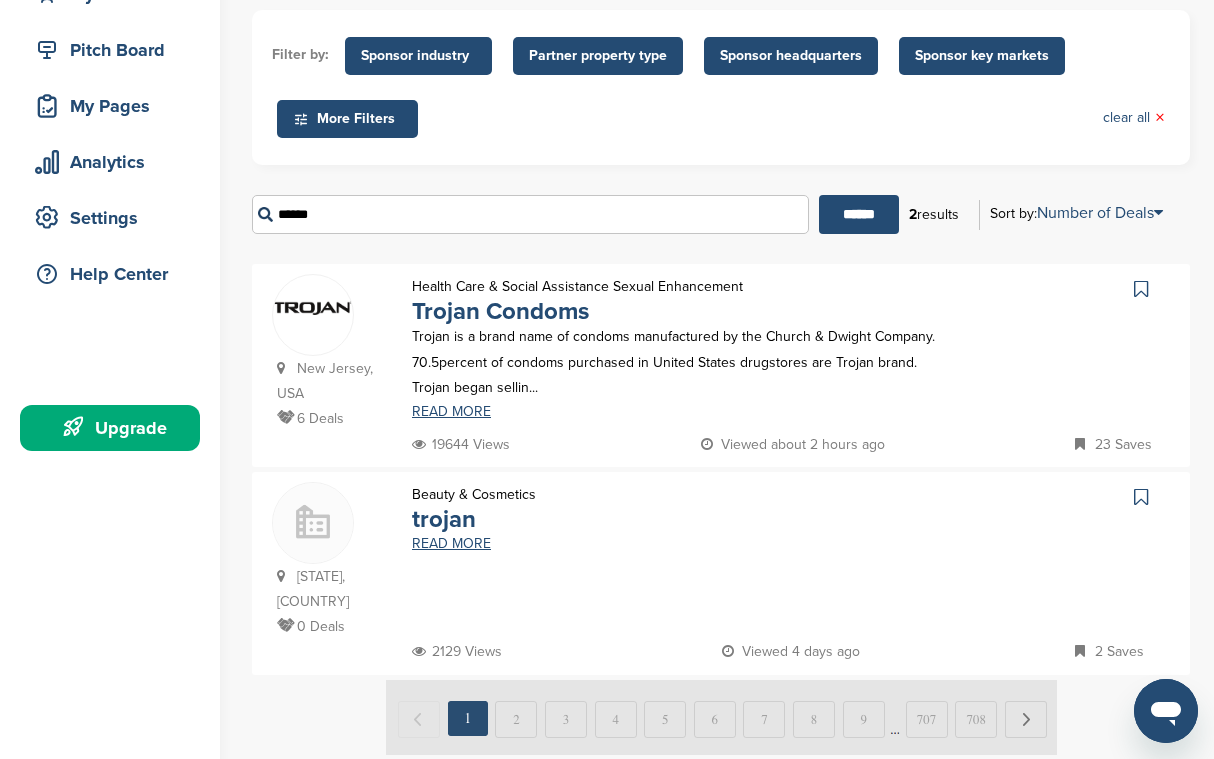 scroll, scrollTop: 240, scrollLeft: 0, axis: vertical 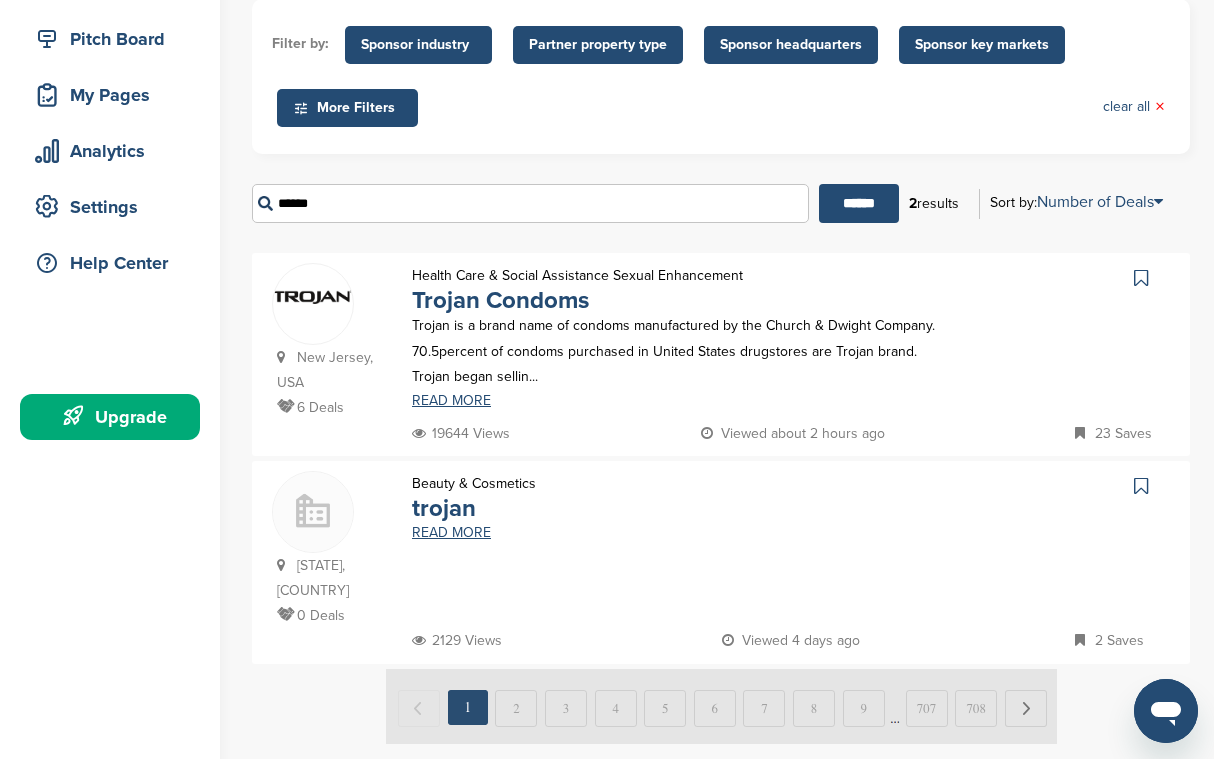 click at bounding box center (1141, 278) 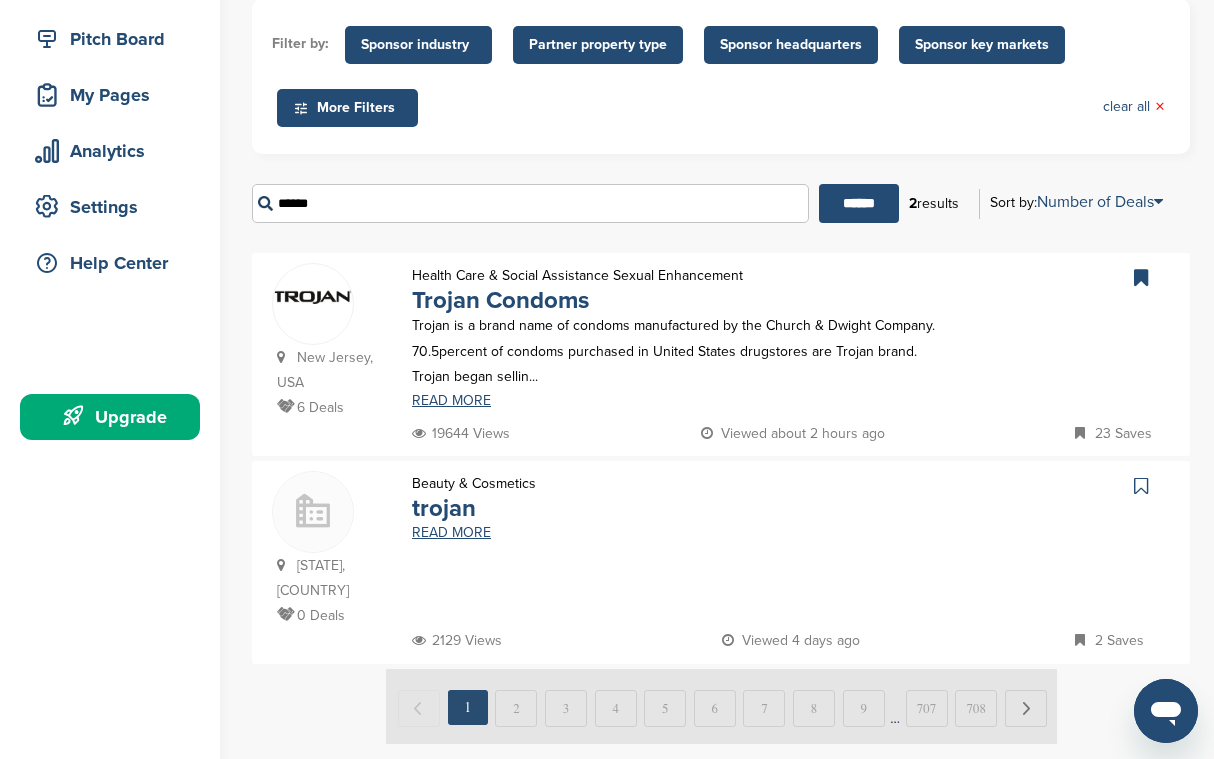 click on "******" at bounding box center (530, 203) 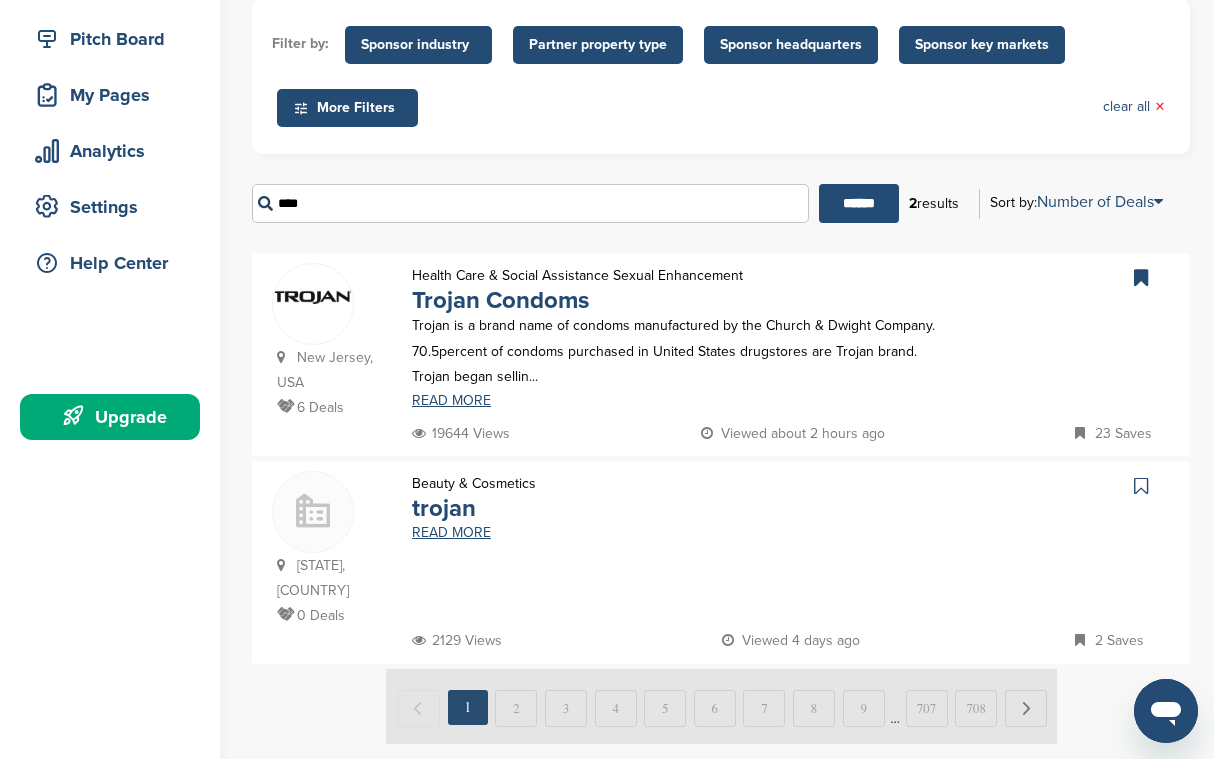click on "******" at bounding box center [859, 203] 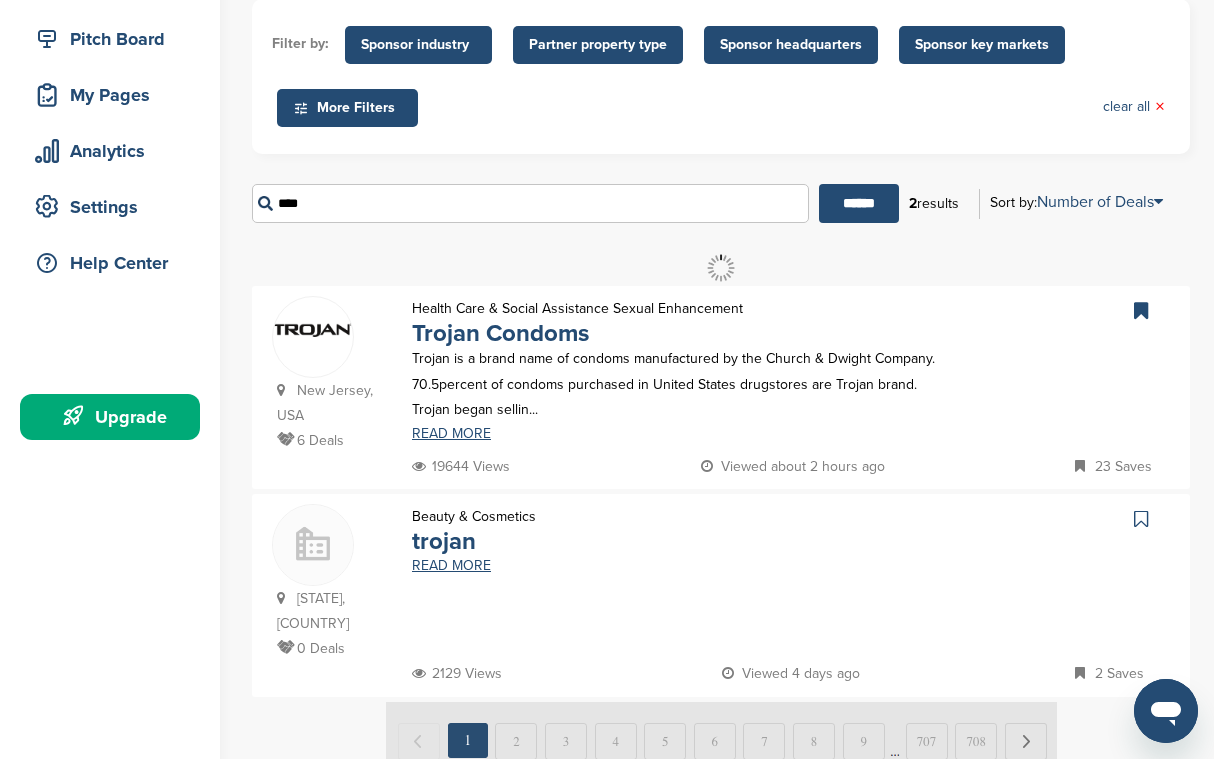 scroll, scrollTop: 0, scrollLeft: 0, axis: both 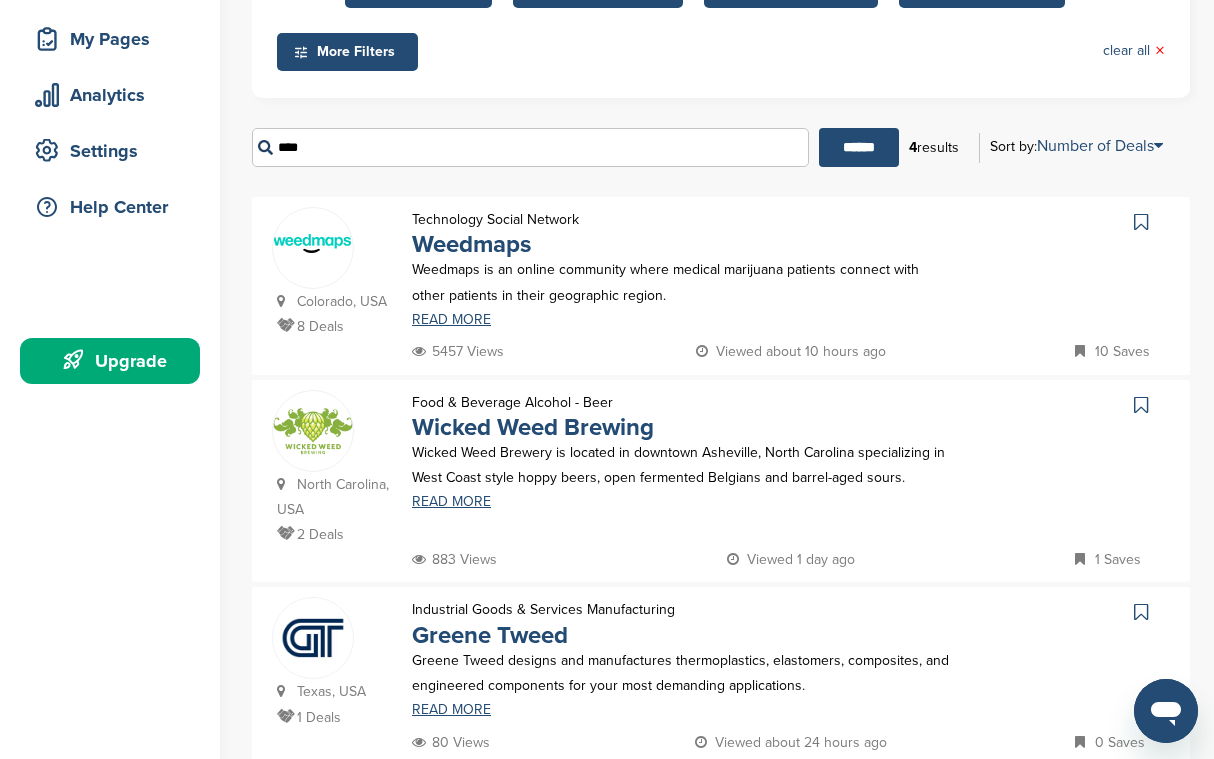 click at bounding box center [1085, 351] 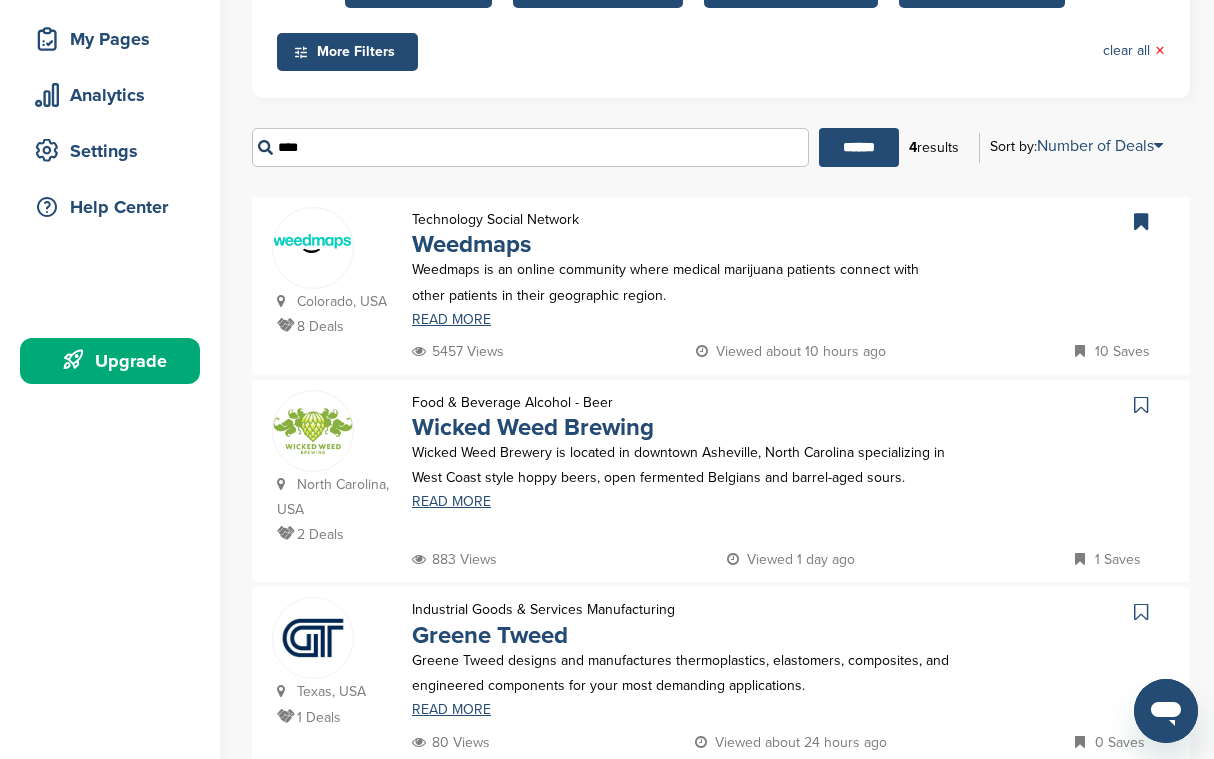click at bounding box center [1141, 405] 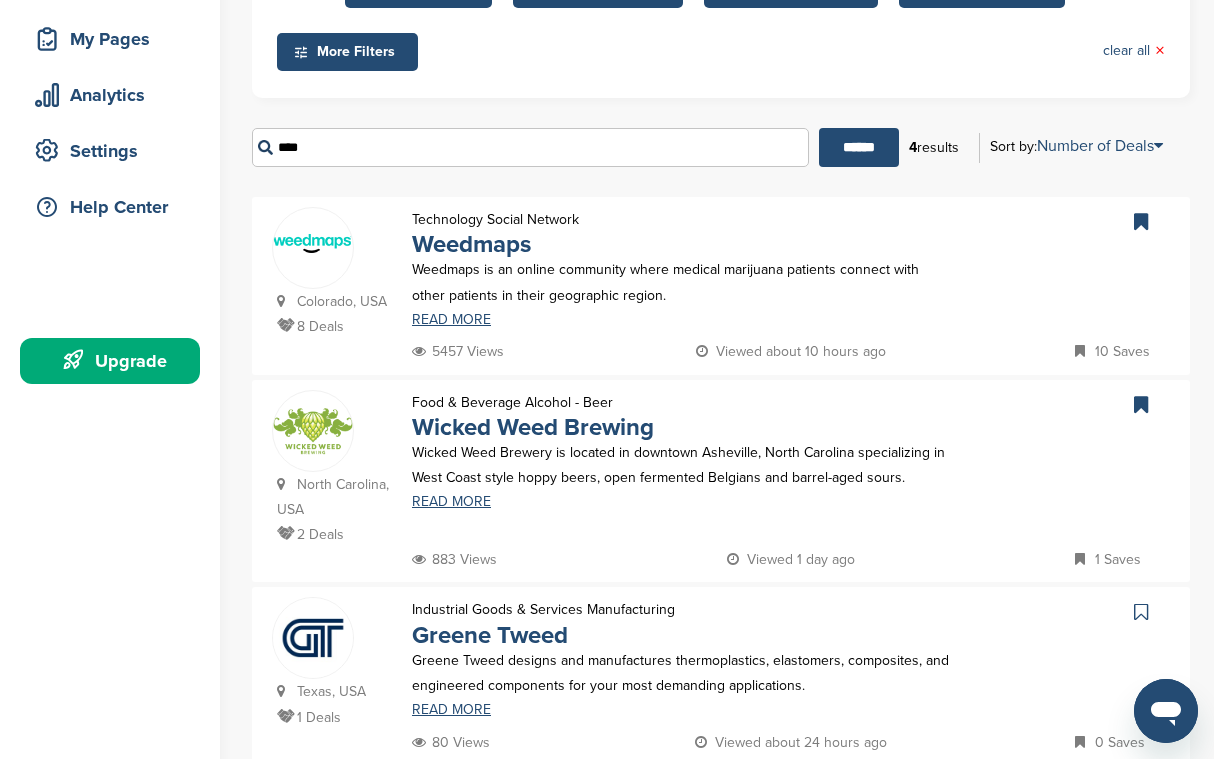 click on "****" at bounding box center [530, 147] 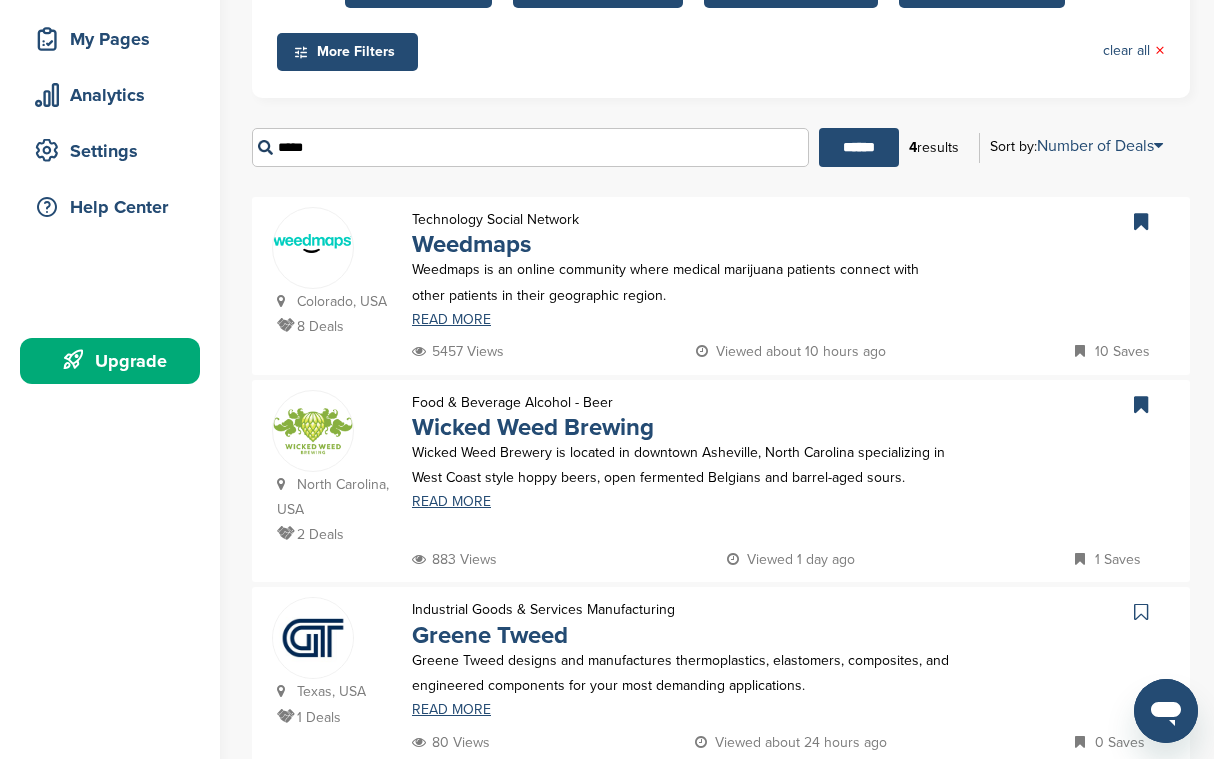 click on "******" at bounding box center [859, 147] 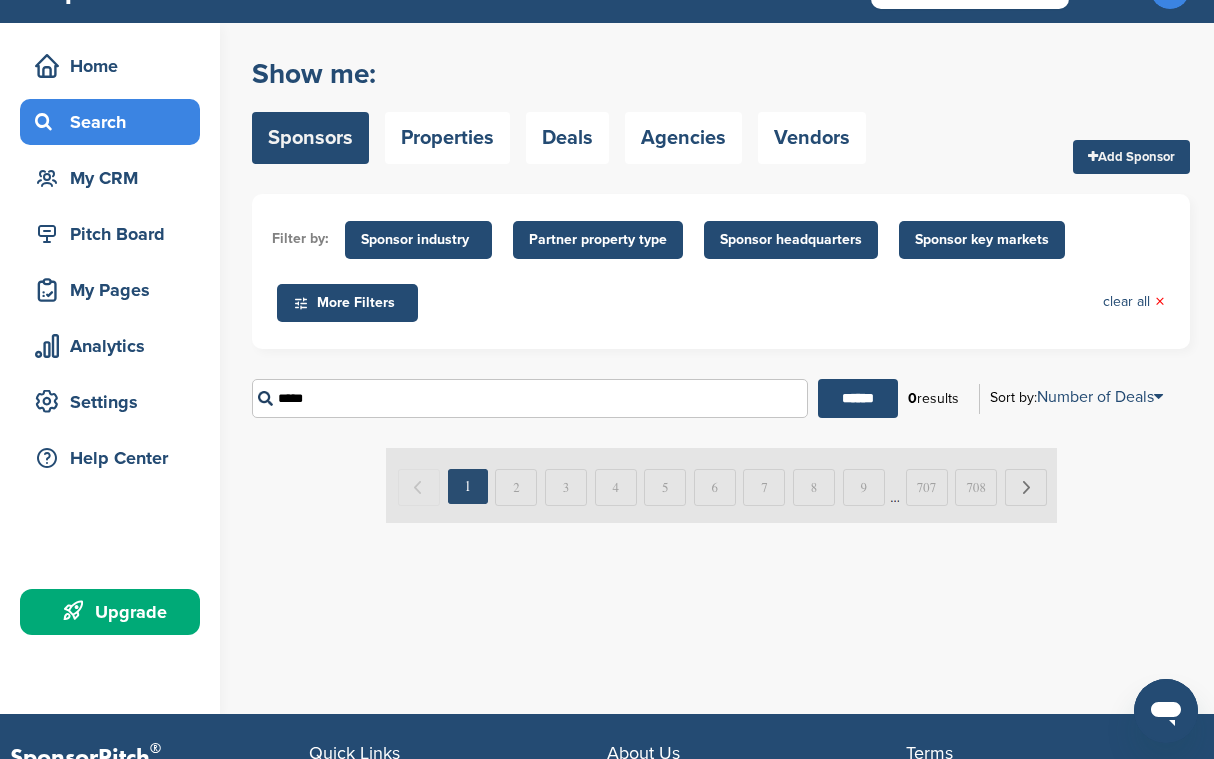 scroll, scrollTop: 97, scrollLeft: 0, axis: vertical 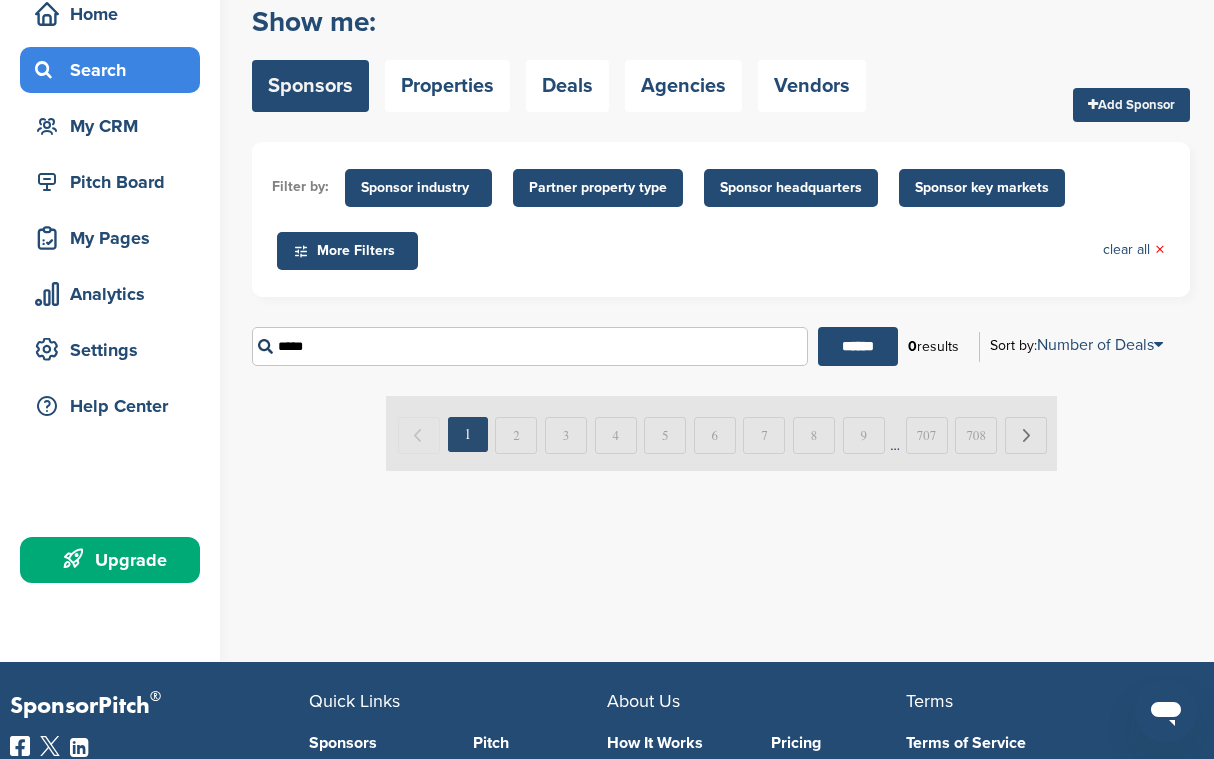 click on "****" at bounding box center (530, 346) 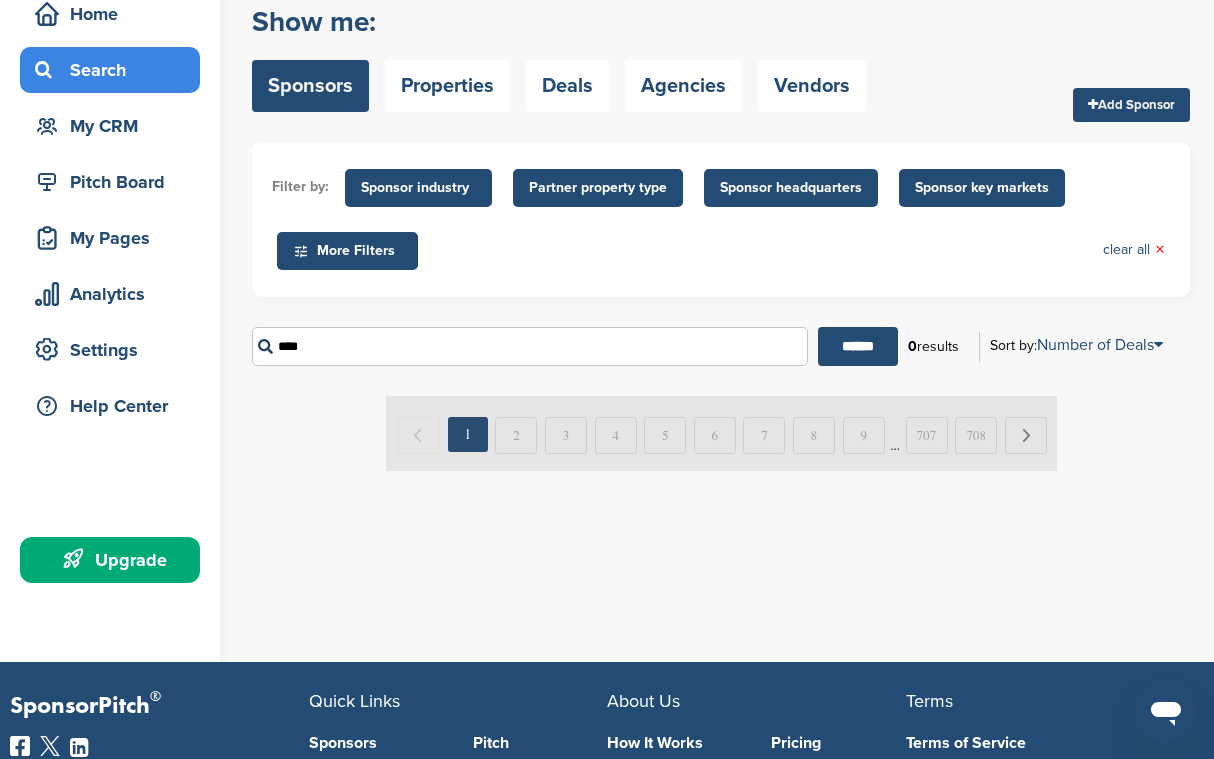 type on "****" 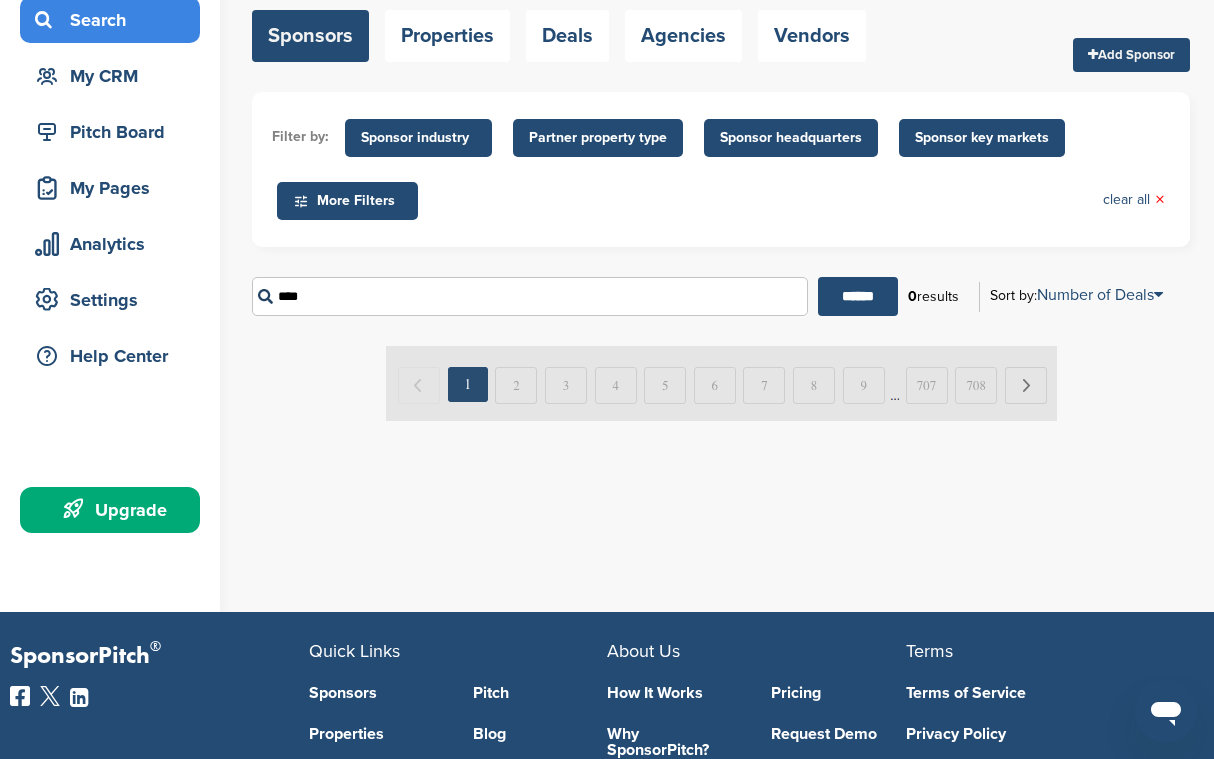 scroll, scrollTop: 149, scrollLeft: 0, axis: vertical 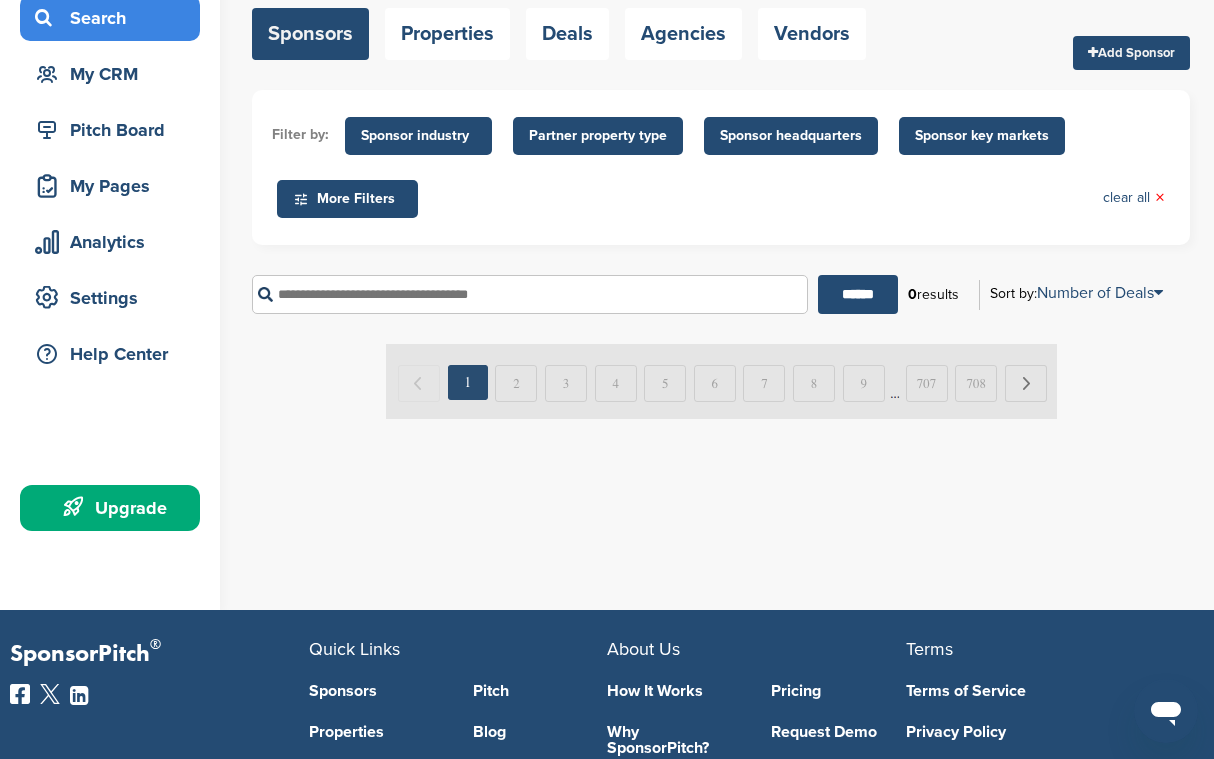 click at bounding box center (530, 294) 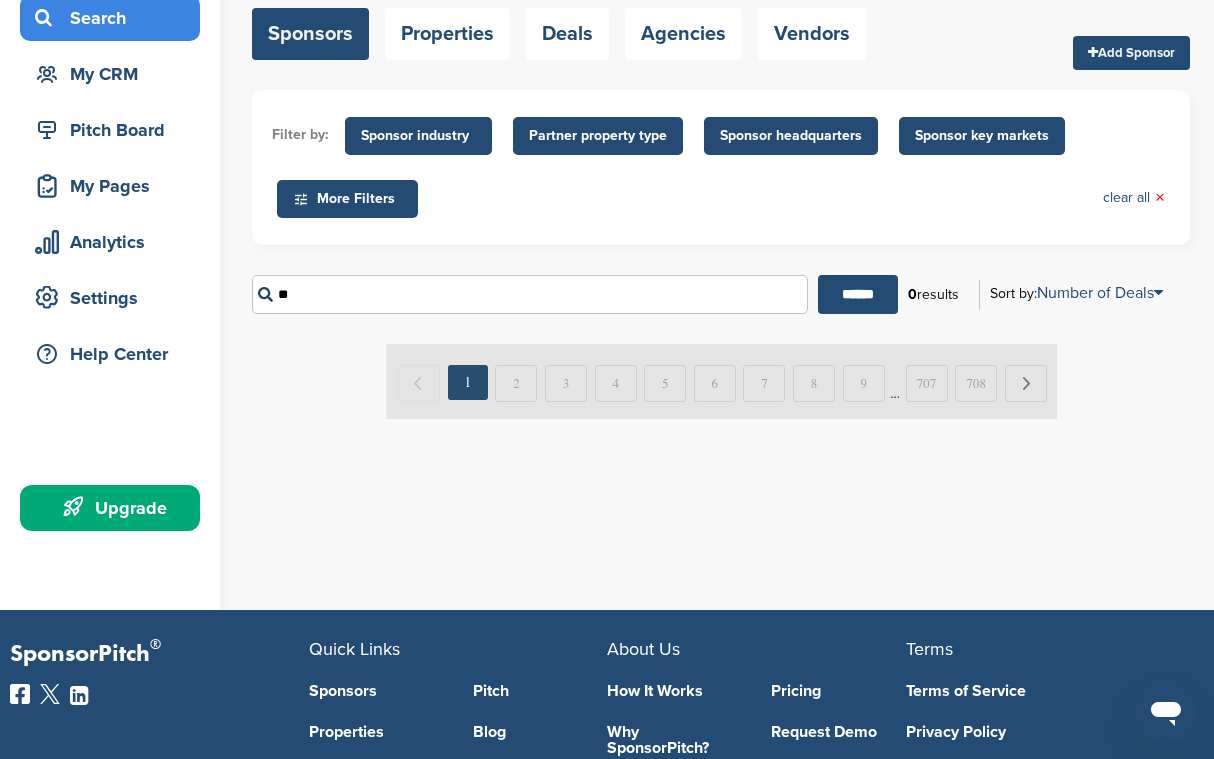 type on "*" 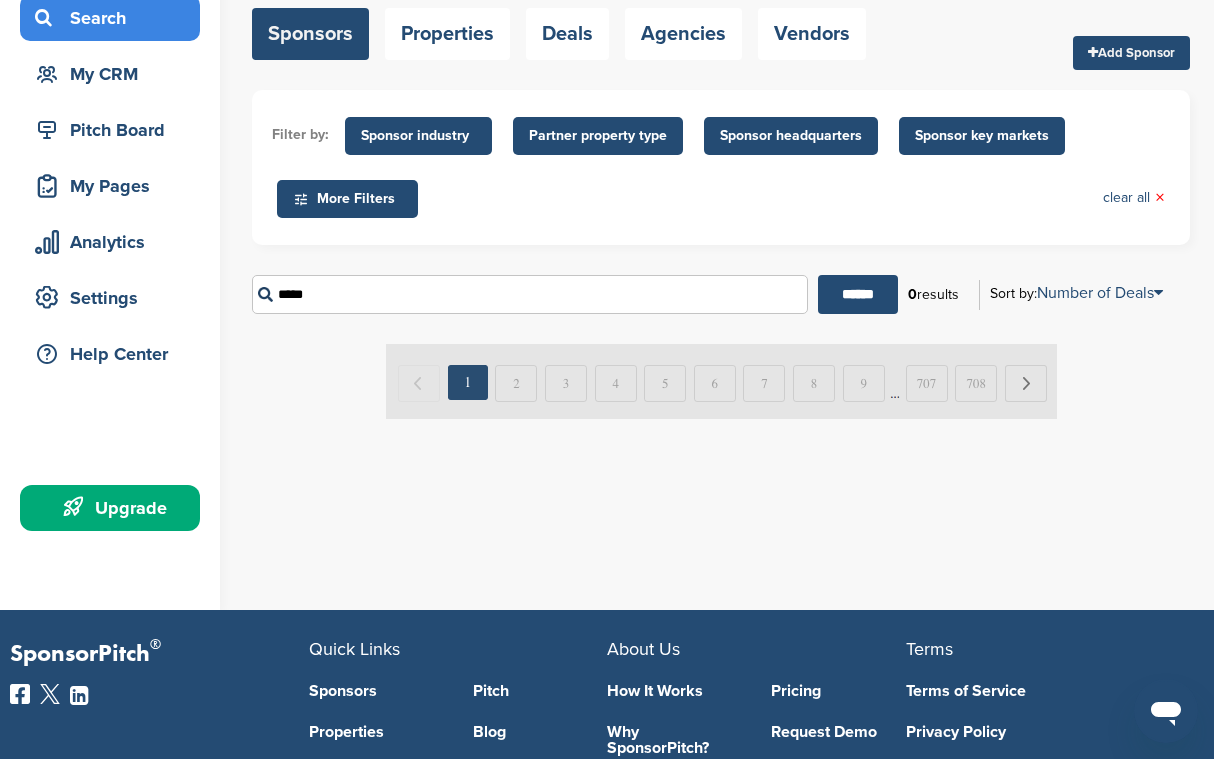 click on "******" at bounding box center [858, 294] 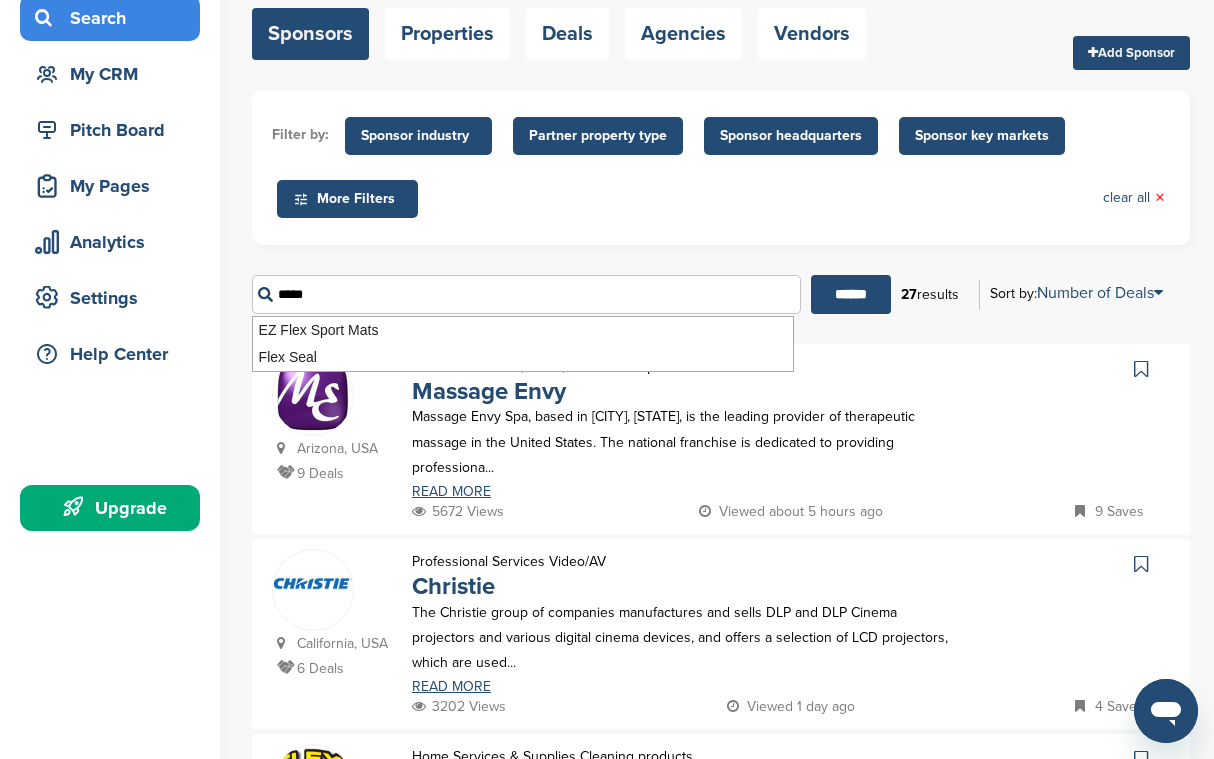scroll, scrollTop: 0, scrollLeft: 0, axis: both 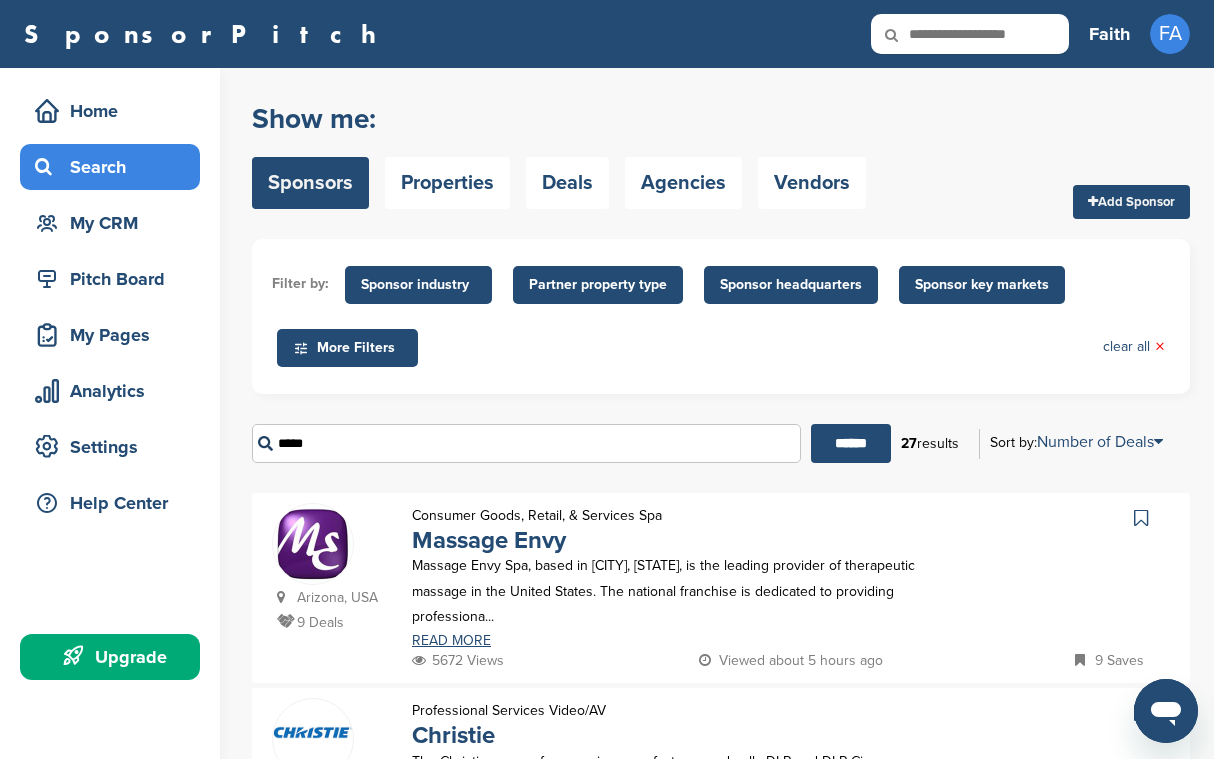 click on "Consumer Goods, Retail, & Services Spa
Massage Envy
Massage Envy Spa, based in Scottsdale, Arizona, is the leading provider of therapeutic massage in the United States. The national franchise is dedicated to providing professiona...
READ MORE" at bounding box center [684, 575] 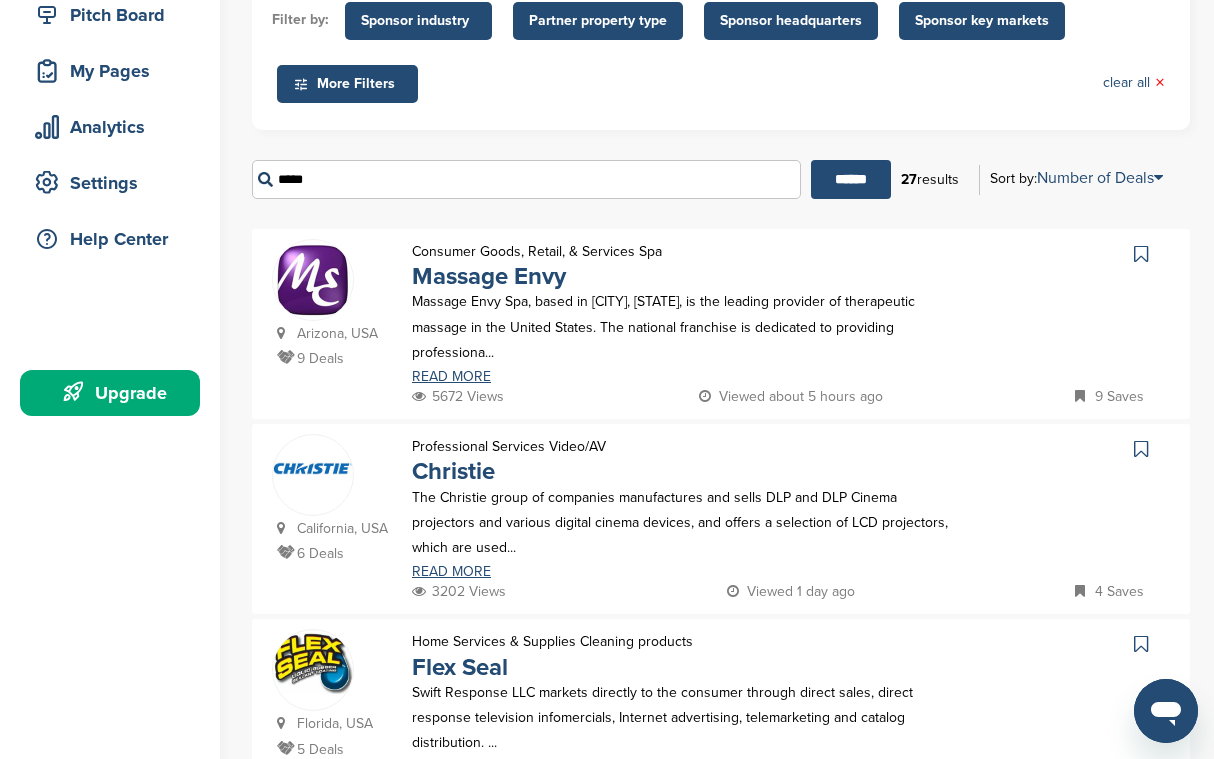 scroll, scrollTop: 275, scrollLeft: 0, axis: vertical 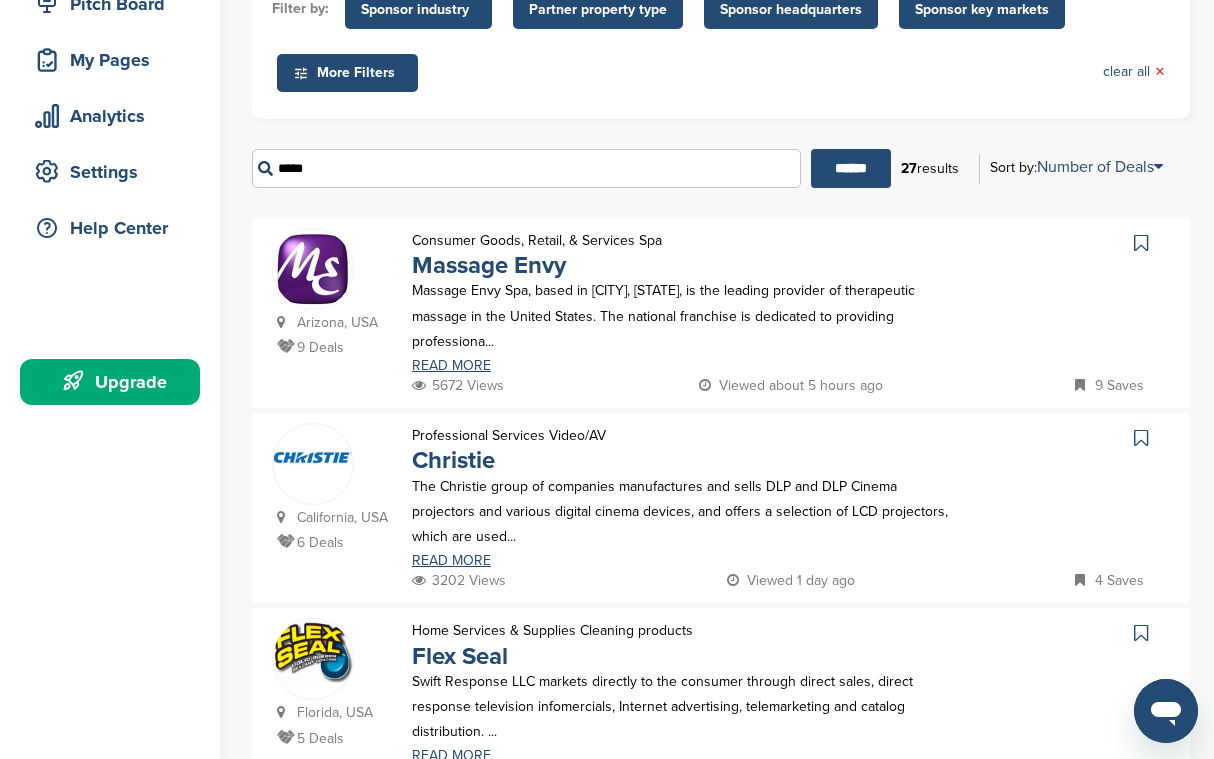 click on "****" at bounding box center [526, 168] 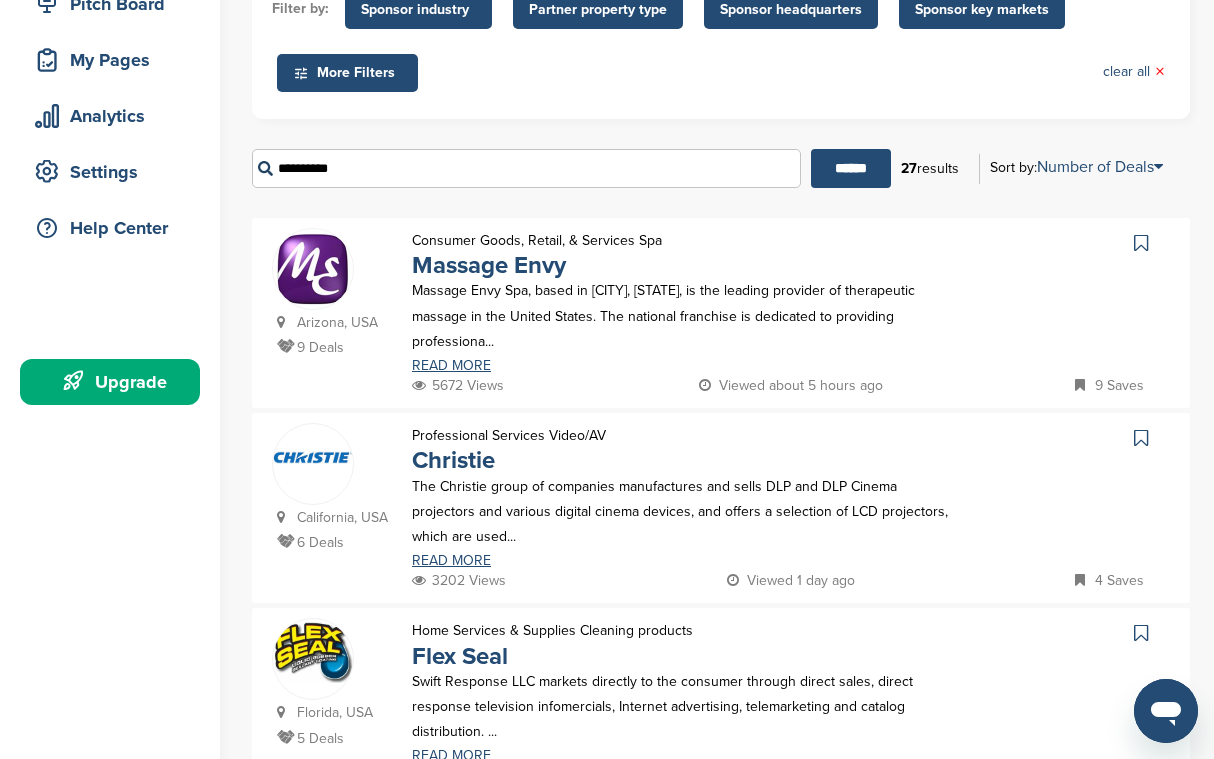 type on "*" 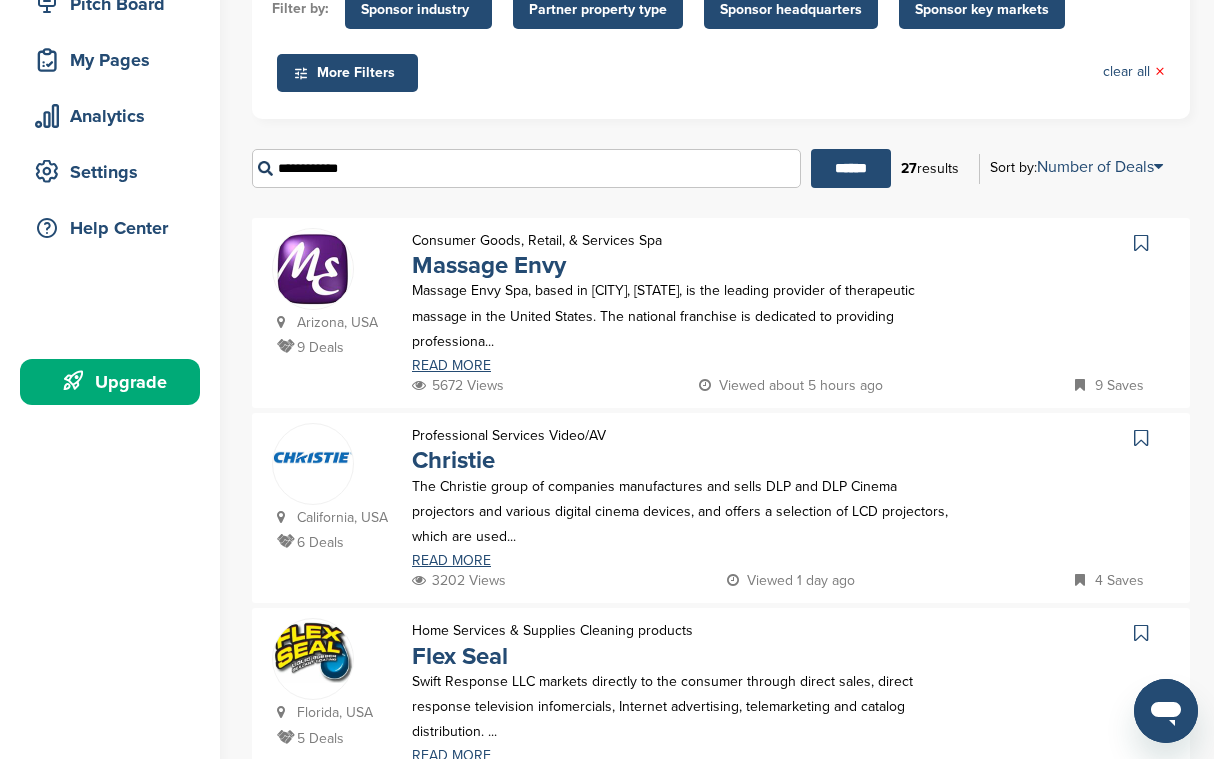 click on "******" at bounding box center [851, 168] 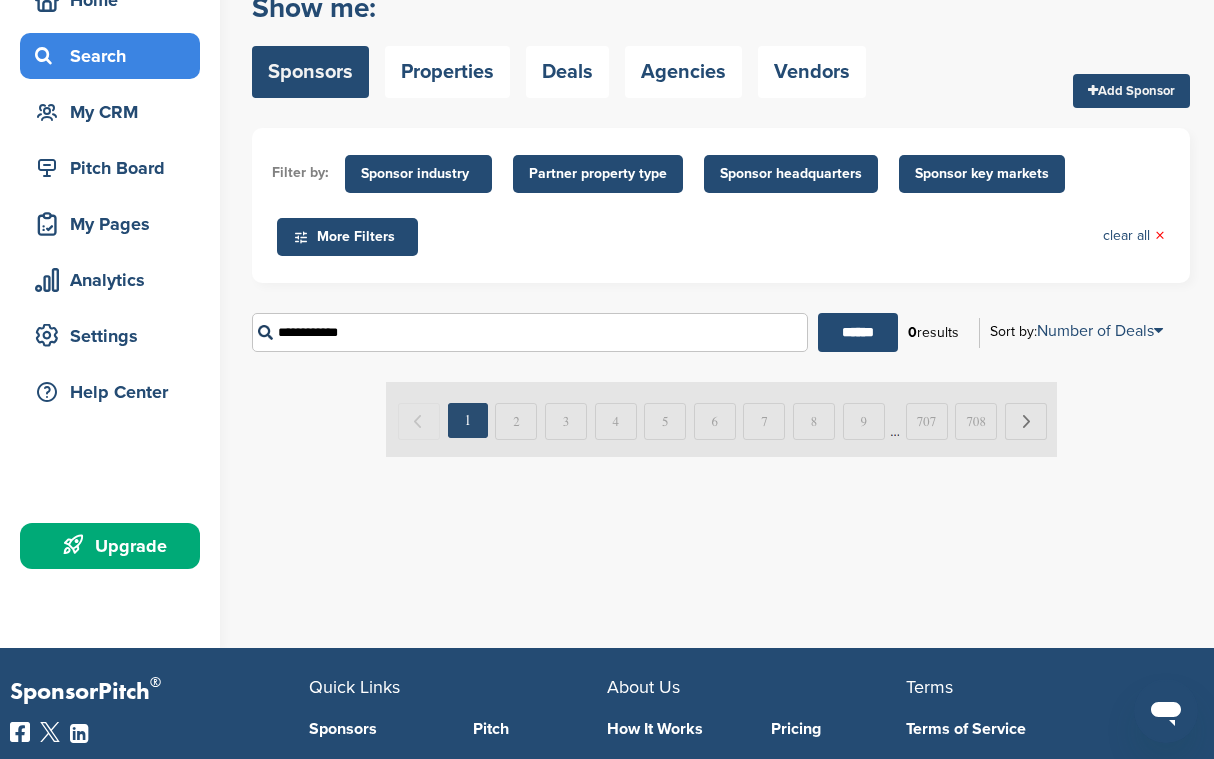scroll, scrollTop: 260, scrollLeft: 0, axis: vertical 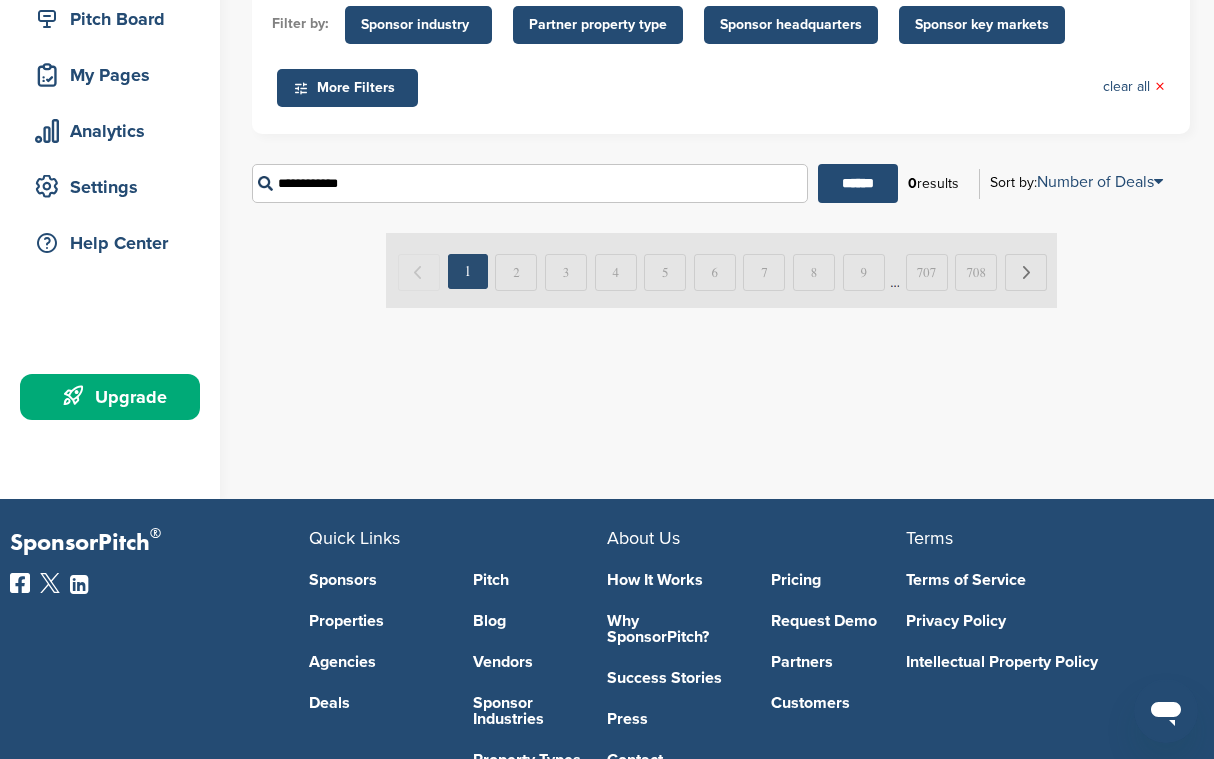click on "**********" at bounding box center (530, 183) 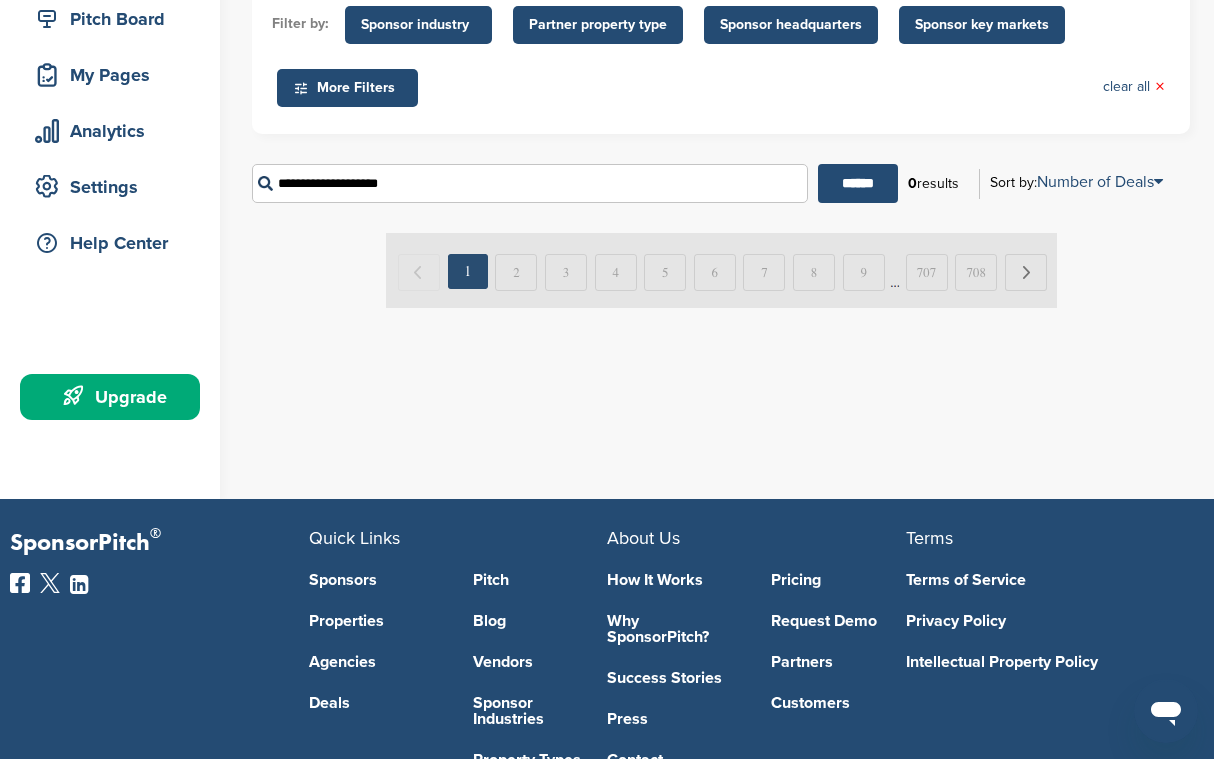click on "******" at bounding box center (858, 183) 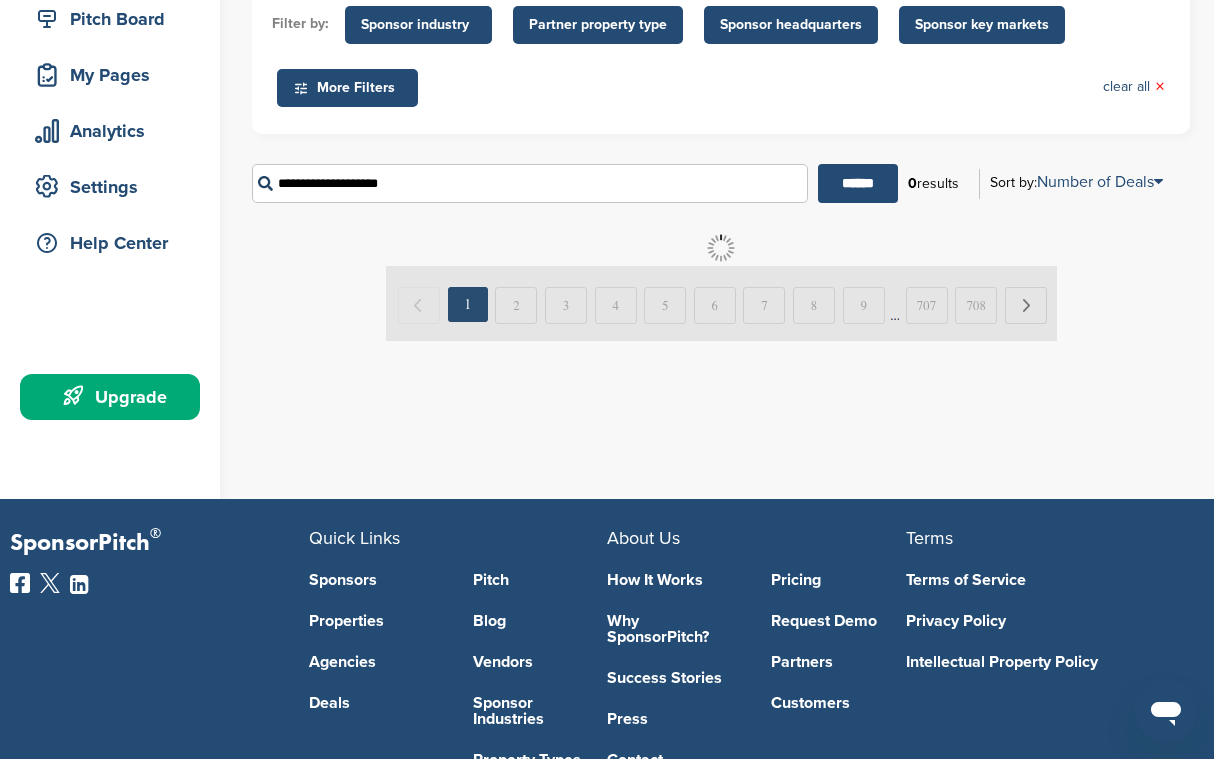 scroll, scrollTop: 0, scrollLeft: 0, axis: both 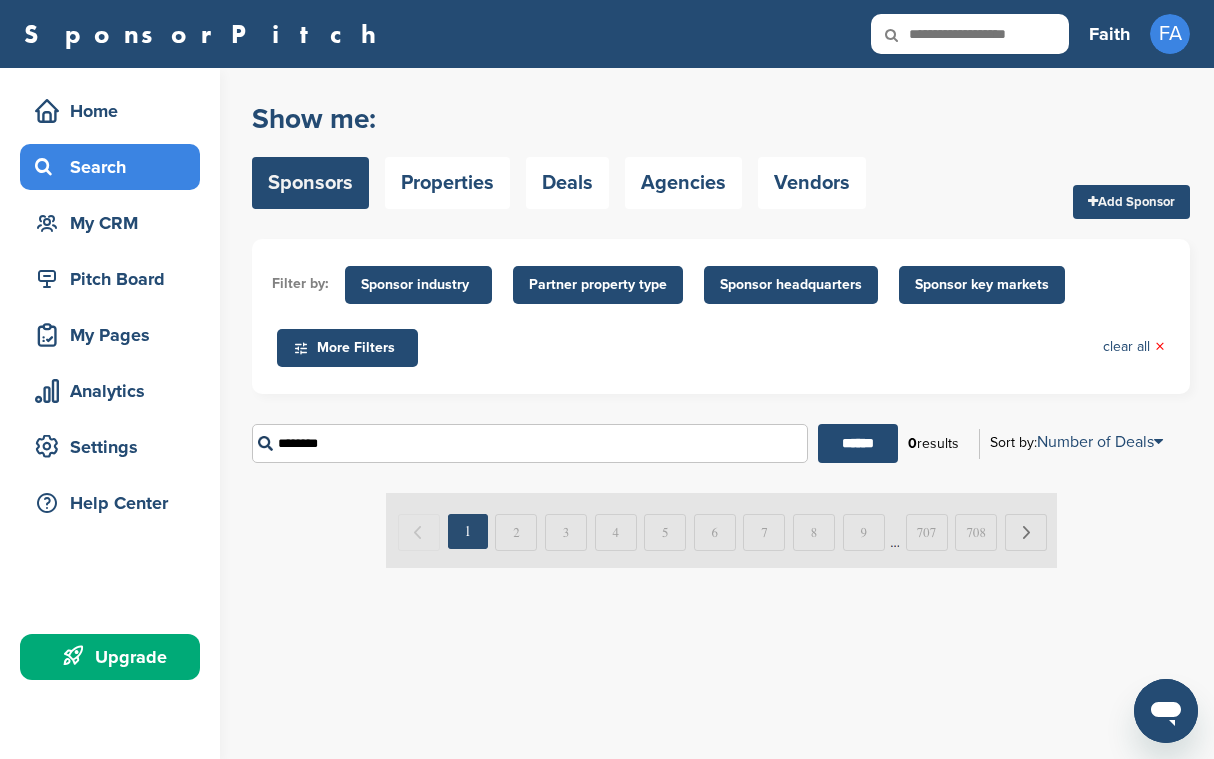 click on "******" at bounding box center [858, 443] 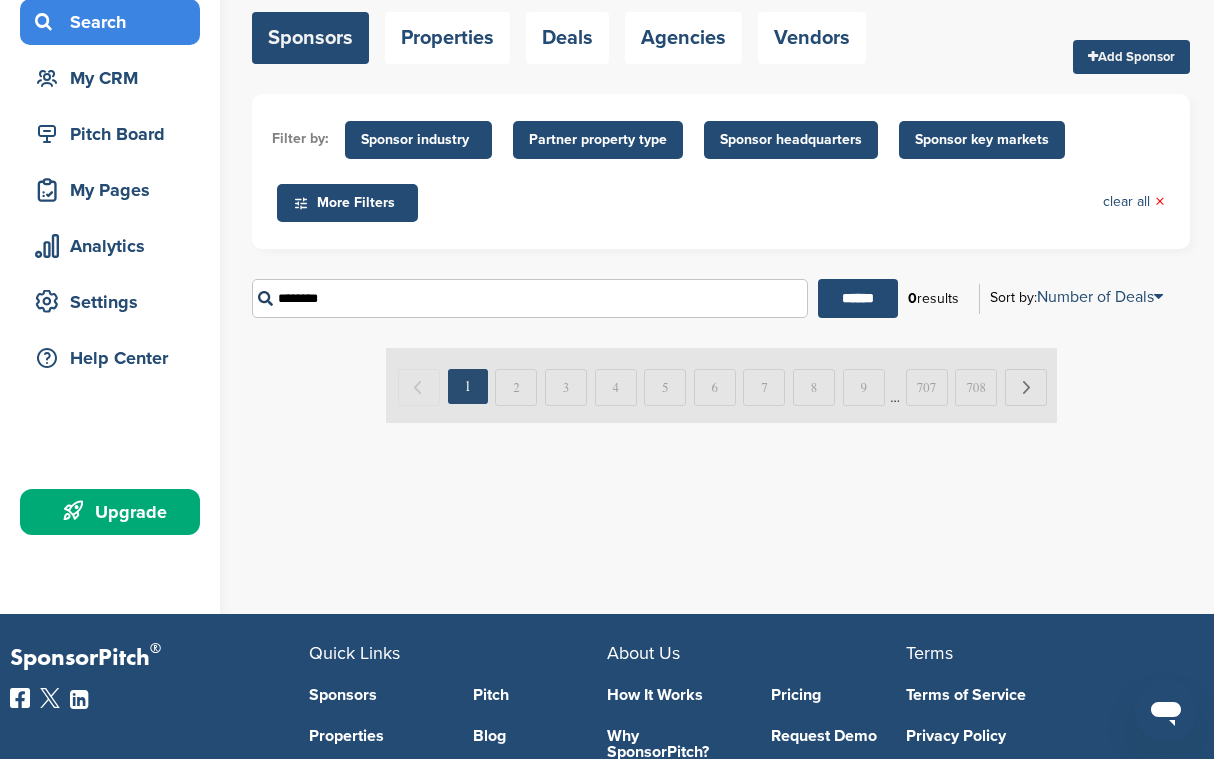 click on "********" at bounding box center (530, 298) 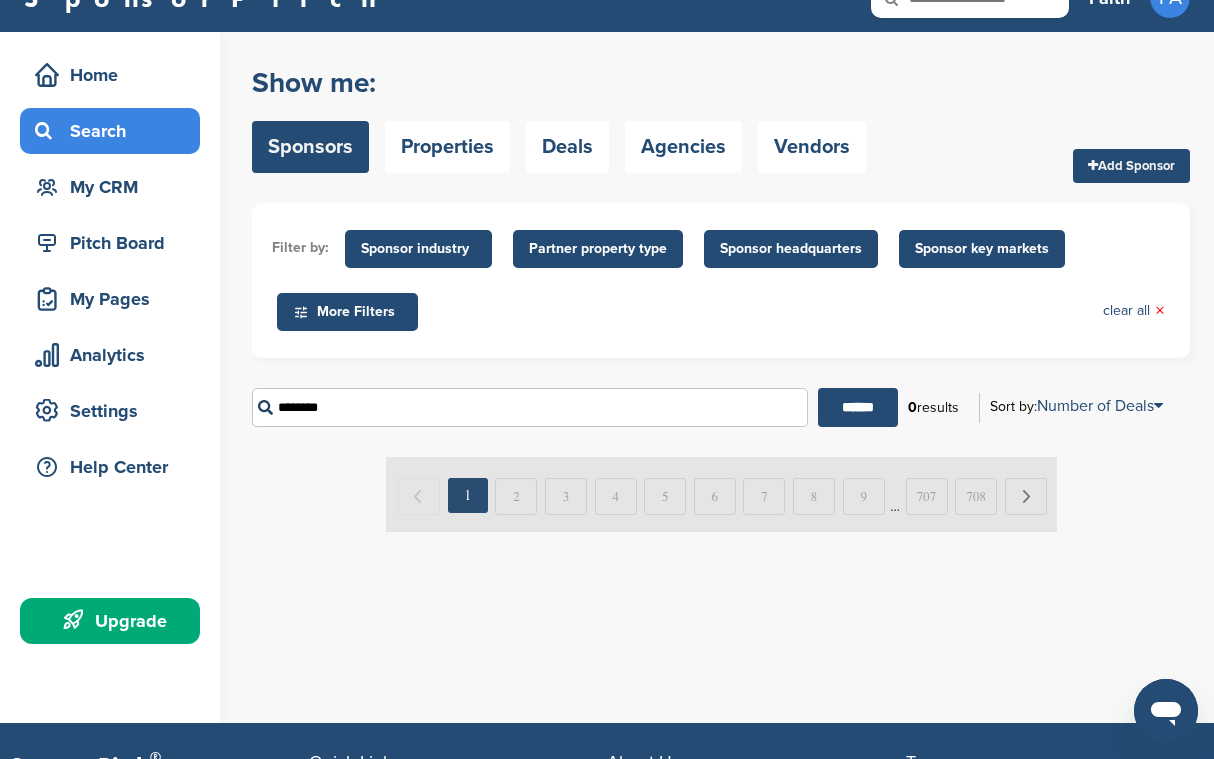 scroll, scrollTop: 110, scrollLeft: 0, axis: vertical 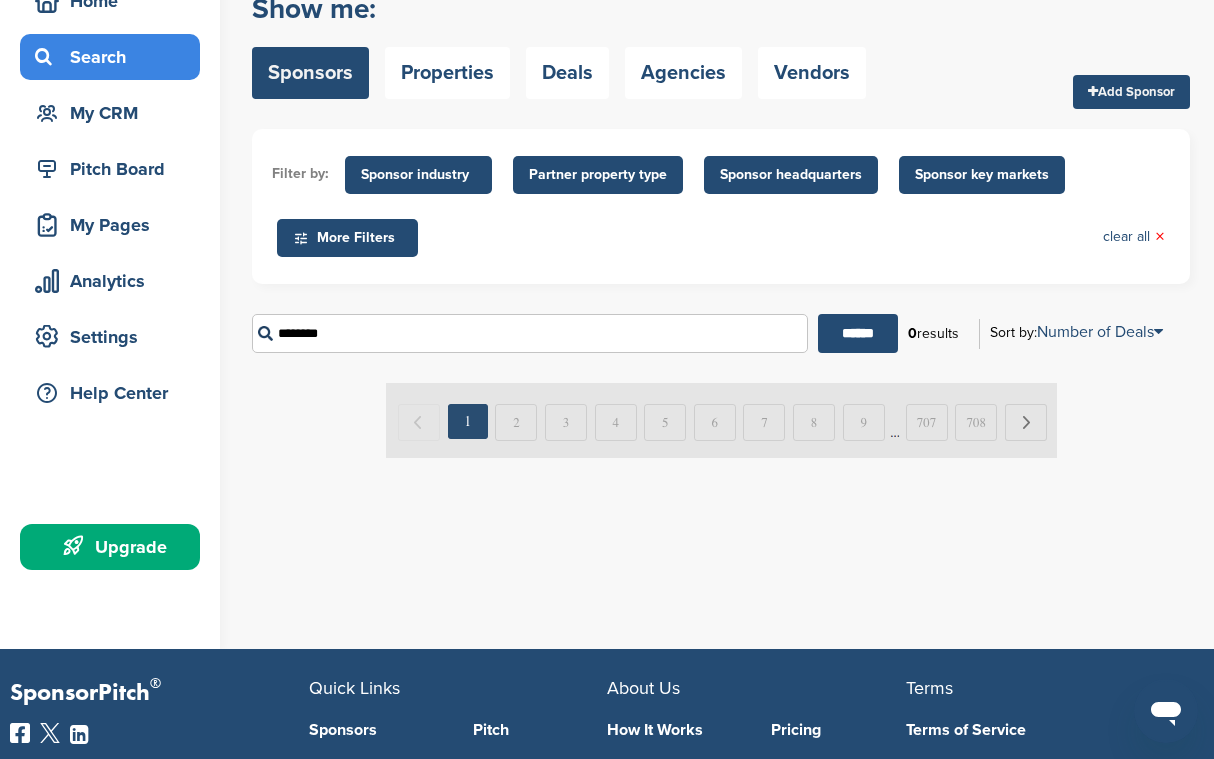 paste 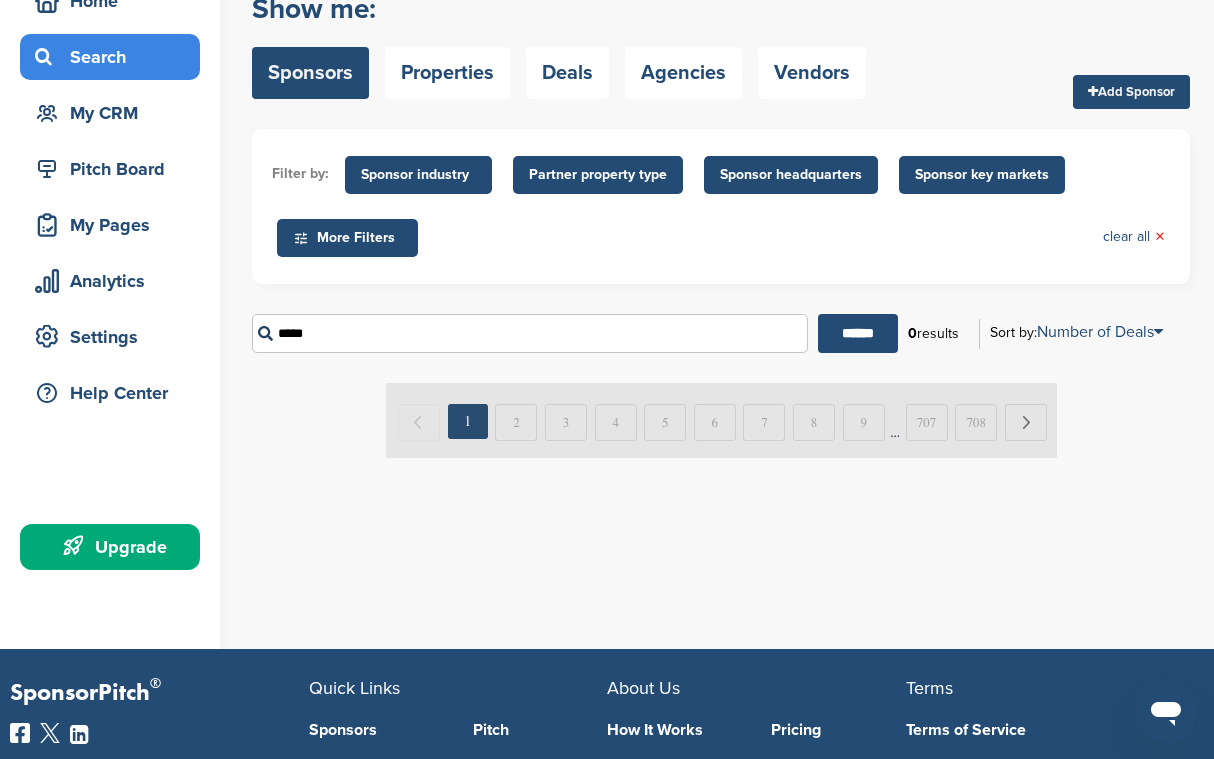 click on "******" at bounding box center (858, 333) 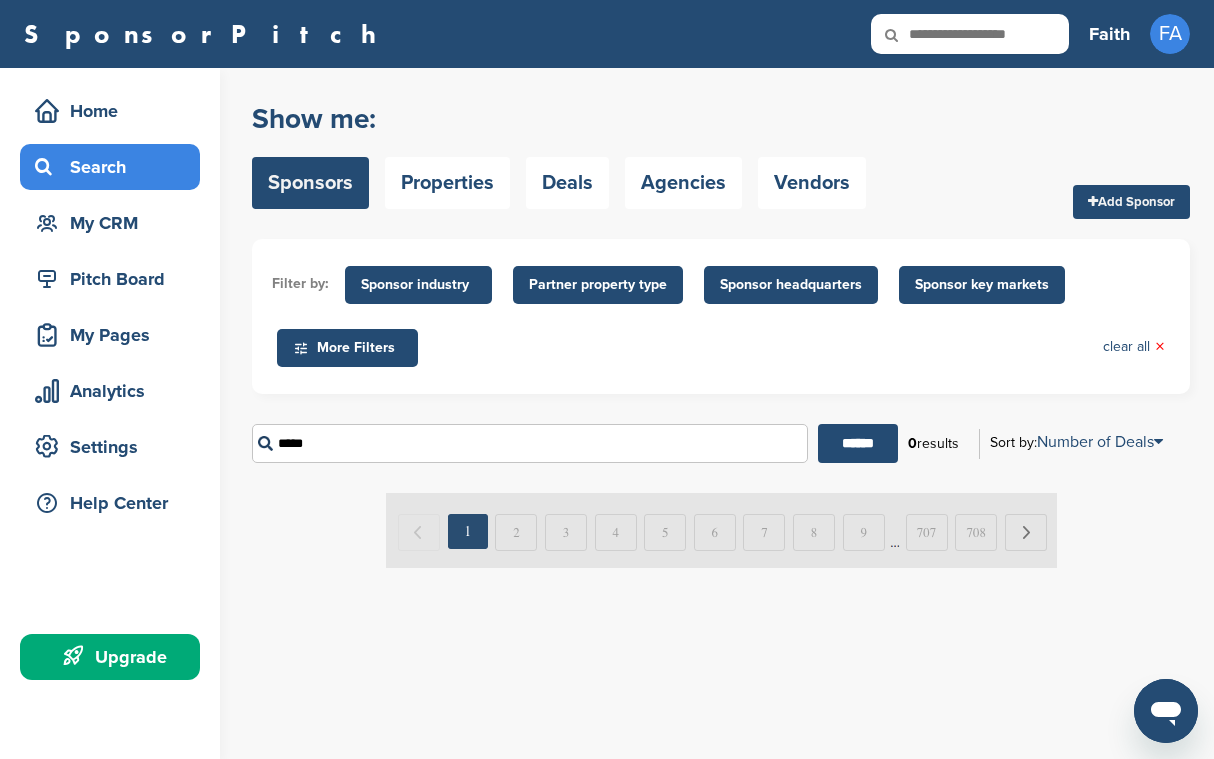 scroll, scrollTop: 16, scrollLeft: 0, axis: vertical 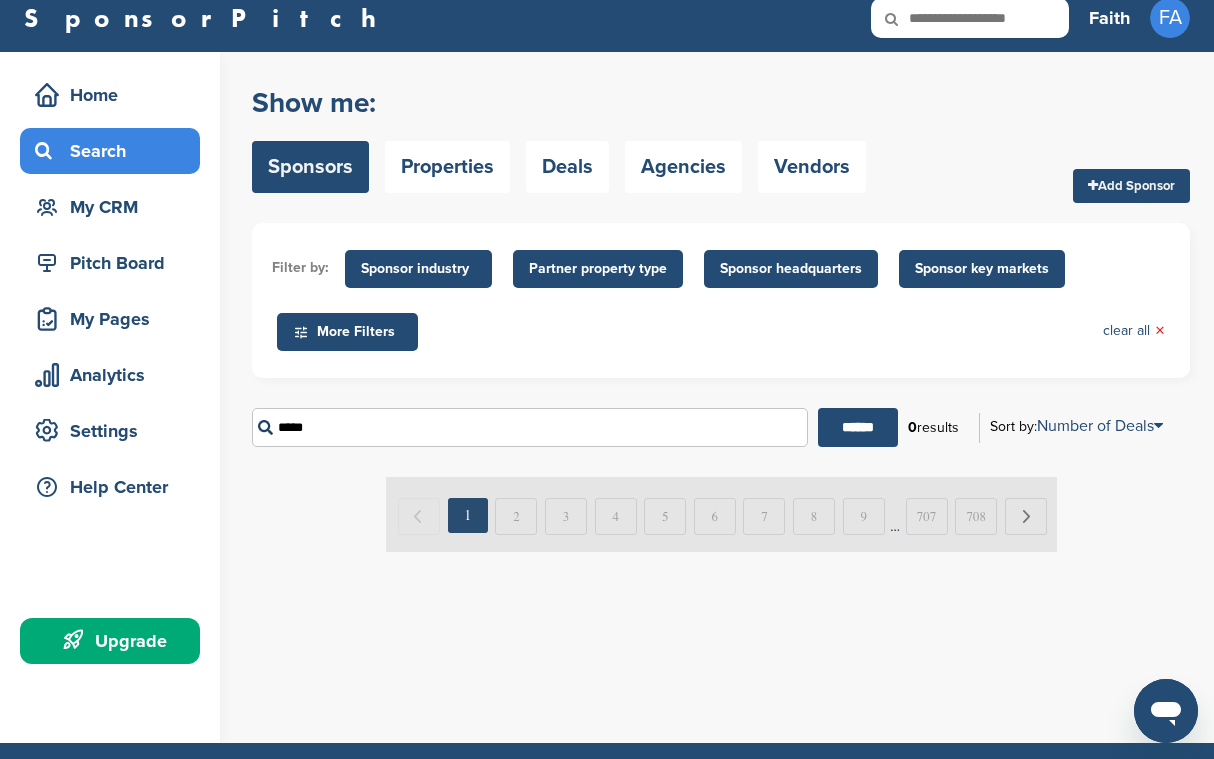 click on "*****" at bounding box center [530, 427] 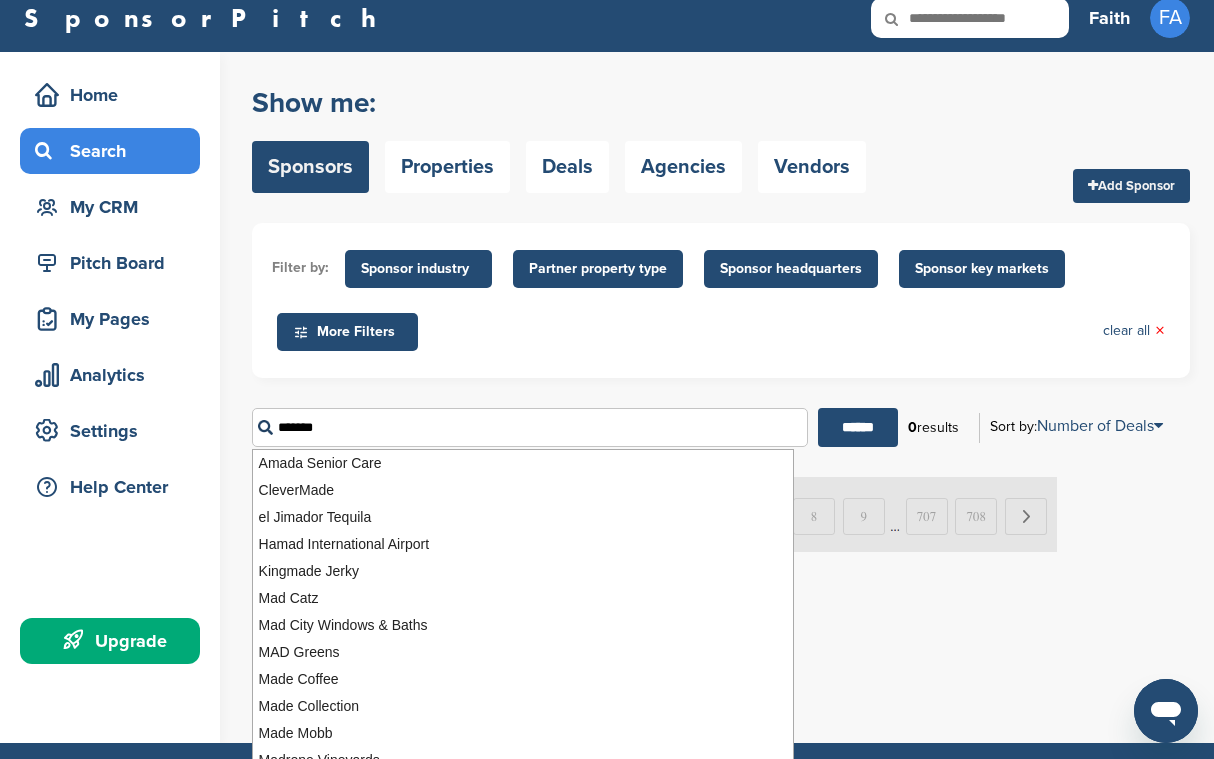 click on "******" at bounding box center [858, 427] 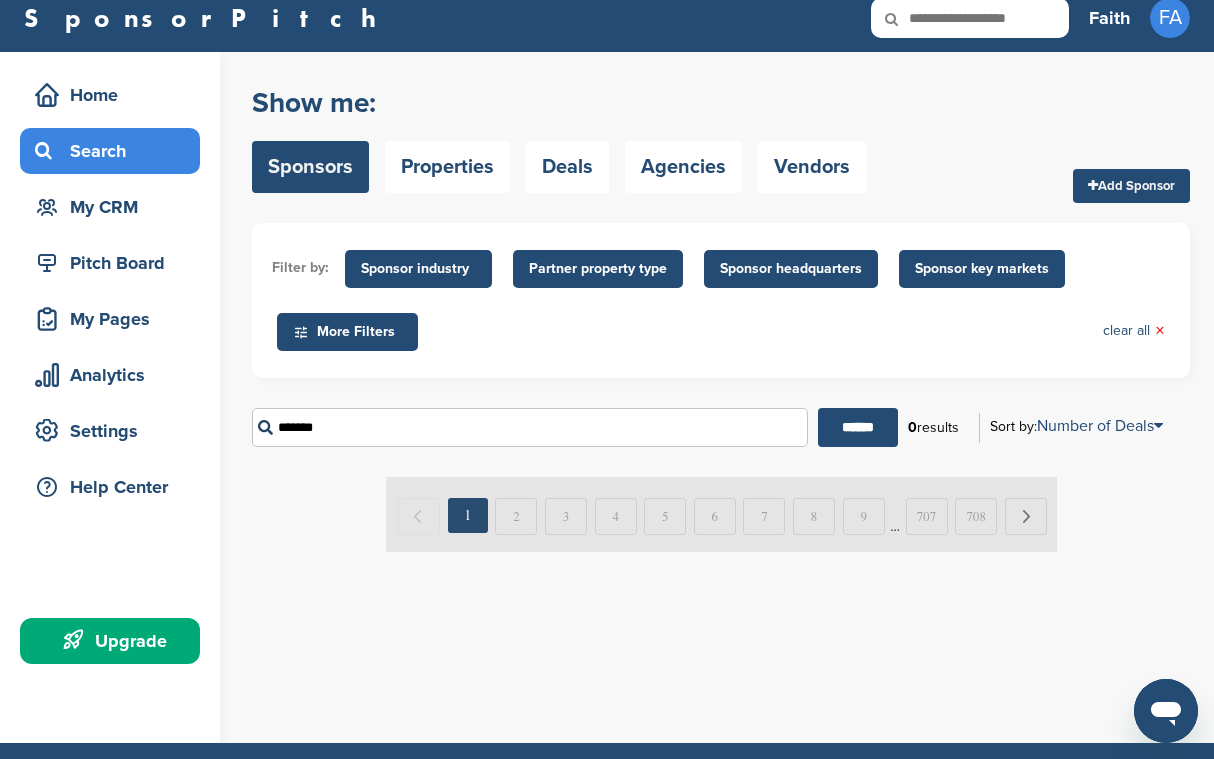 scroll, scrollTop: 0, scrollLeft: 0, axis: both 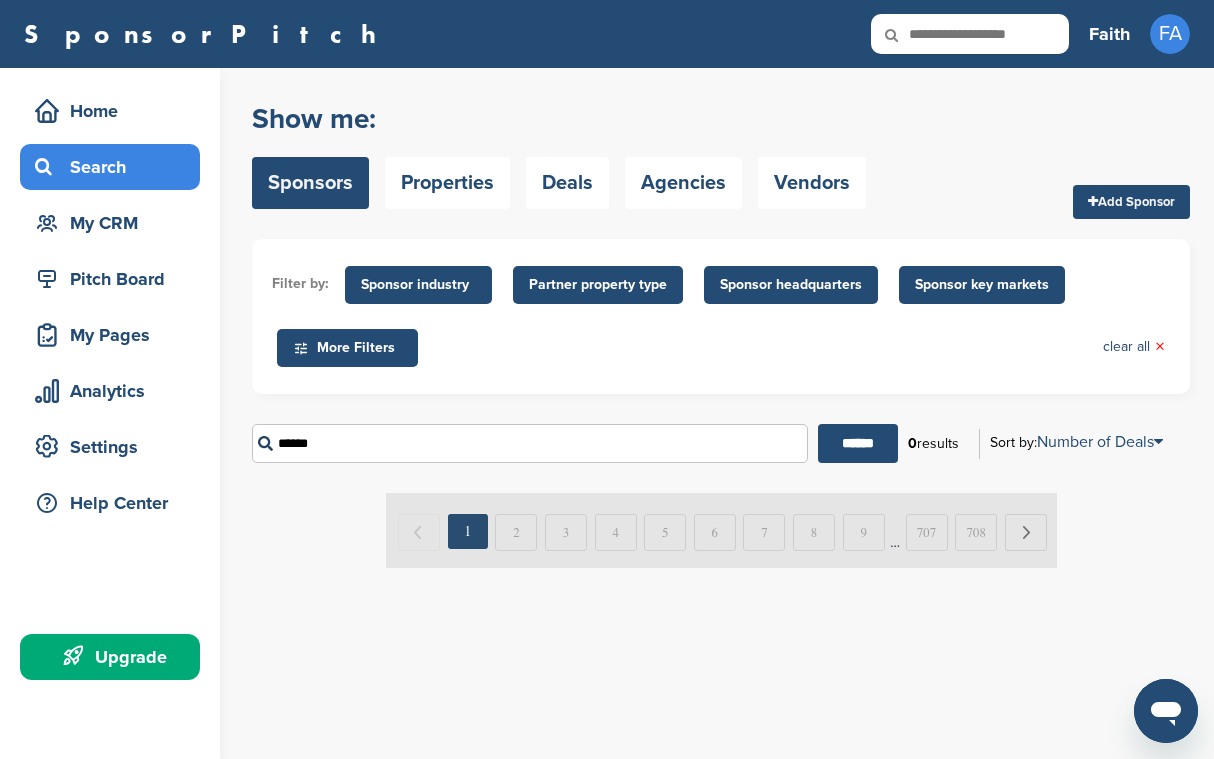 click on "******" at bounding box center [858, 443] 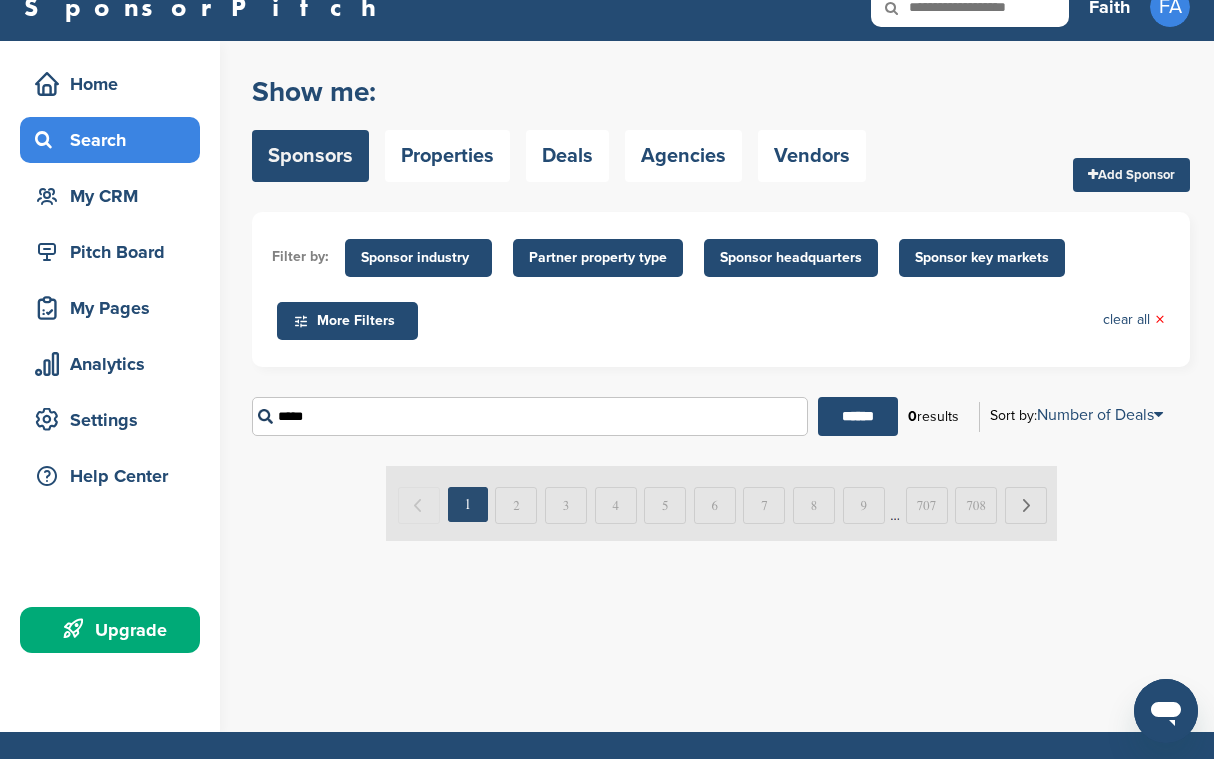 click on "******" at bounding box center [858, 416] 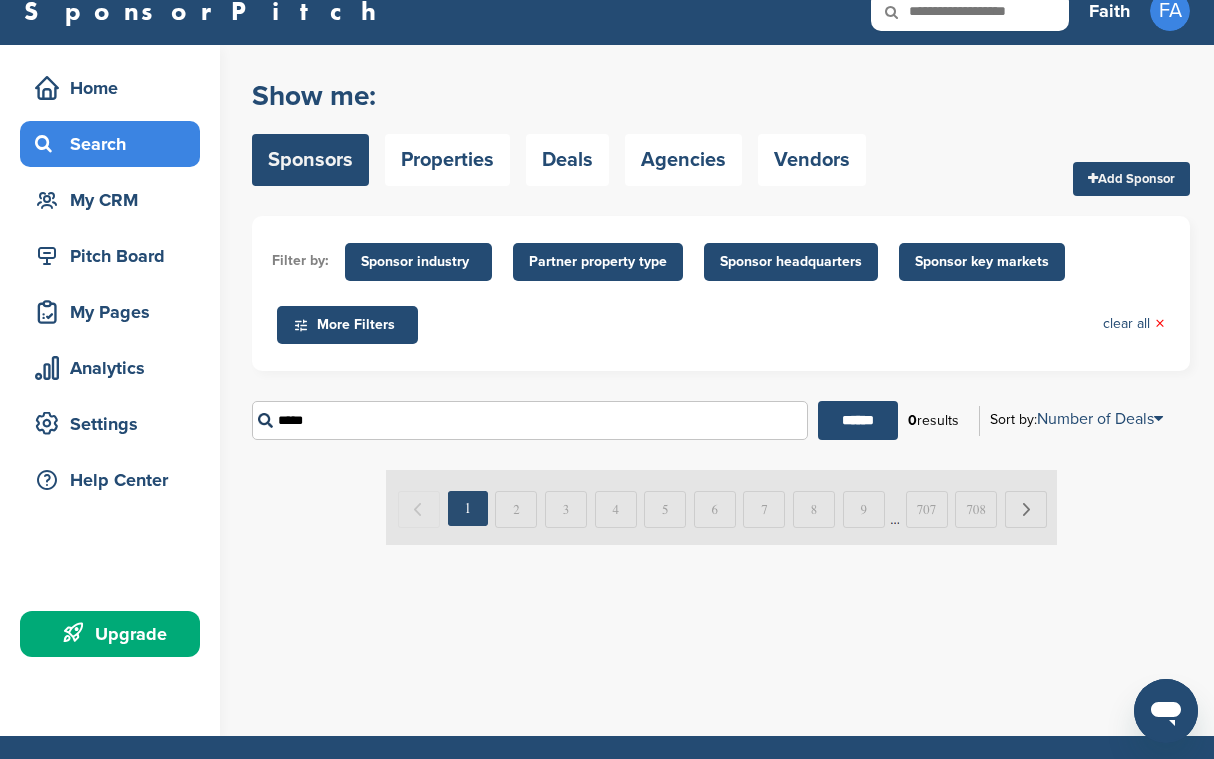 scroll, scrollTop: 50, scrollLeft: 0, axis: vertical 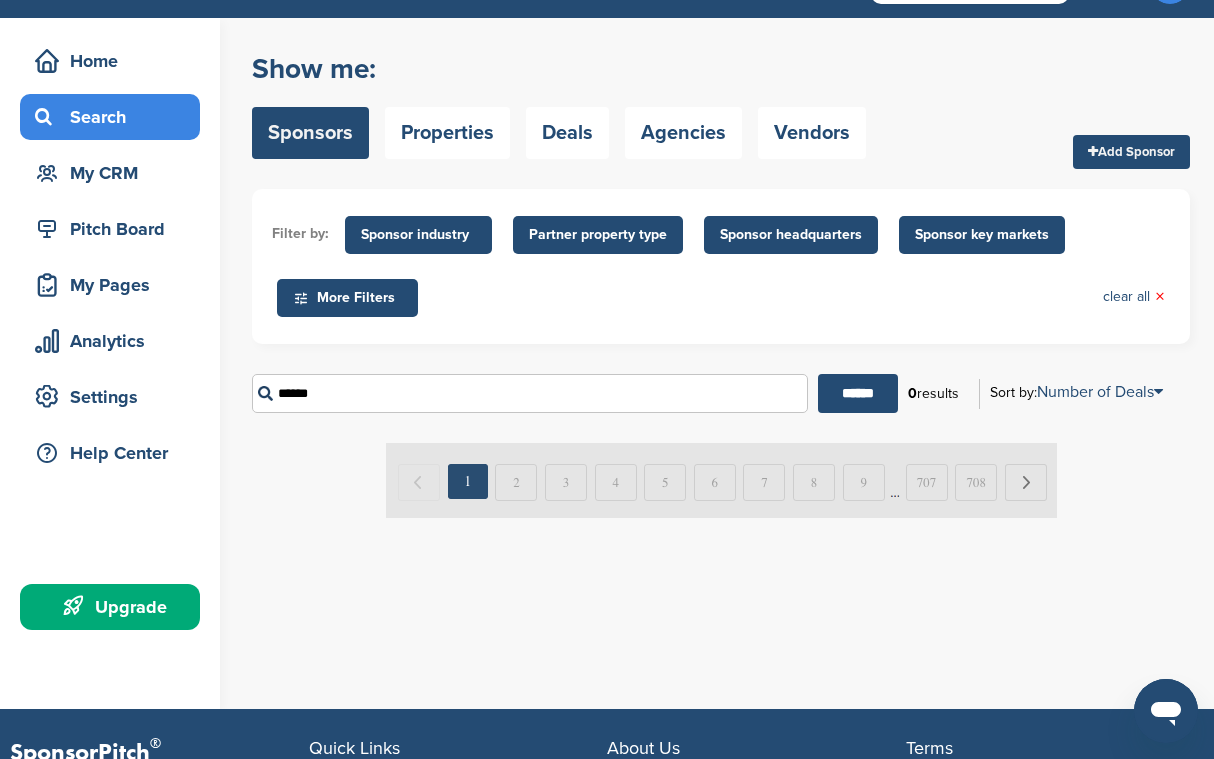 click on "******" at bounding box center [858, 393] 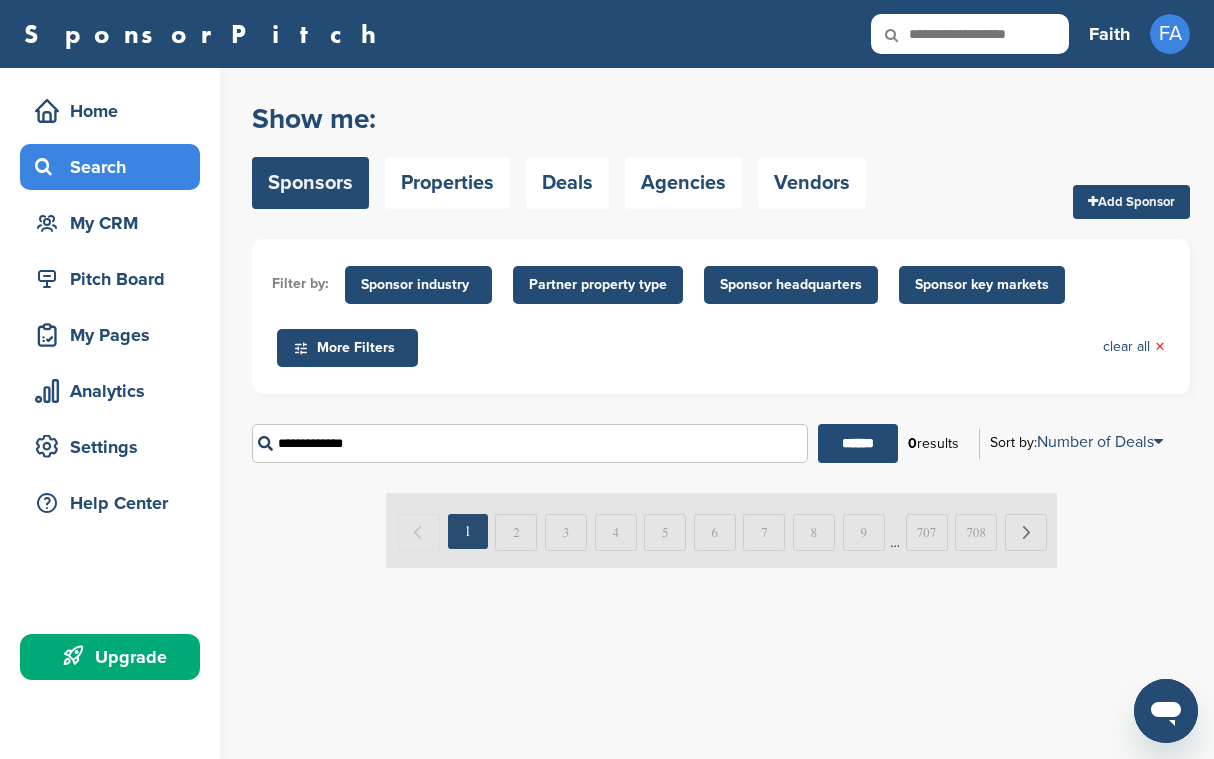 click on "******" at bounding box center [858, 443] 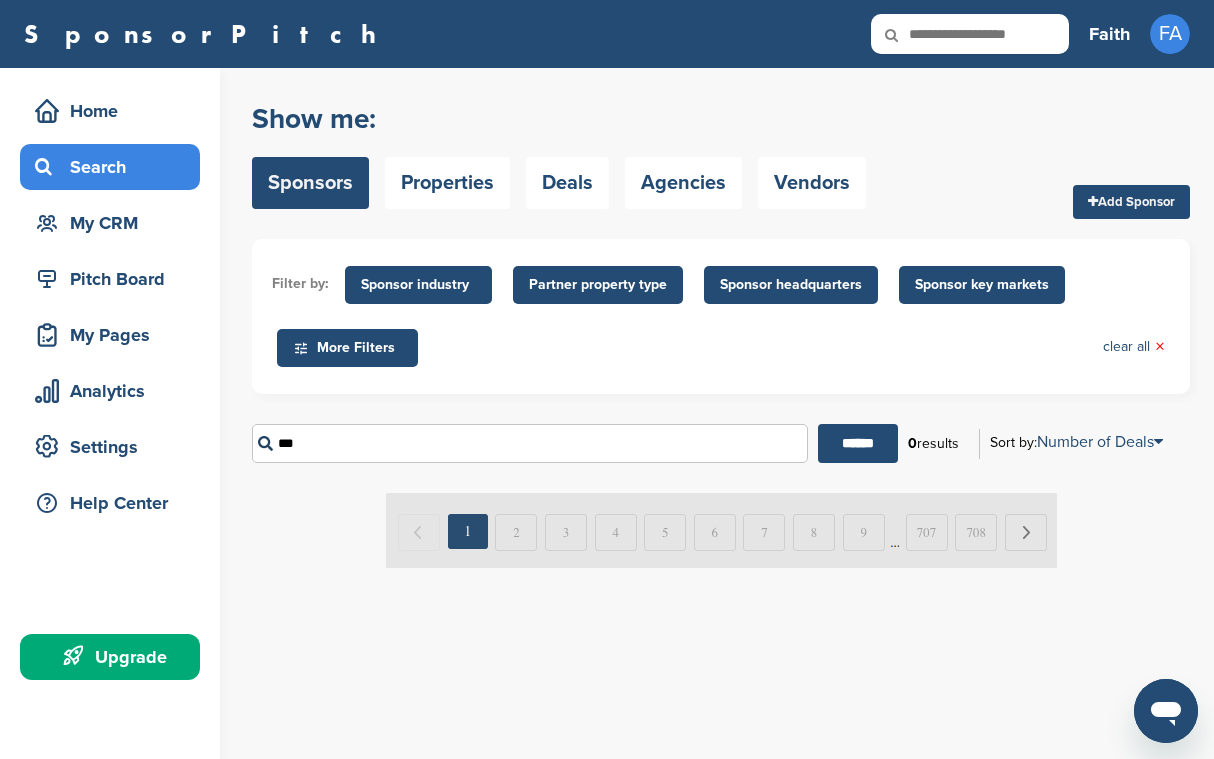 click on "******" at bounding box center [858, 443] 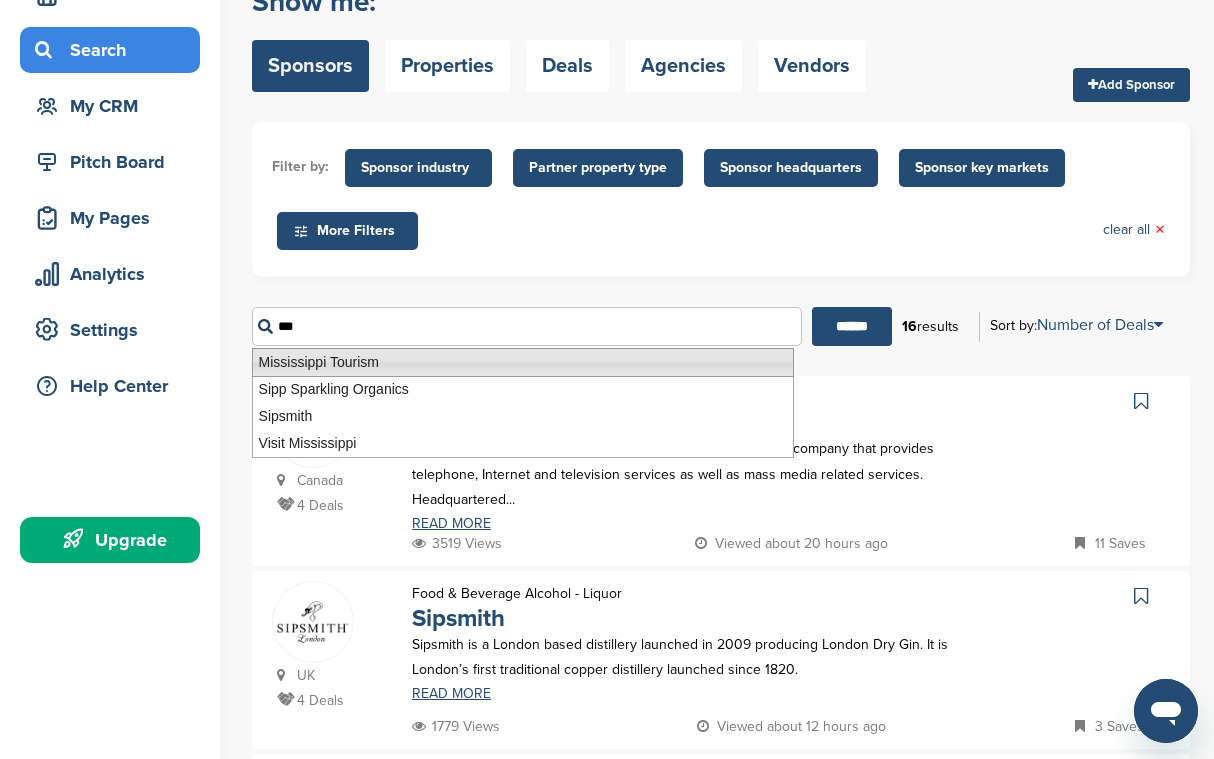 scroll, scrollTop: 253, scrollLeft: 0, axis: vertical 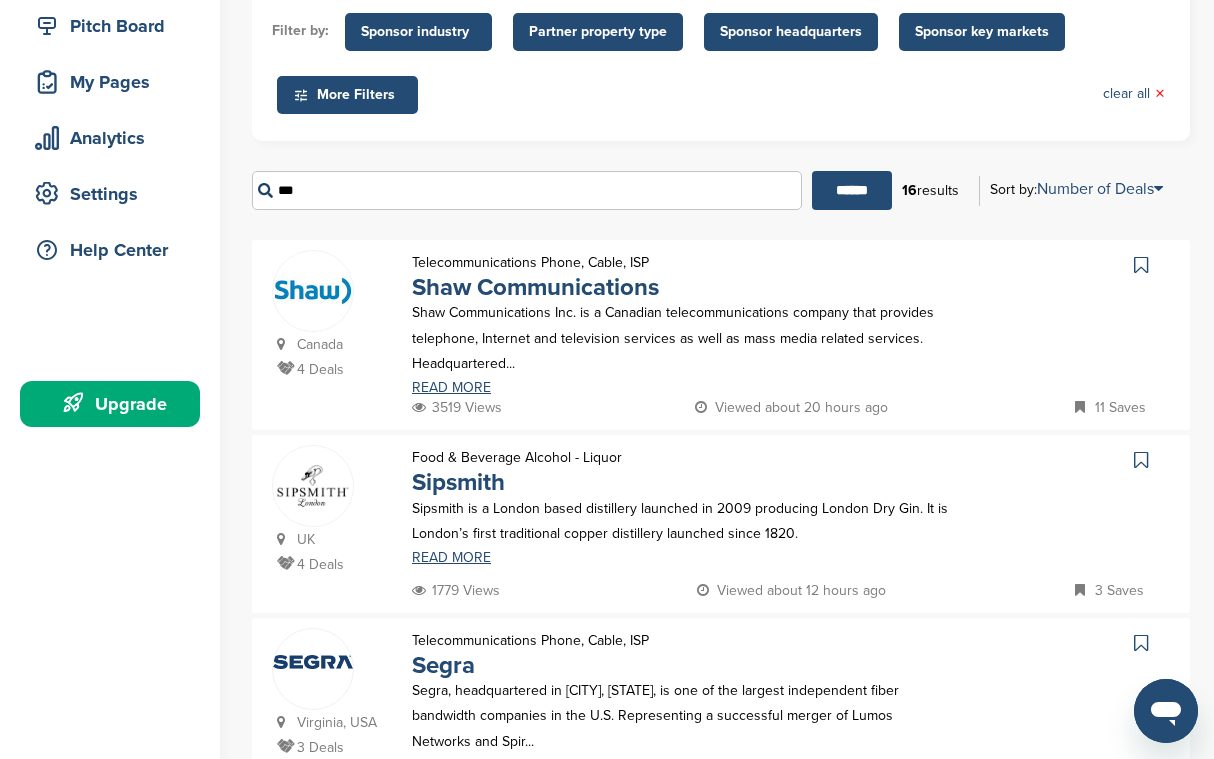 click on "3519
Views
Viewed
about 20 hours ago
11
Saves" at bounding box center [788, 407] 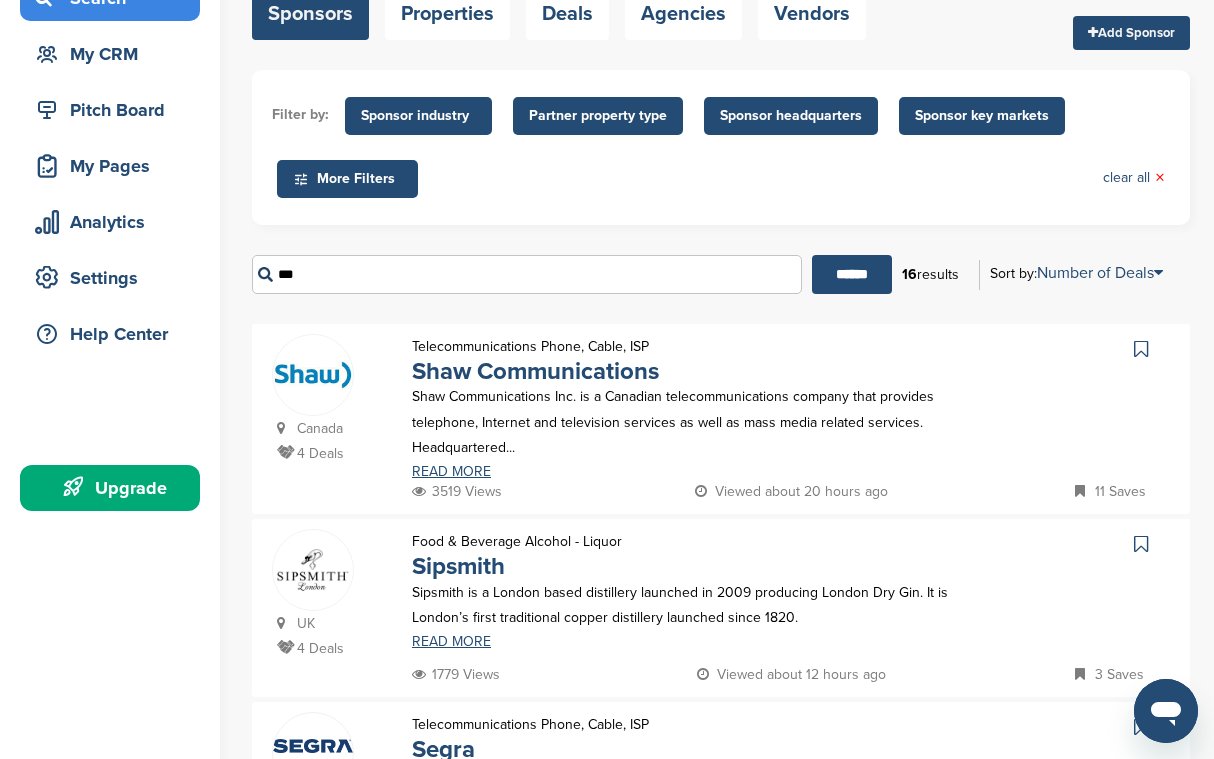 scroll, scrollTop: 102, scrollLeft: 0, axis: vertical 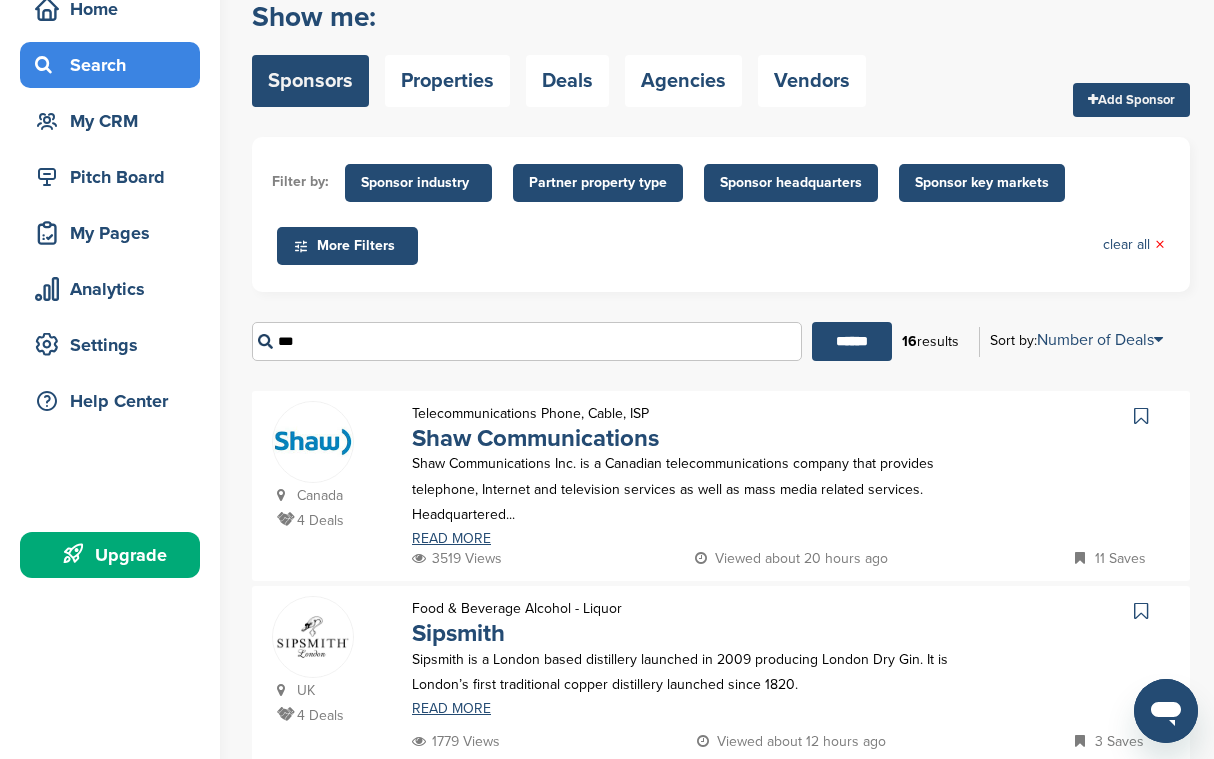 click on "***" at bounding box center (527, 341) 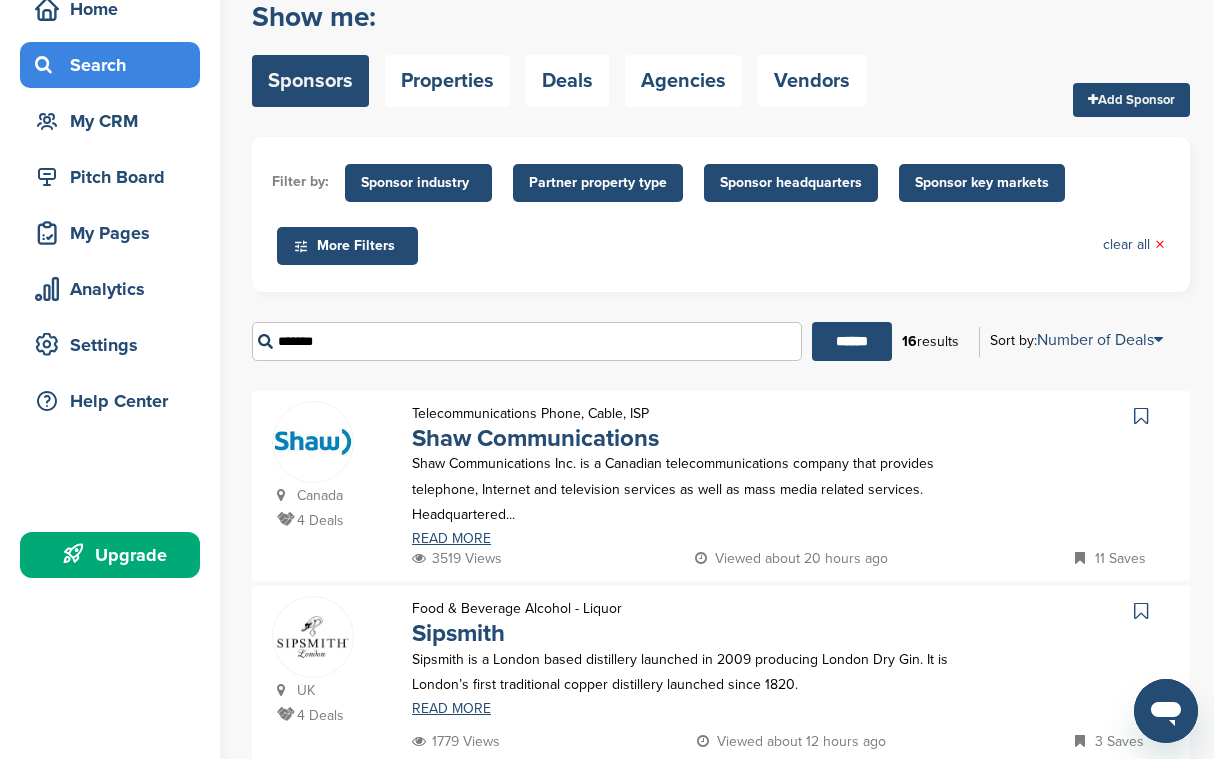 click on "******" at bounding box center [852, 341] 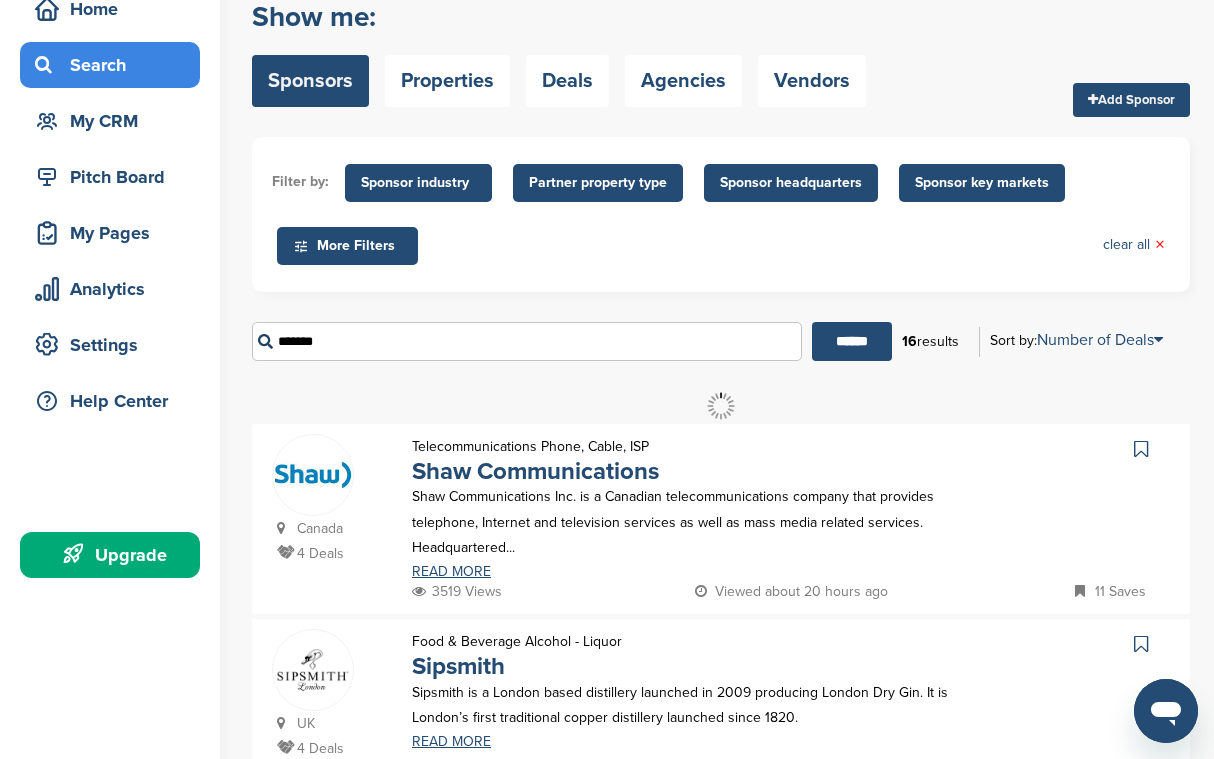 scroll, scrollTop: 0, scrollLeft: 0, axis: both 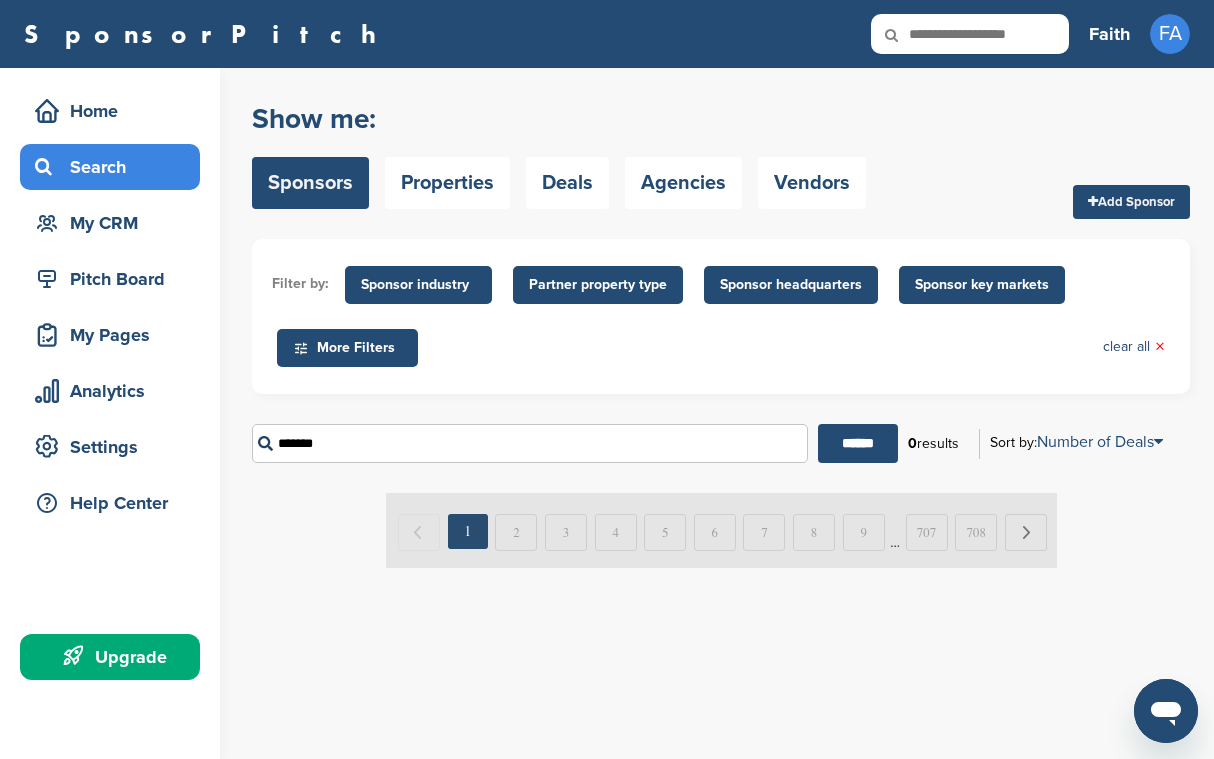 click on "*******" at bounding box center [530, 443] 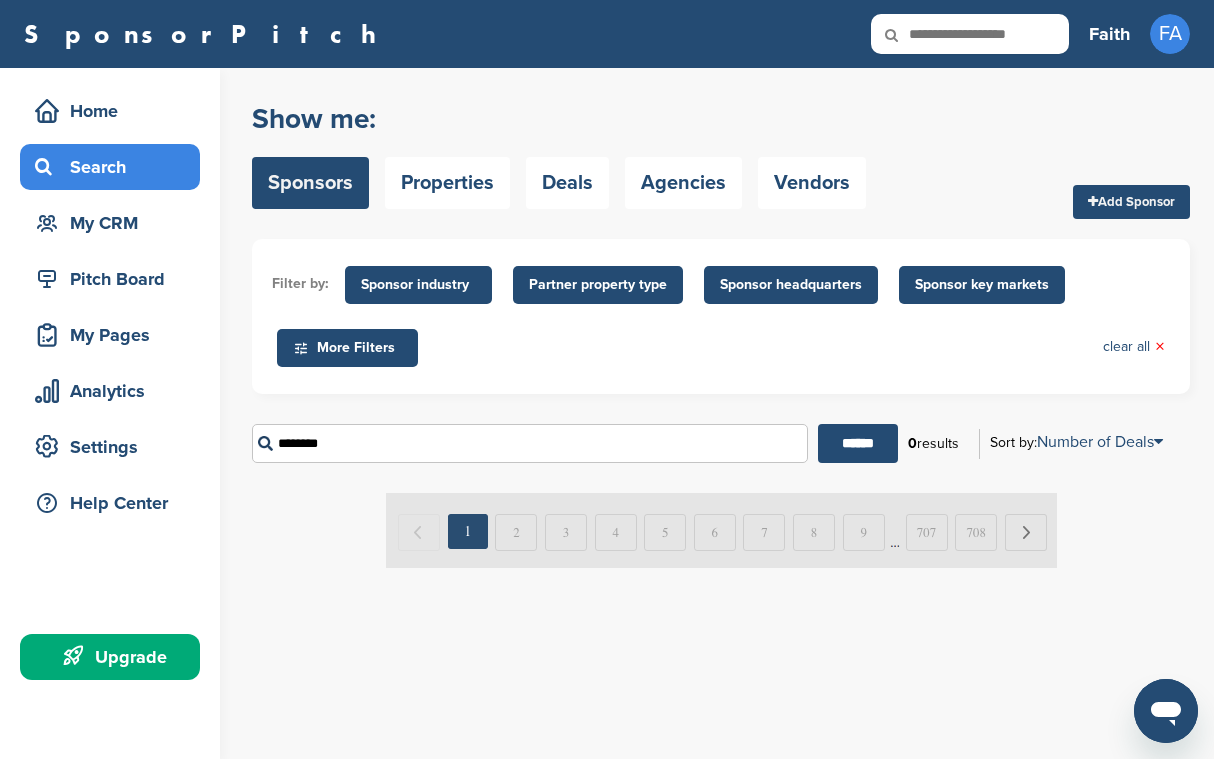 click on "******" at bounding box center (858, 443) 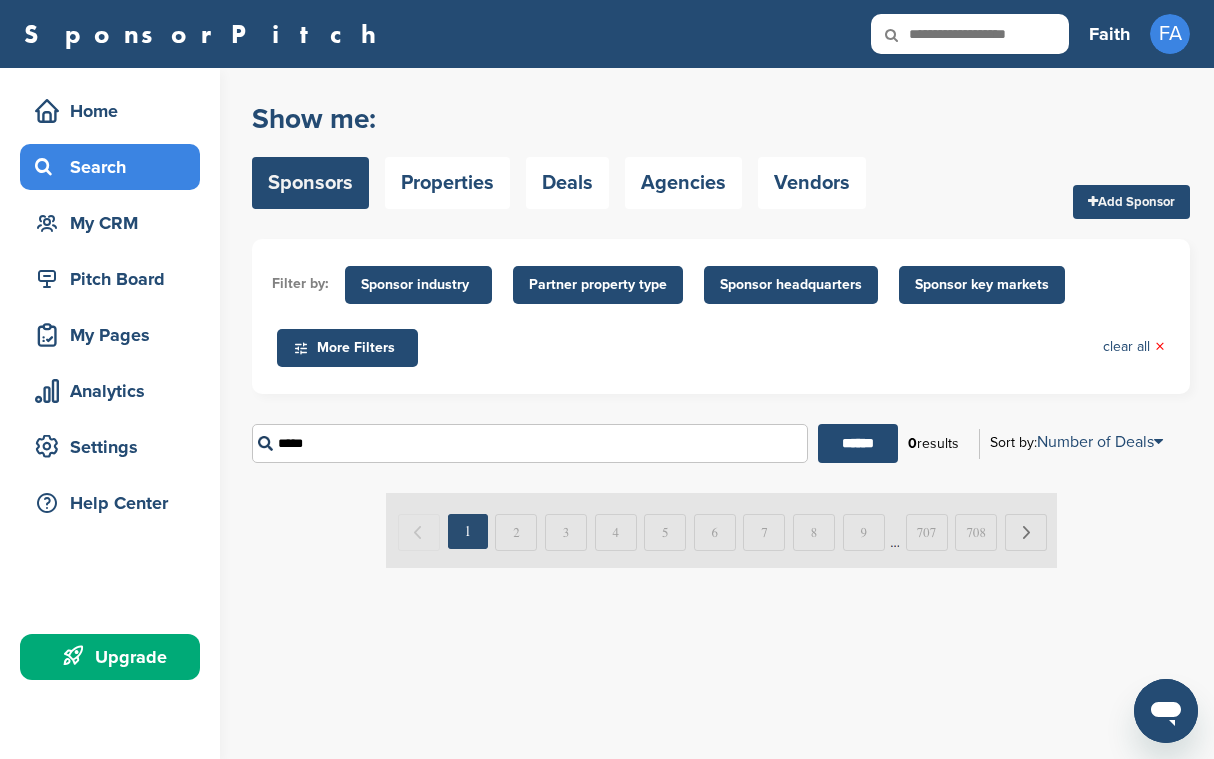 click on "******" at bounding box center (858, 443) 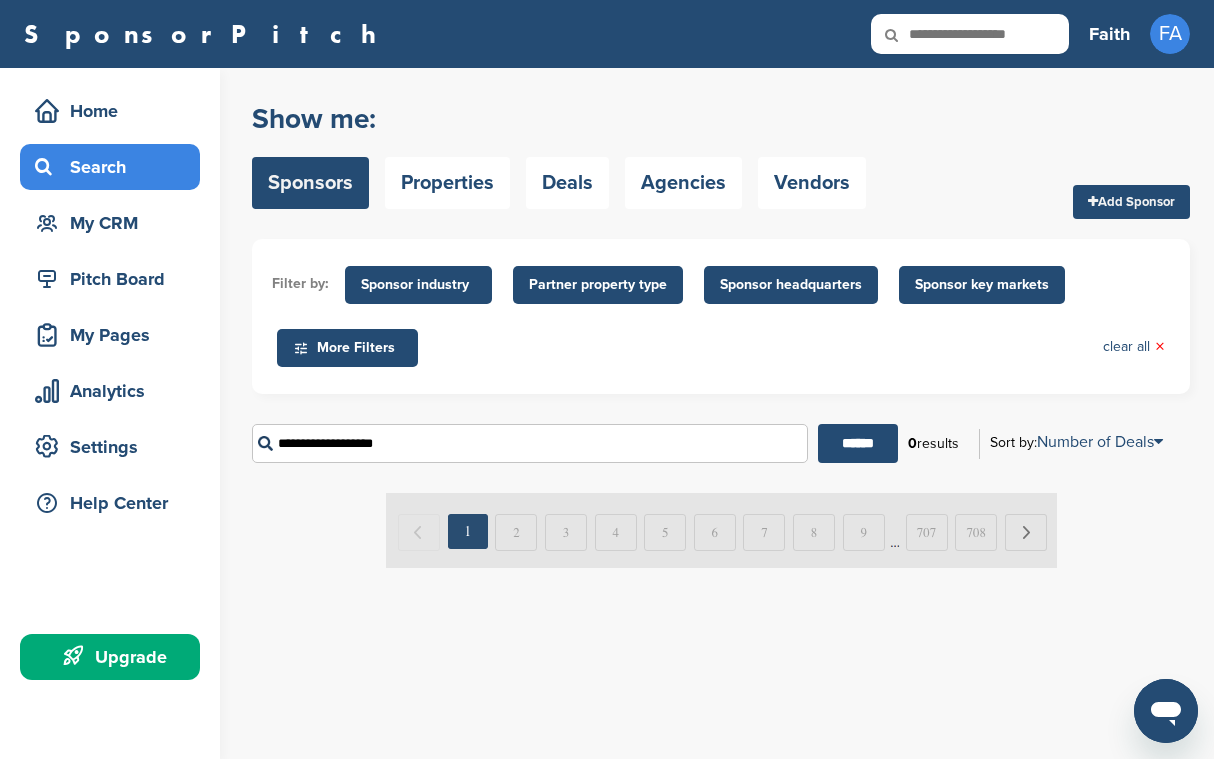 click on "******" at bounding box center [858, 443] 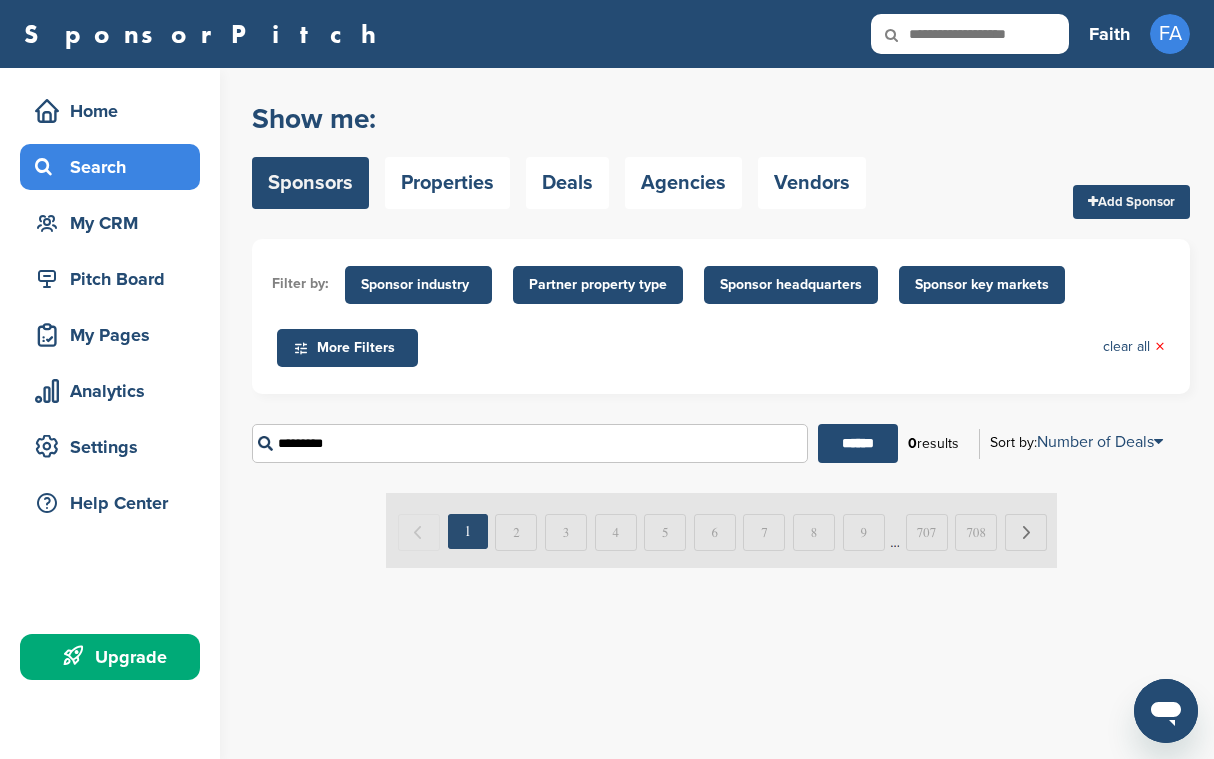 click on "******" at bounding box center (858, 443) 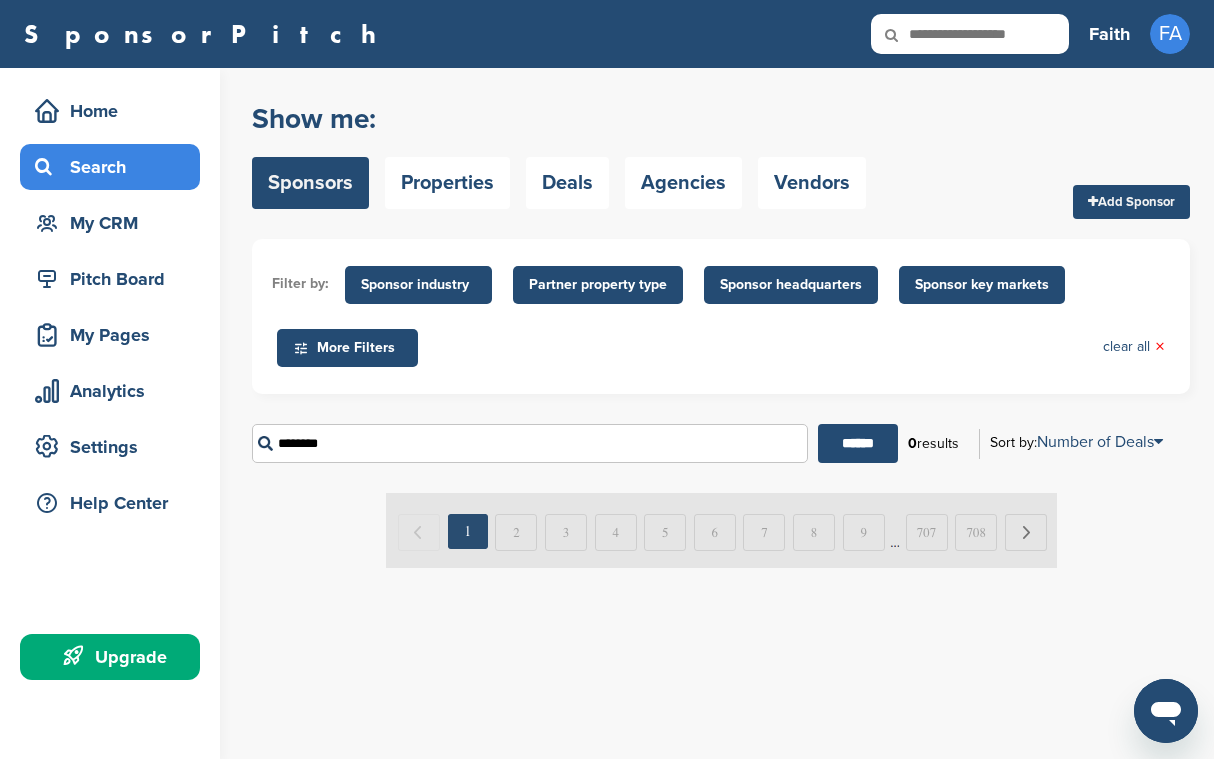 click on "******" at bounding box center [858, 443] 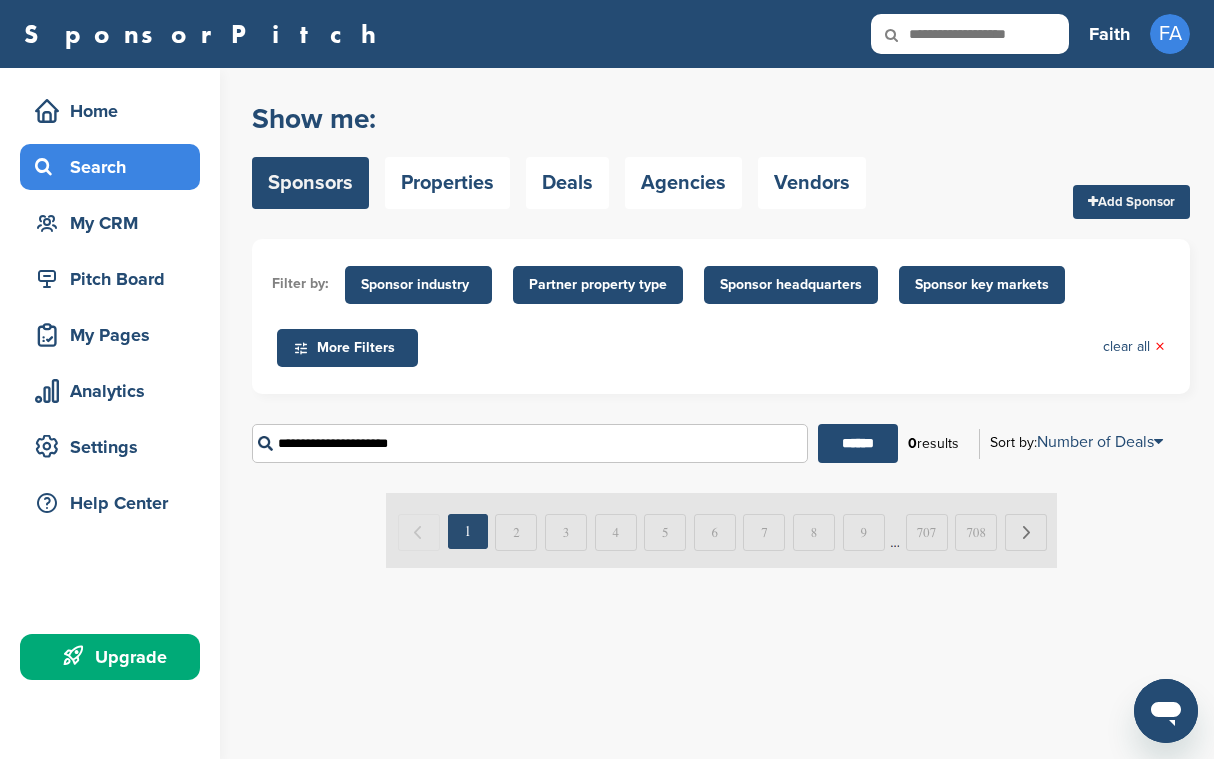 paste 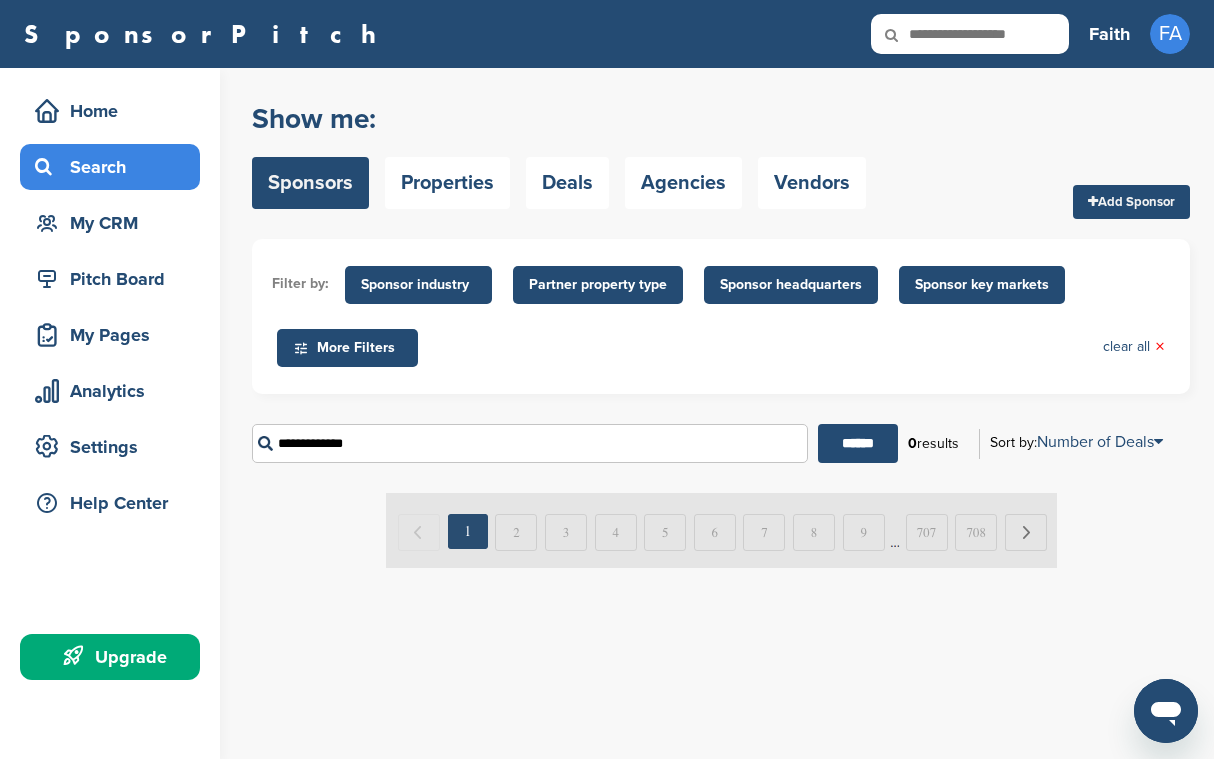 click on "******" at bounding box center [858, 443] 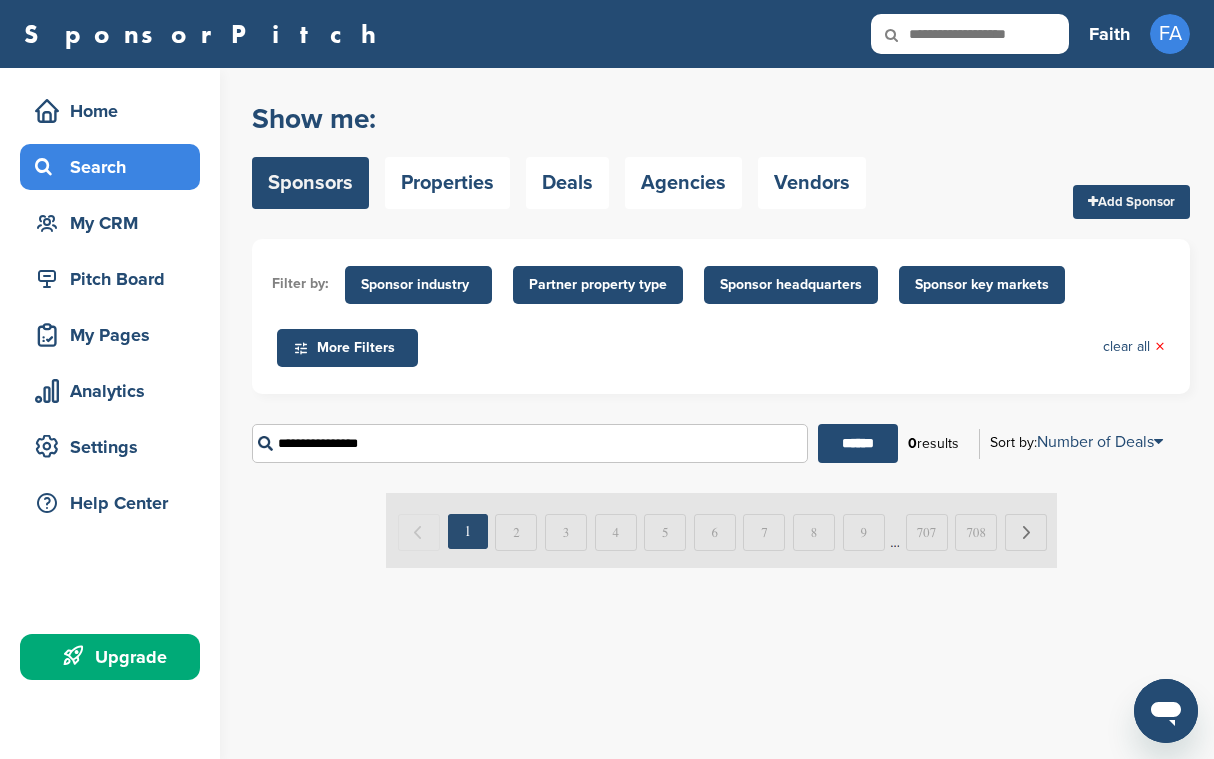 type on "**********" 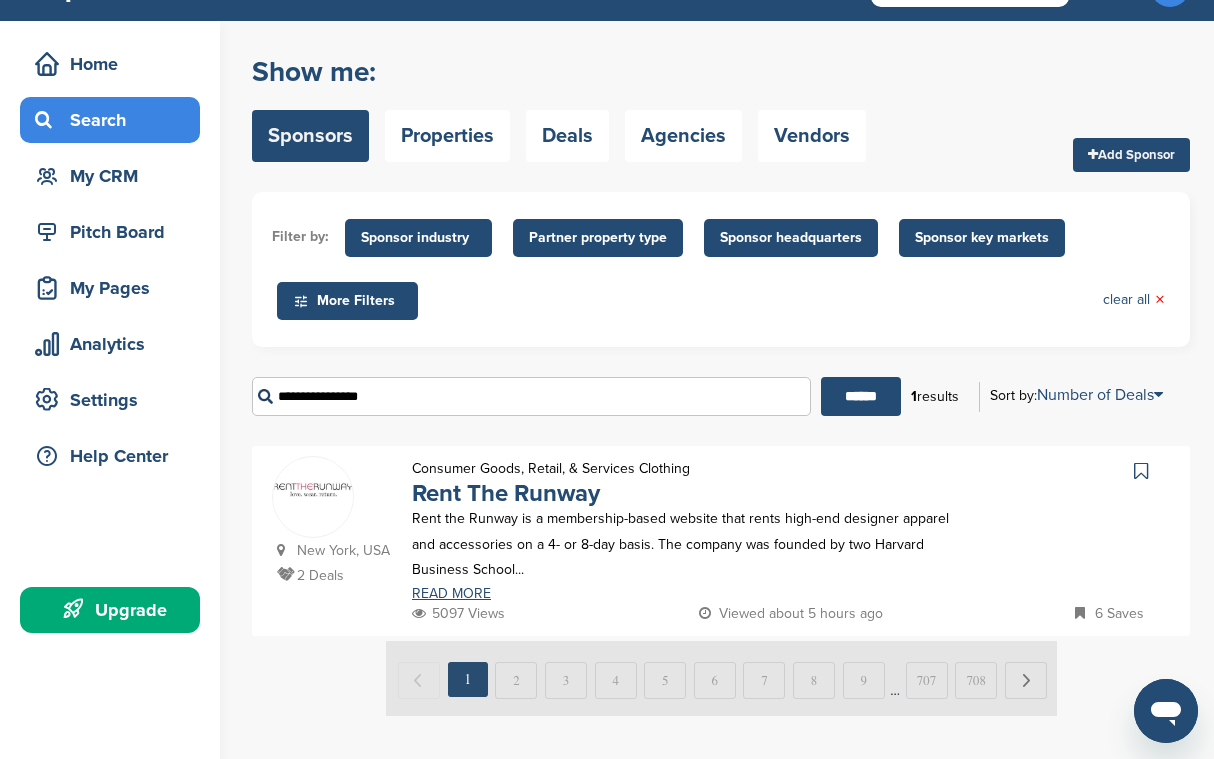 scroll, scrollTop: 181, scrollLeft: 0, axis: vertical 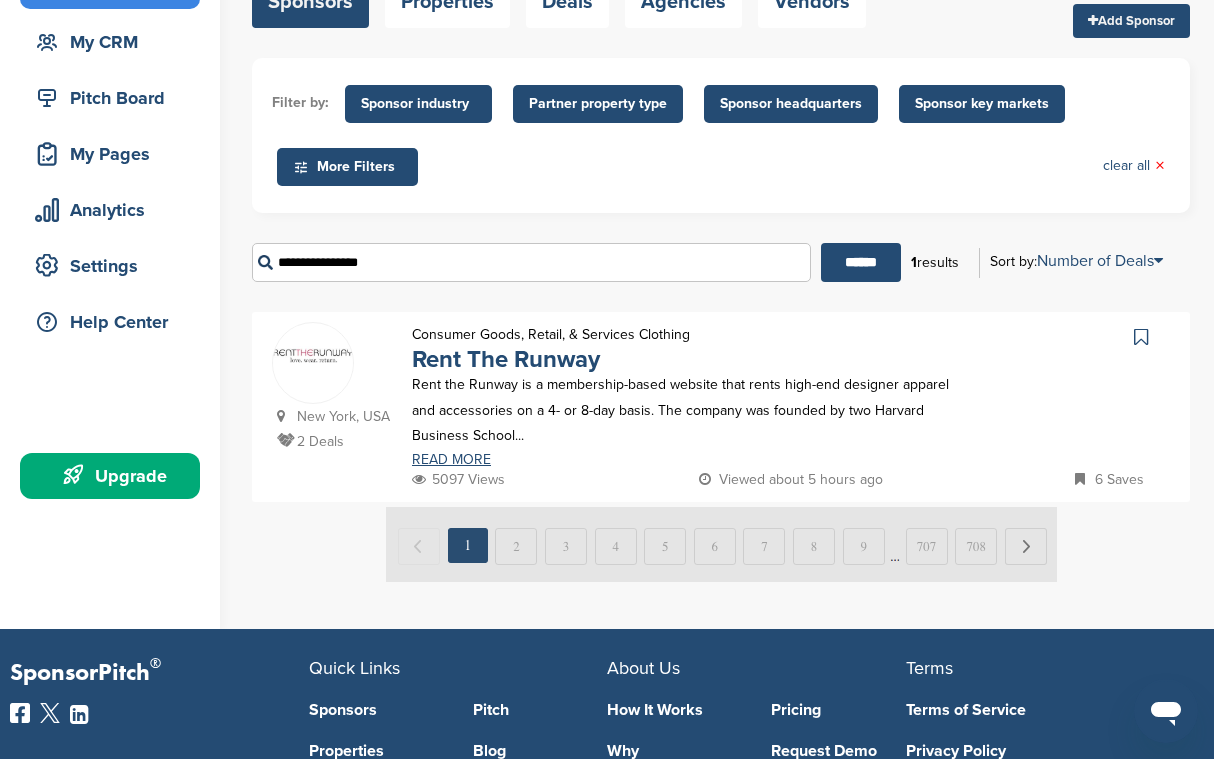 click at bounding box center [1141, 337] 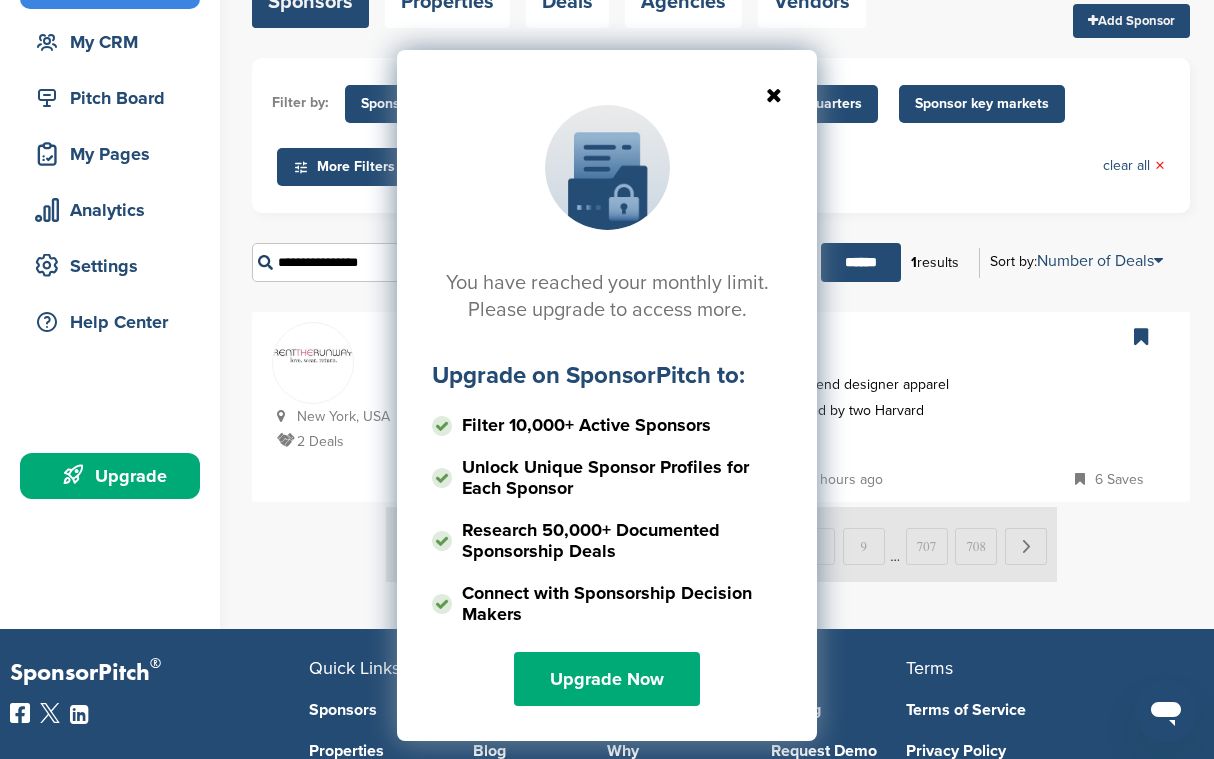 click at bounding box center (607, 95) 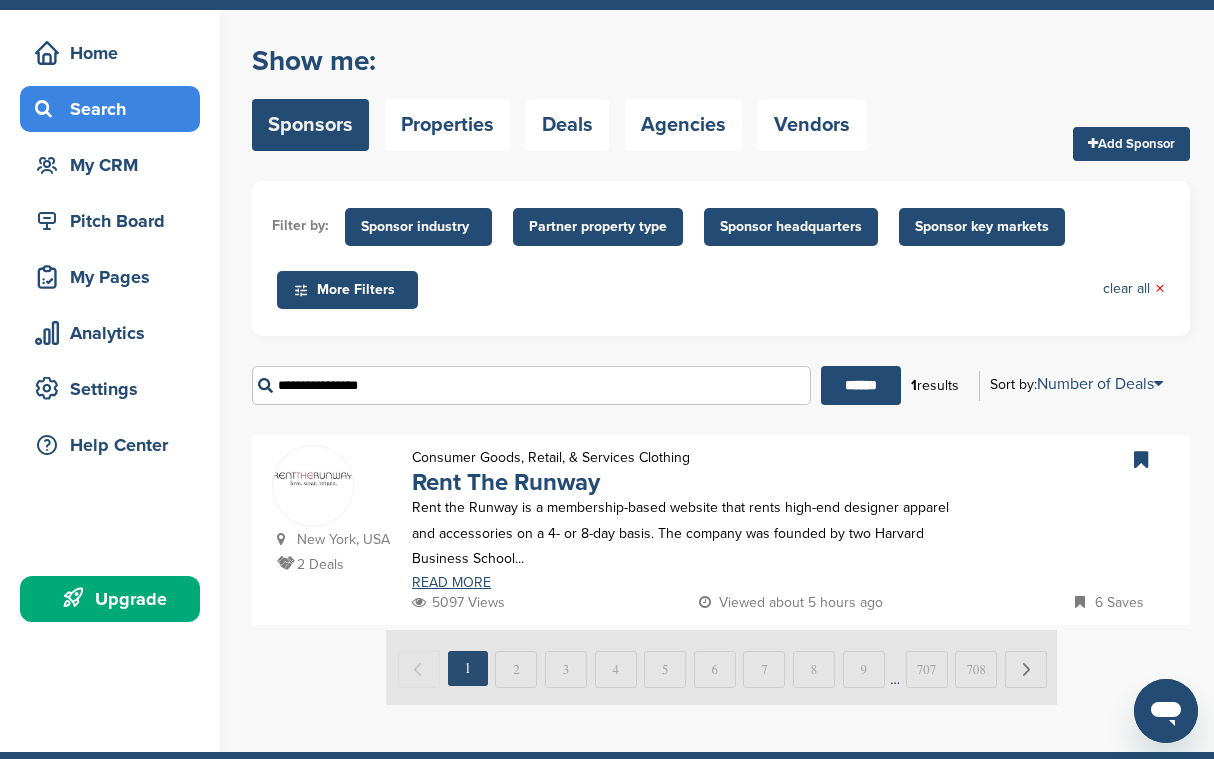 scroll, scrollTop: 47, scrollLeft: 0, axis: vertical 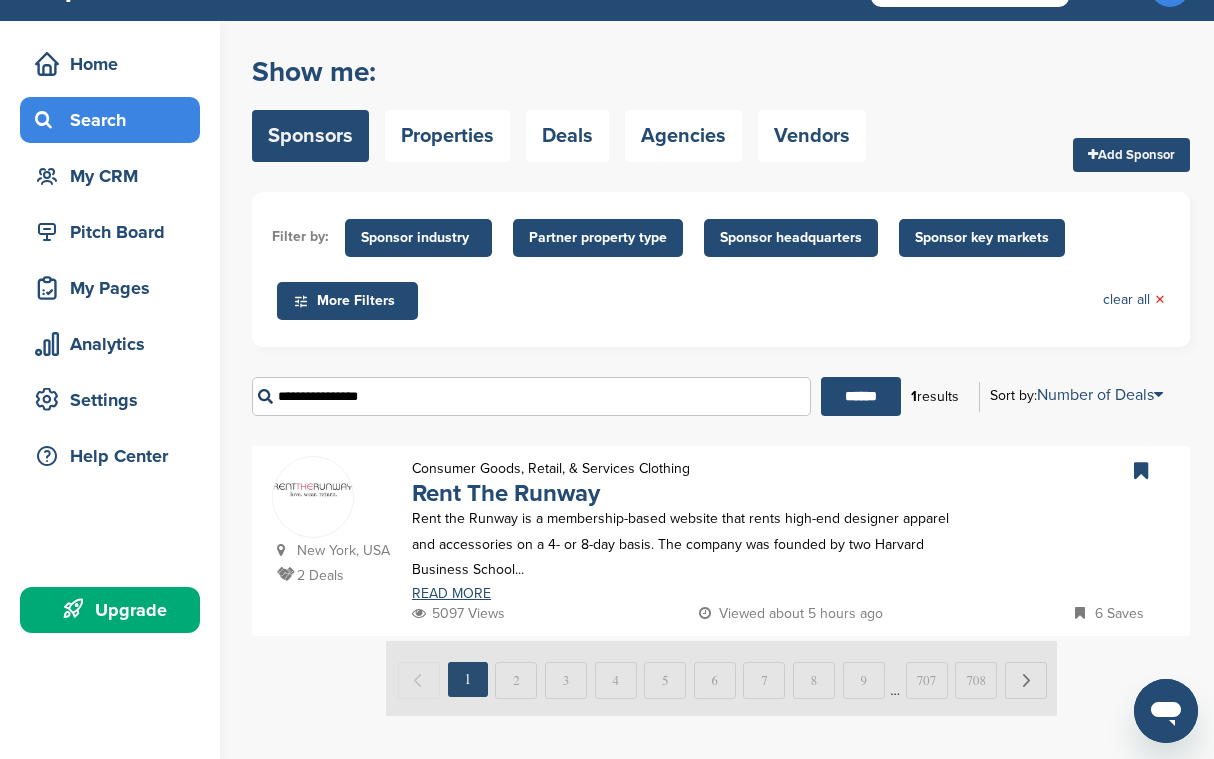 click on "**********" at bounding box center [531, 396] 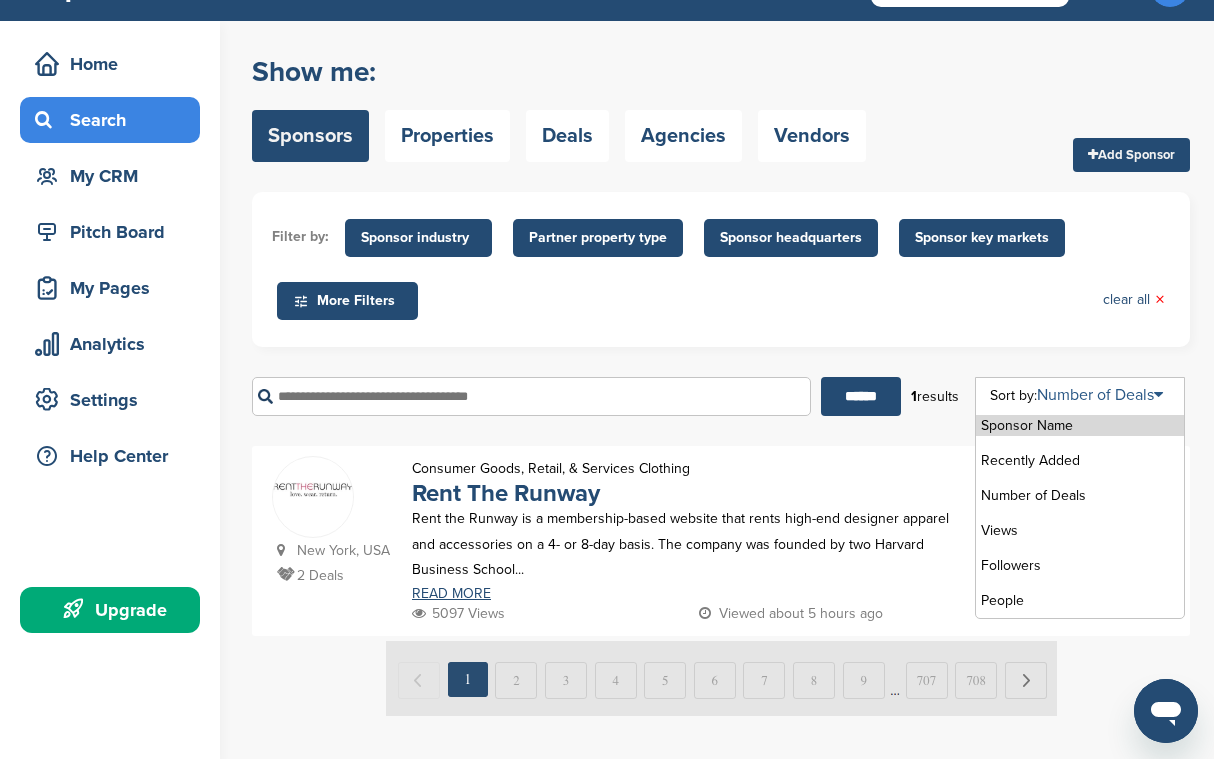type 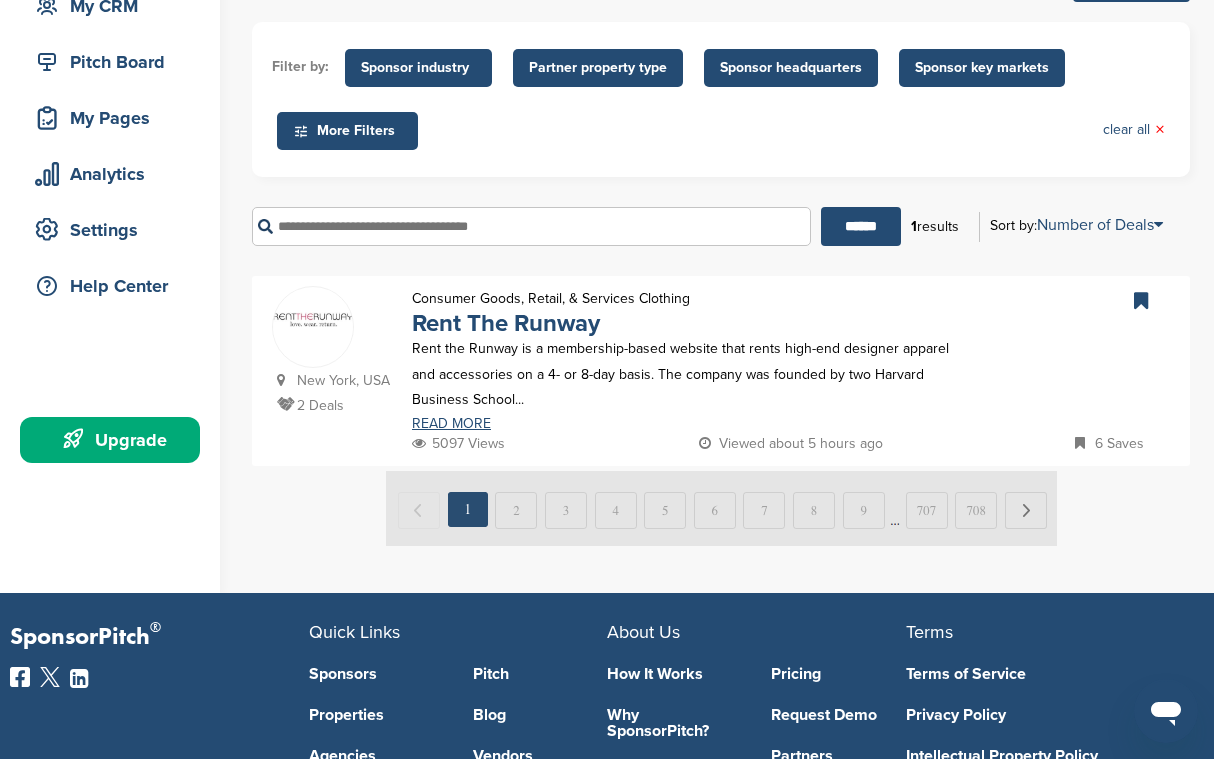 scroll, scrollTop: 52, scrollLeft: 0, axis: vertical 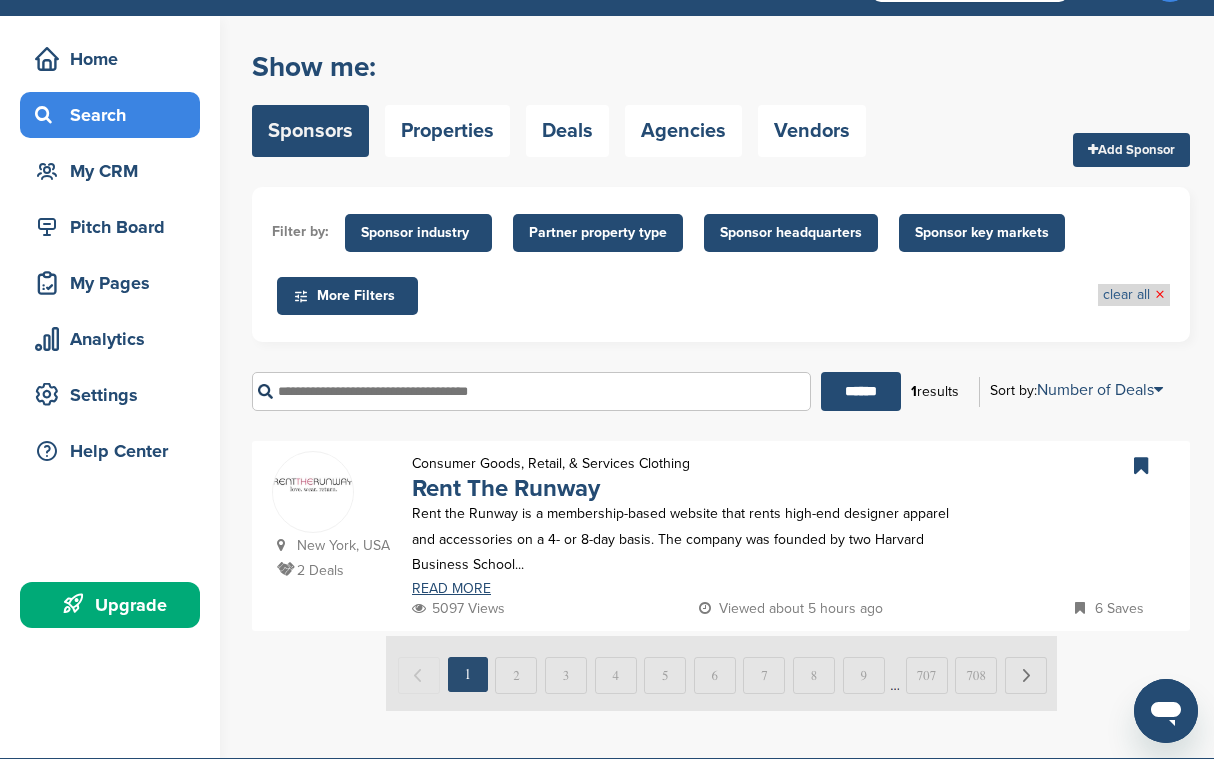 click on "clear all
×" at bounding box center (1134, 295) 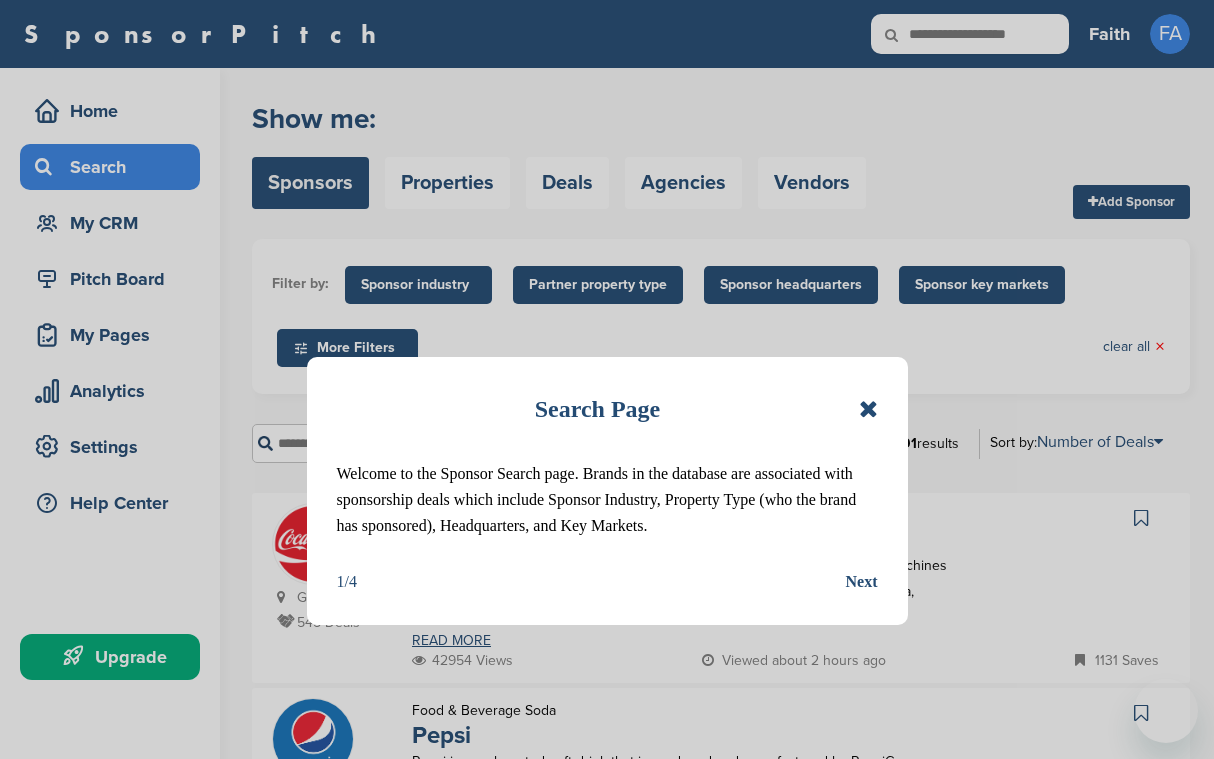 scroll, scrollTop: 0, scrollLeft: 0, axis: both 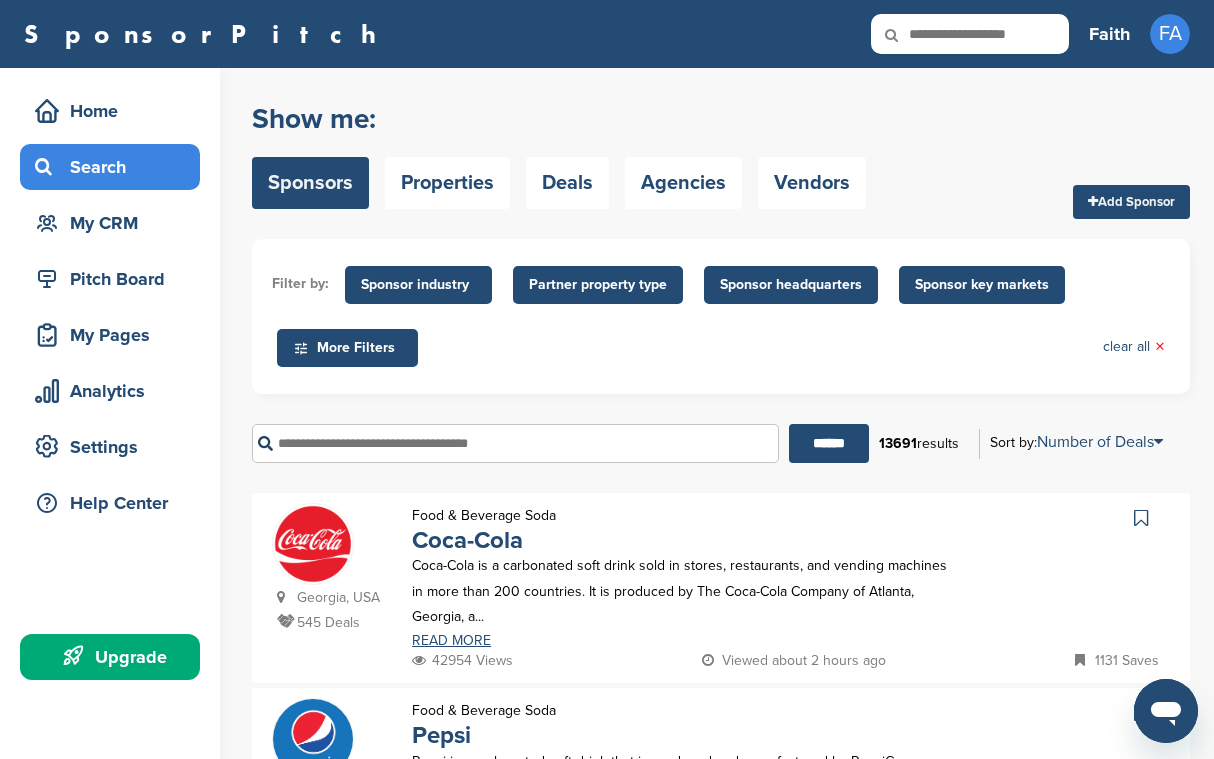 drag, startPoint x: 866, startPoint y: 411, endPoint x: 849, endPoint y: 575, distance: 164.87874 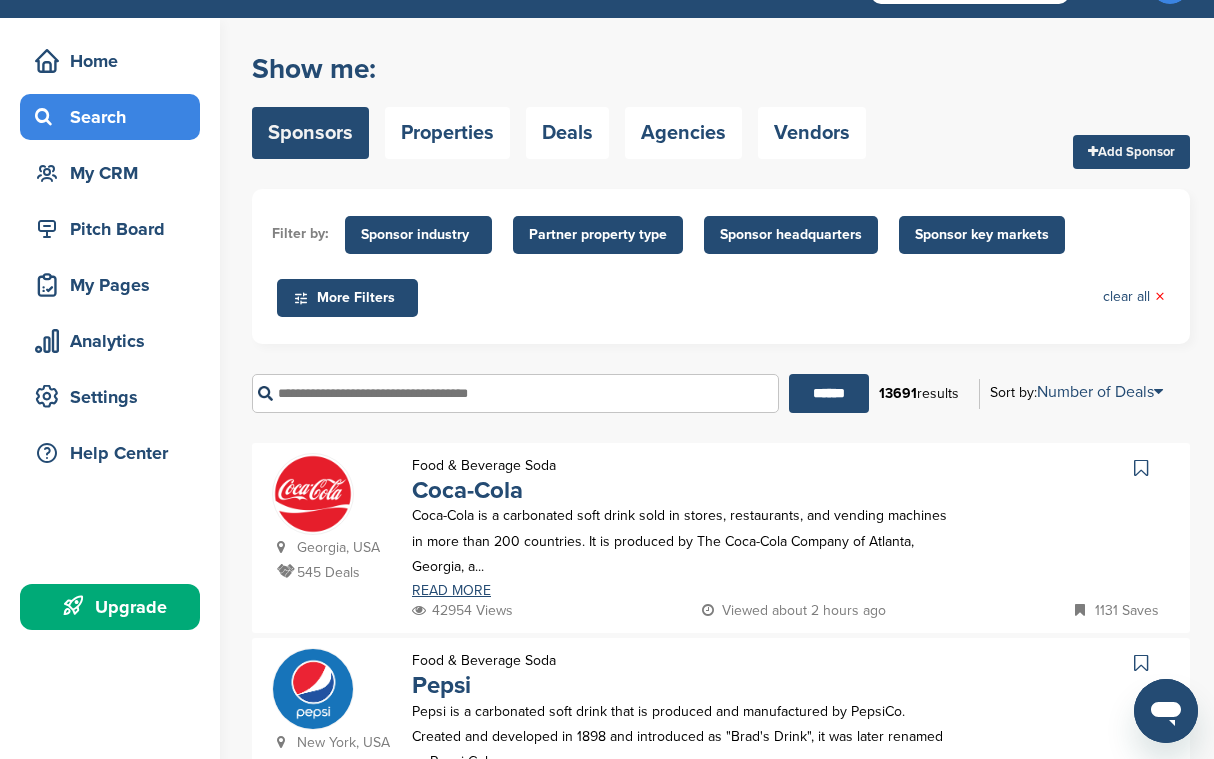 click at bounding box center [1141, 468] 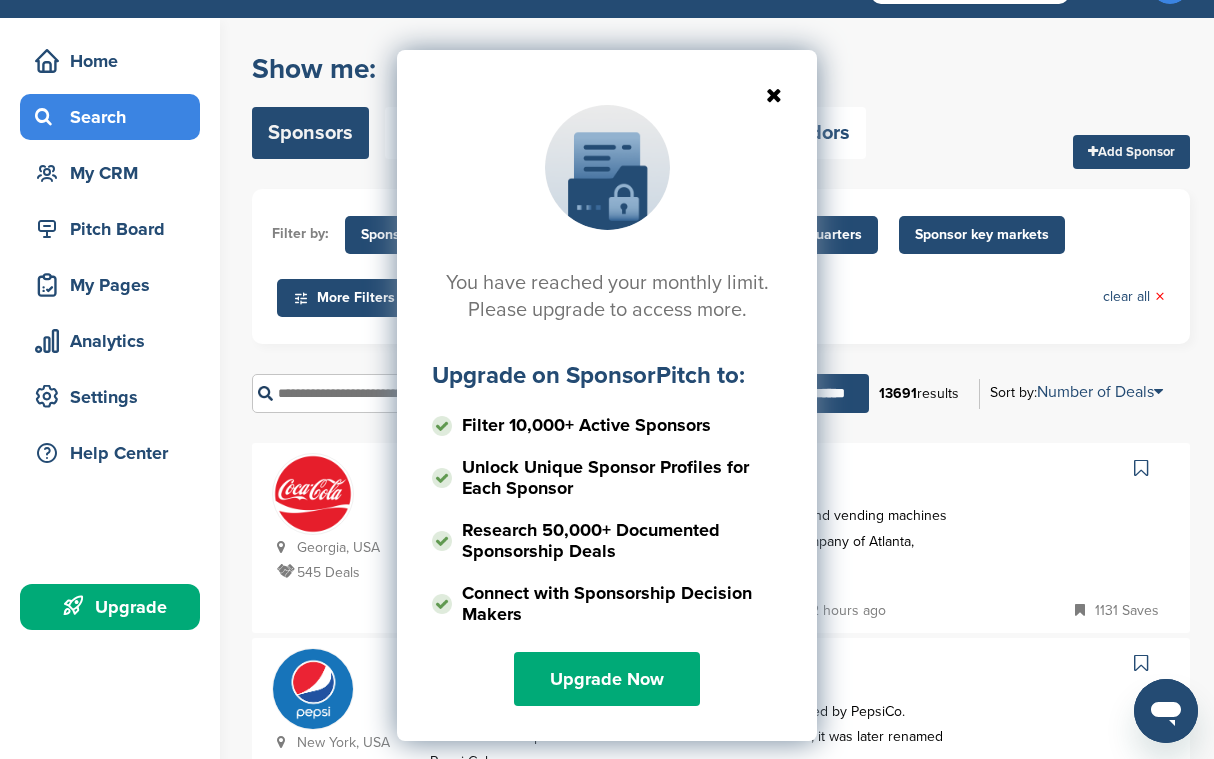 click at bounding box center (607, 95) 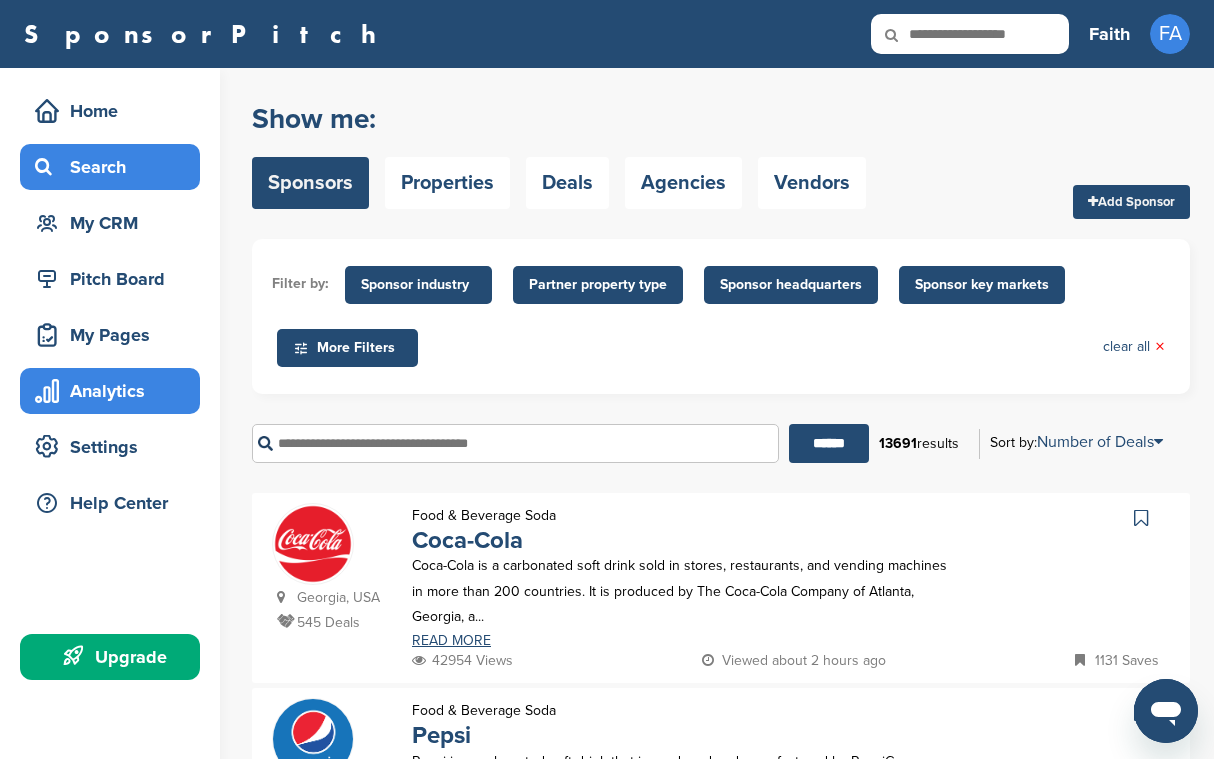 scroll, scrollTop: 0, scrollLeft: 0, axis: both 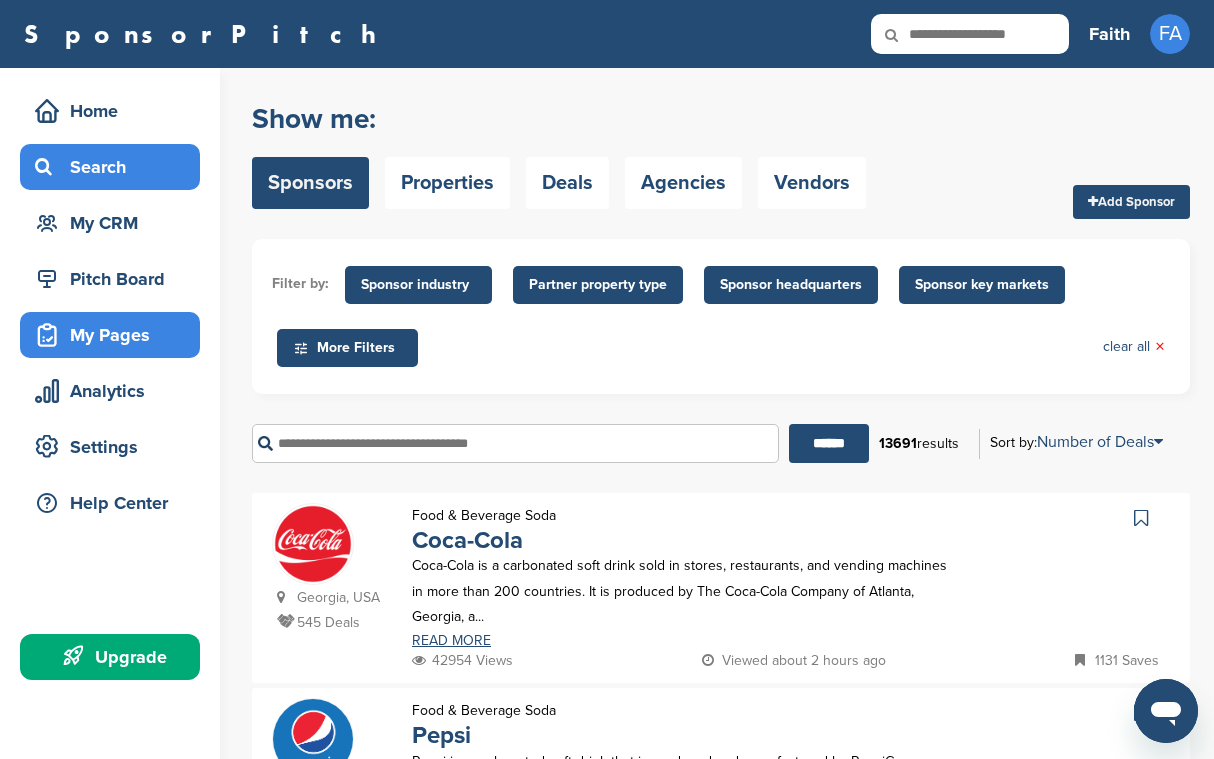 click on "My Pages" at bounding box center (115, 335) 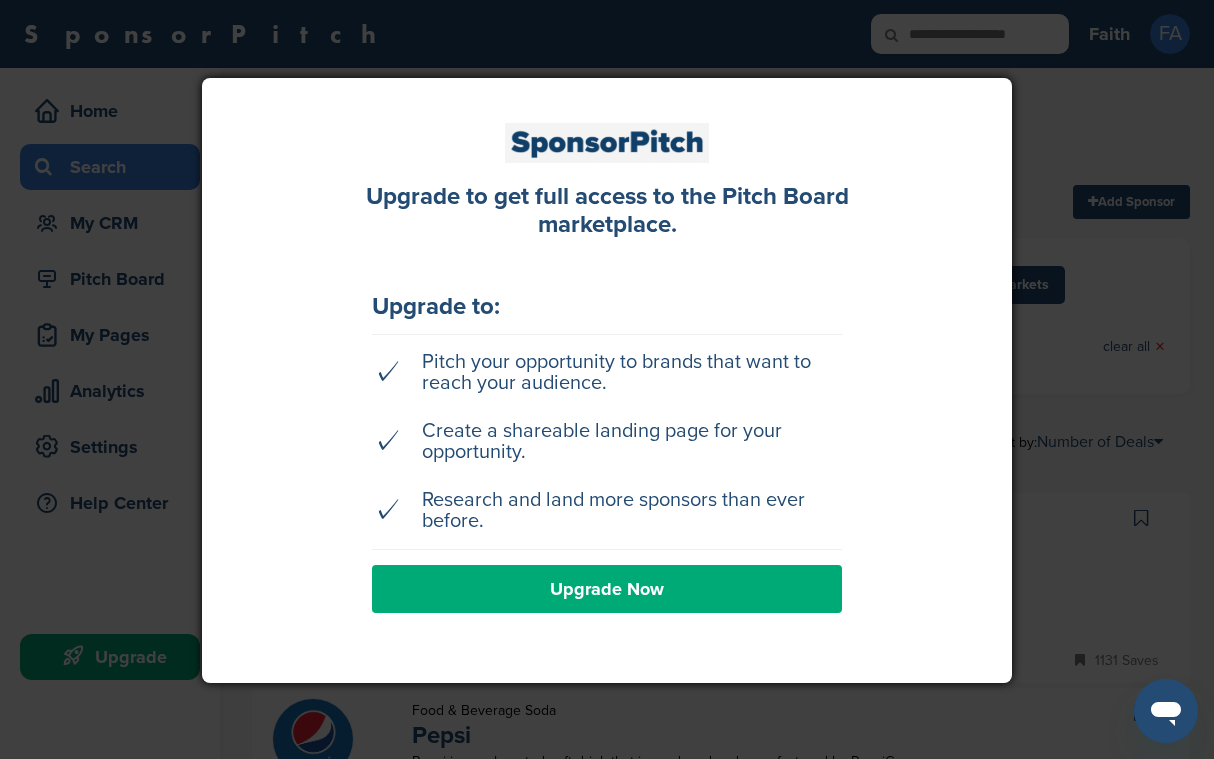 click on "Upgrade Now" at bounding box center [607, 589] 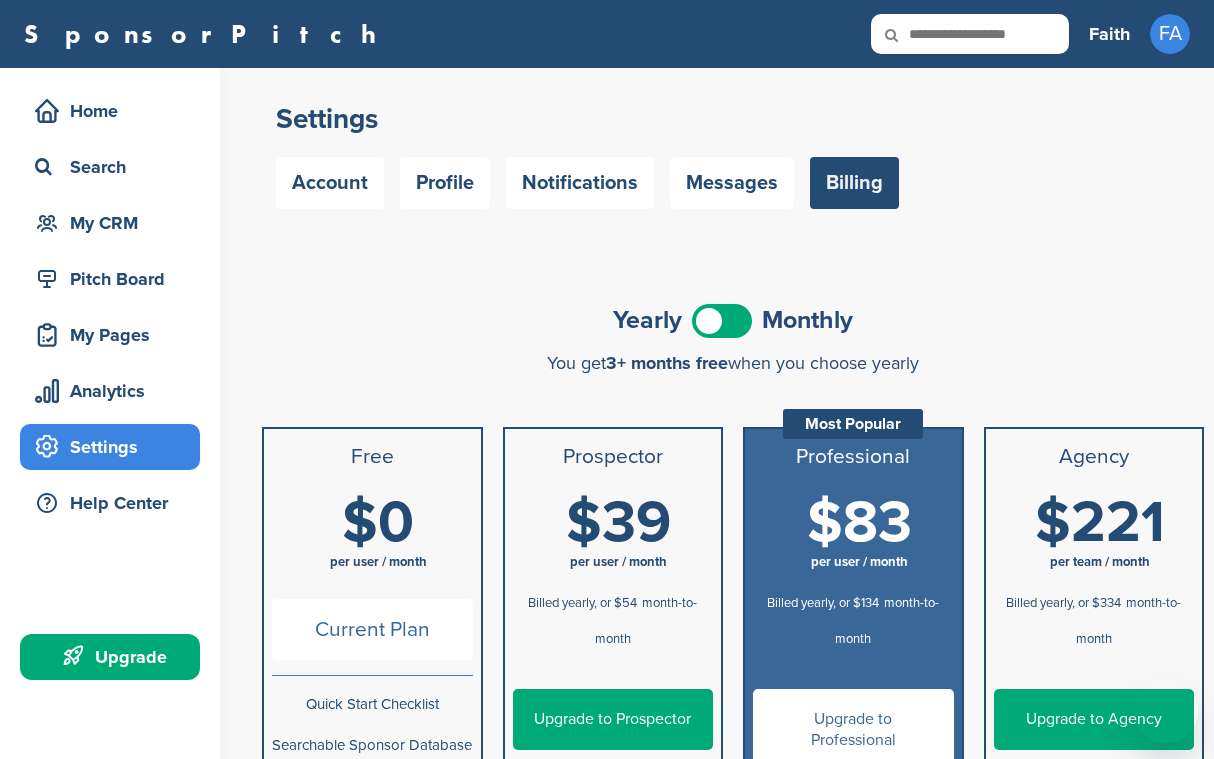 scroll, scrollTop: 0, scrollLeft: 0, axis: both 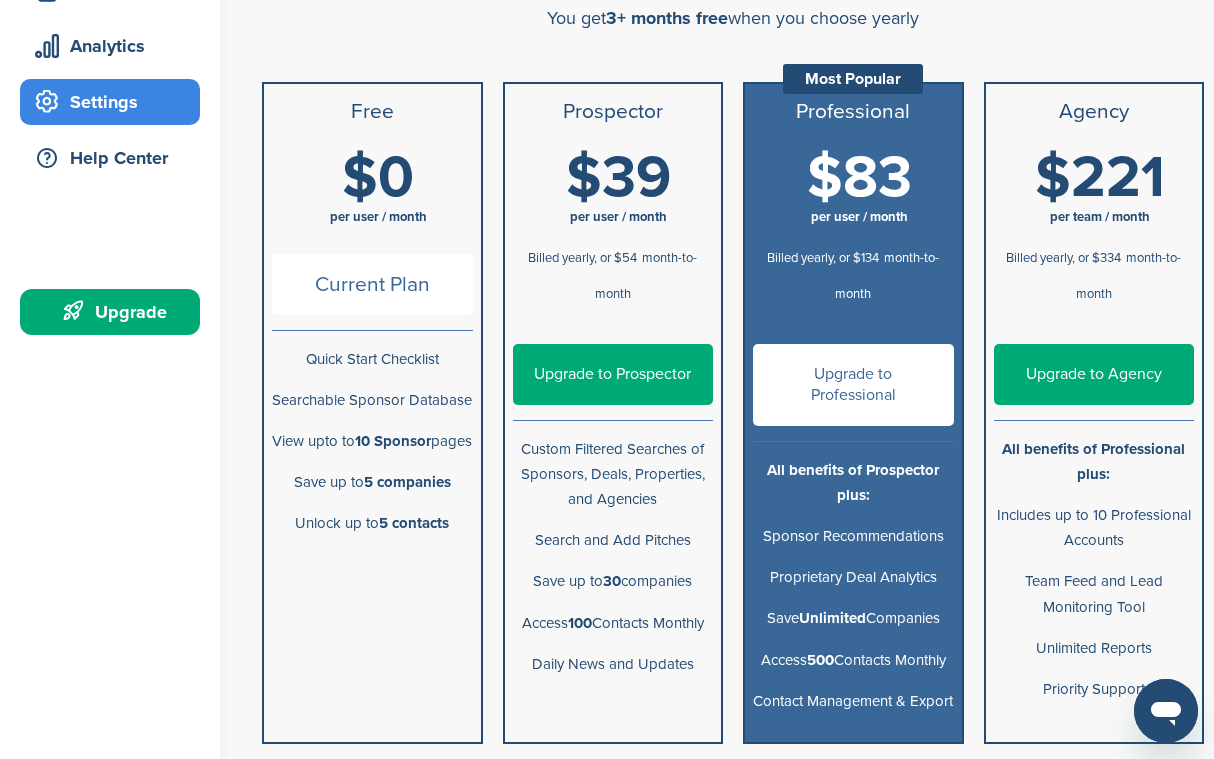 click on "Custom Filtered Searches of Sponsors, Deals, Properties, and Agencies" at bounding box center [613, 475] 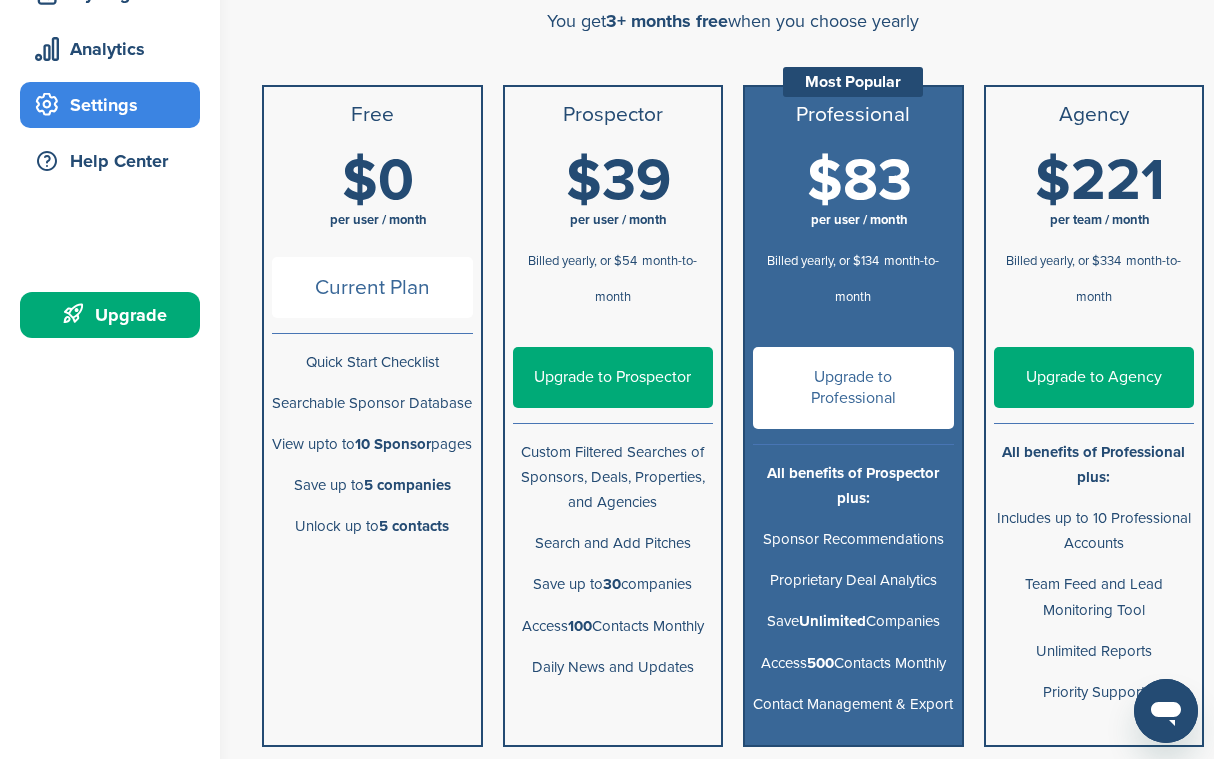 scroll, scrollTop: 385, scrollLeft: 0, axis: vertical 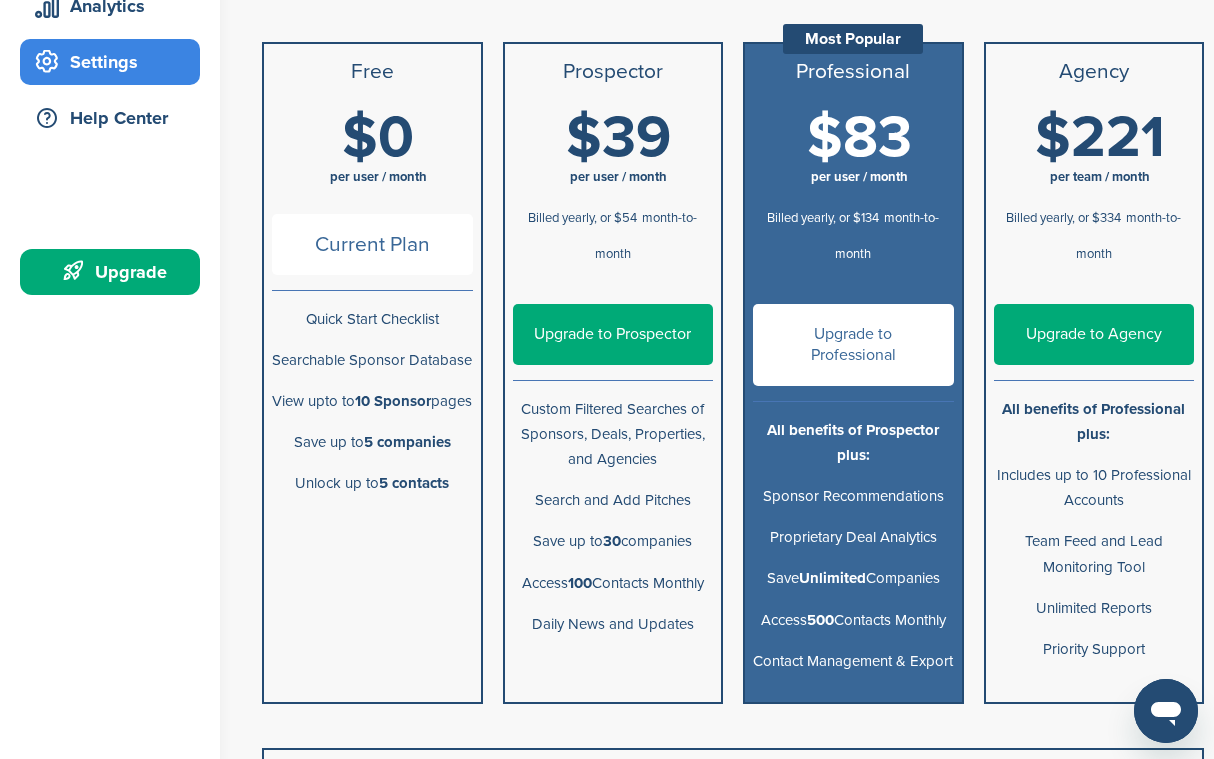 click on "Proprietary Deal Analytics" at bounding box center (853, 537) 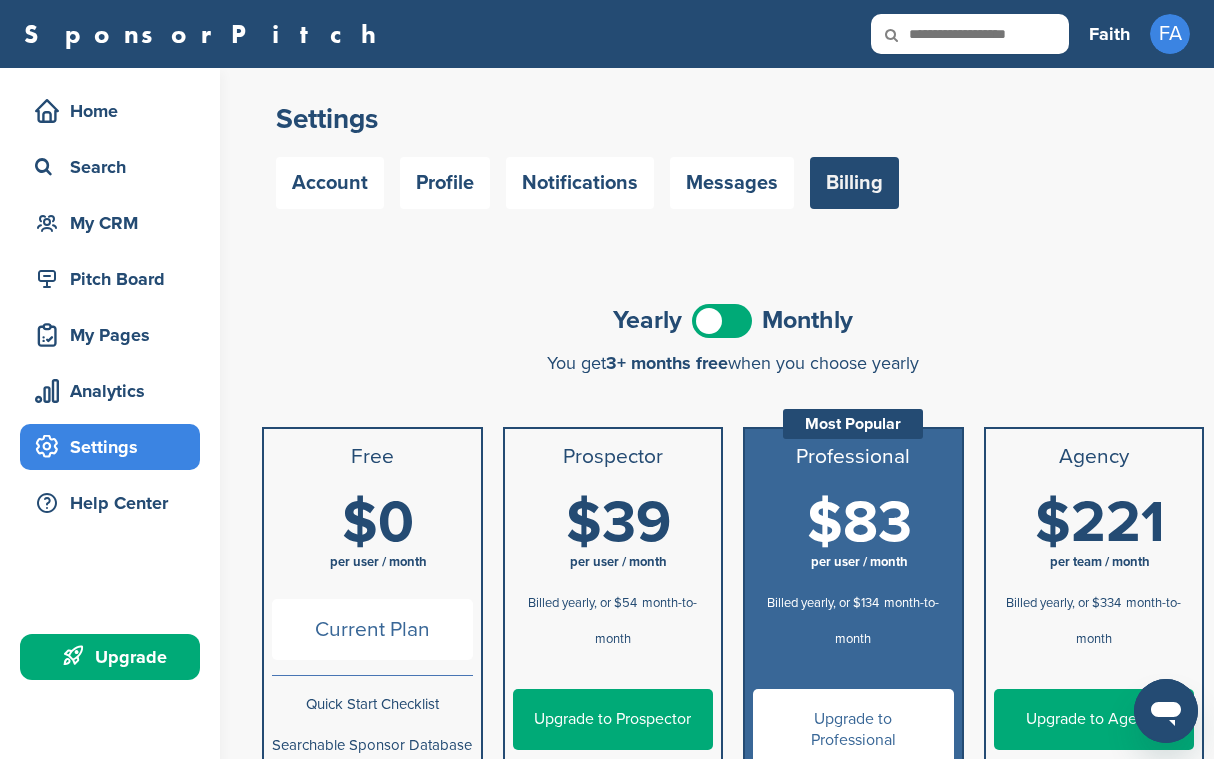 scroll, scrollTop: 0, scrollLeft: 0, axis: both 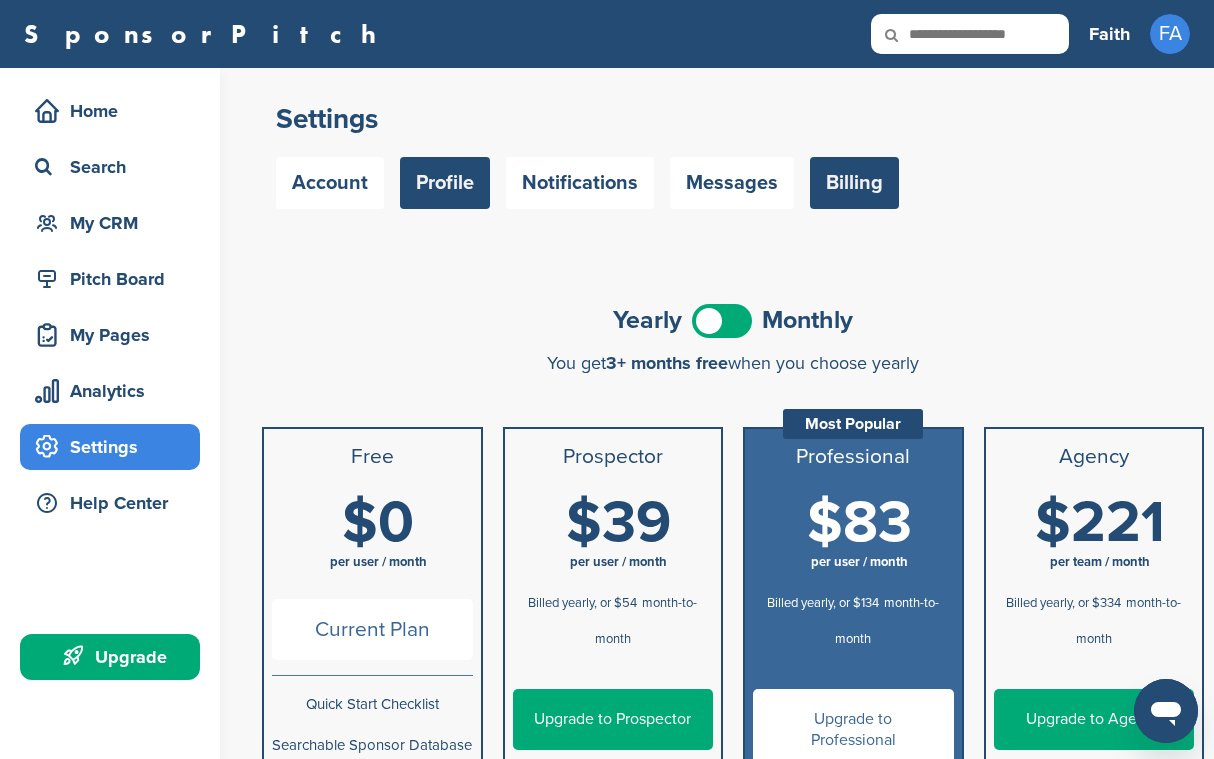 click on "Profile" at bounding box center (445, 183) 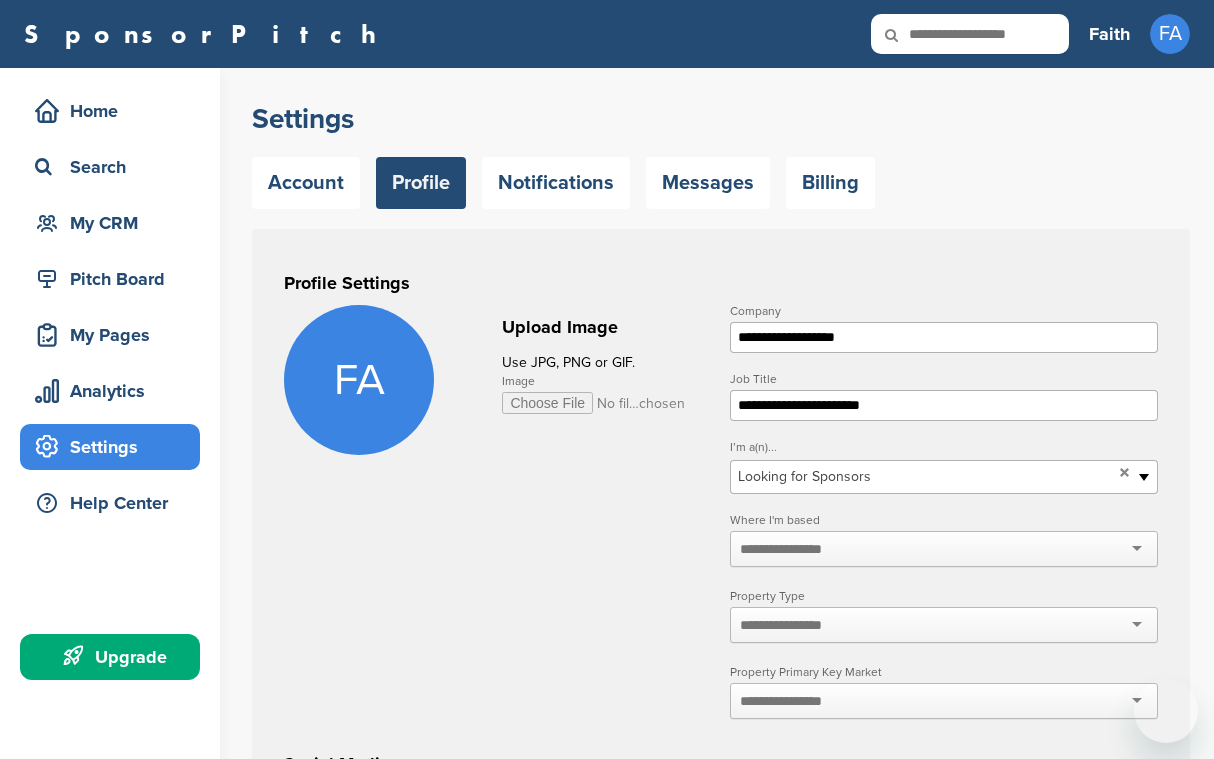scroll, scrollTop: 0, scrollLeft: 0, axis: both 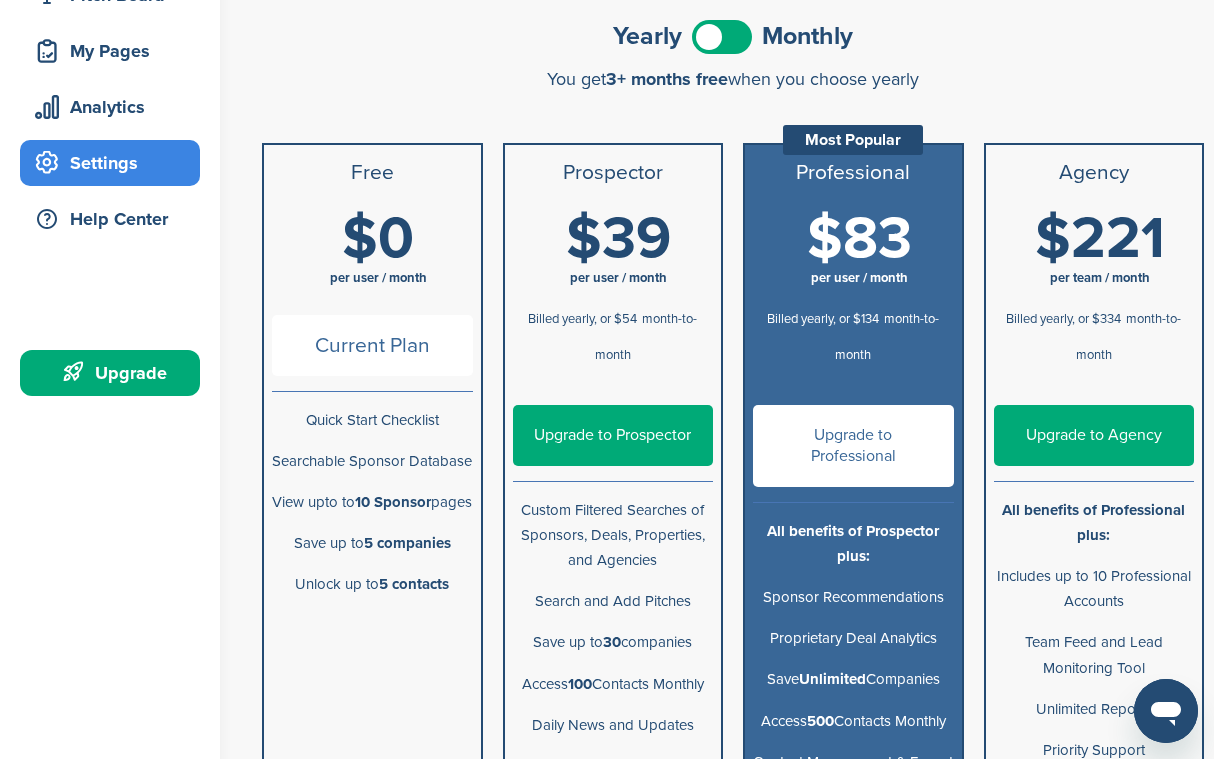 click on "Upgrade to Prospector" at bounding box center [613, 435] 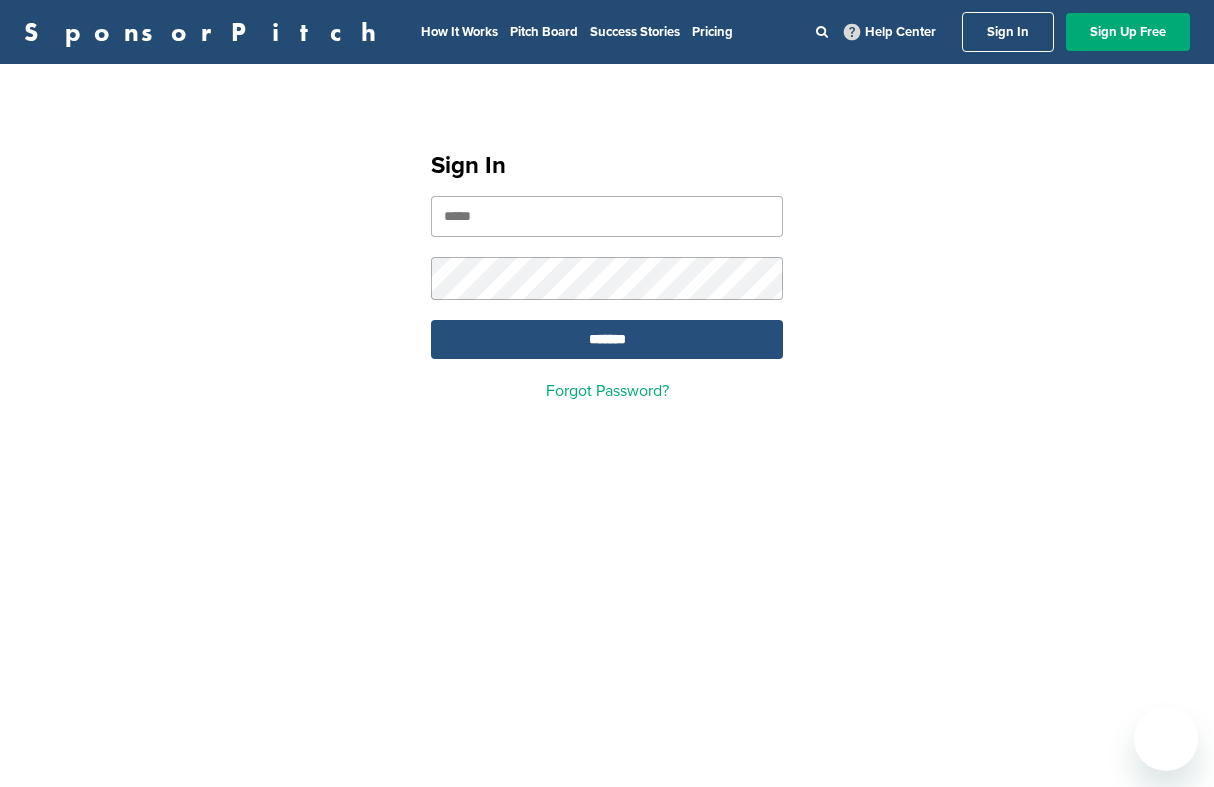 scroll, scrollTop: 0, scrollLeft: 0, axis: both 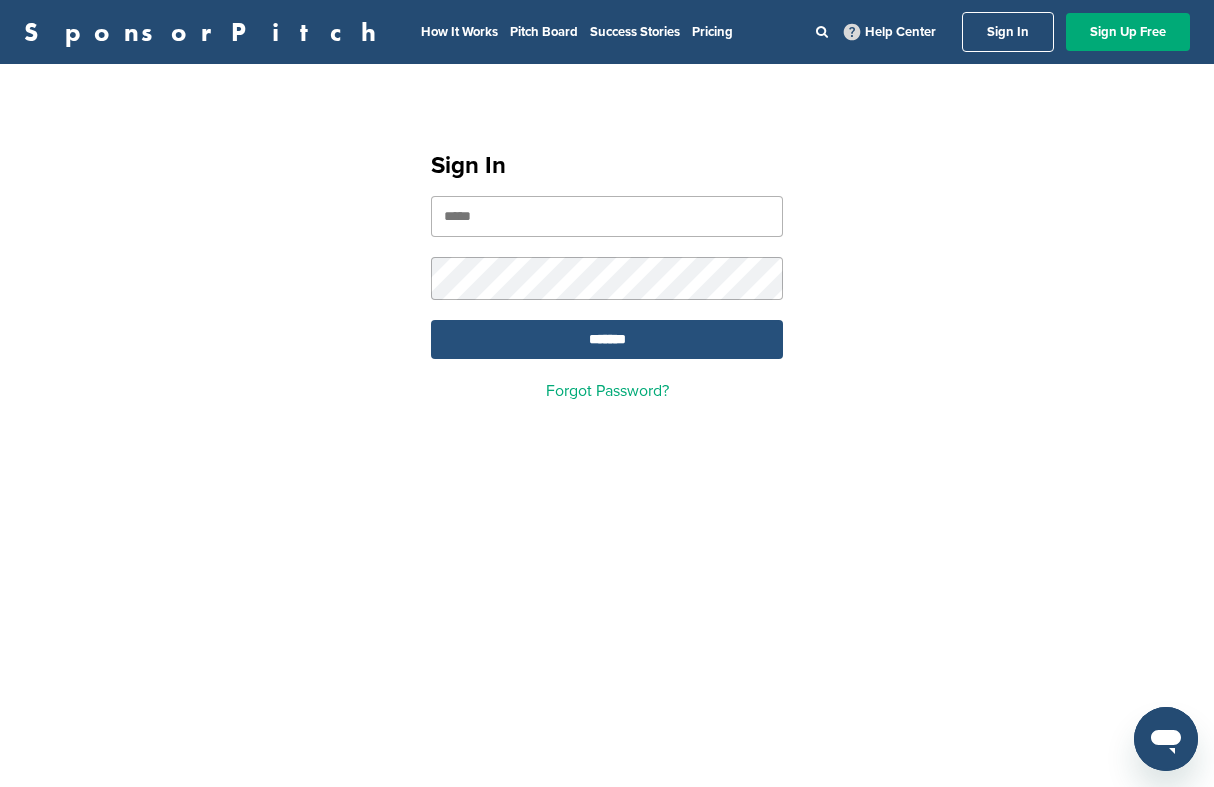 type on "**********" 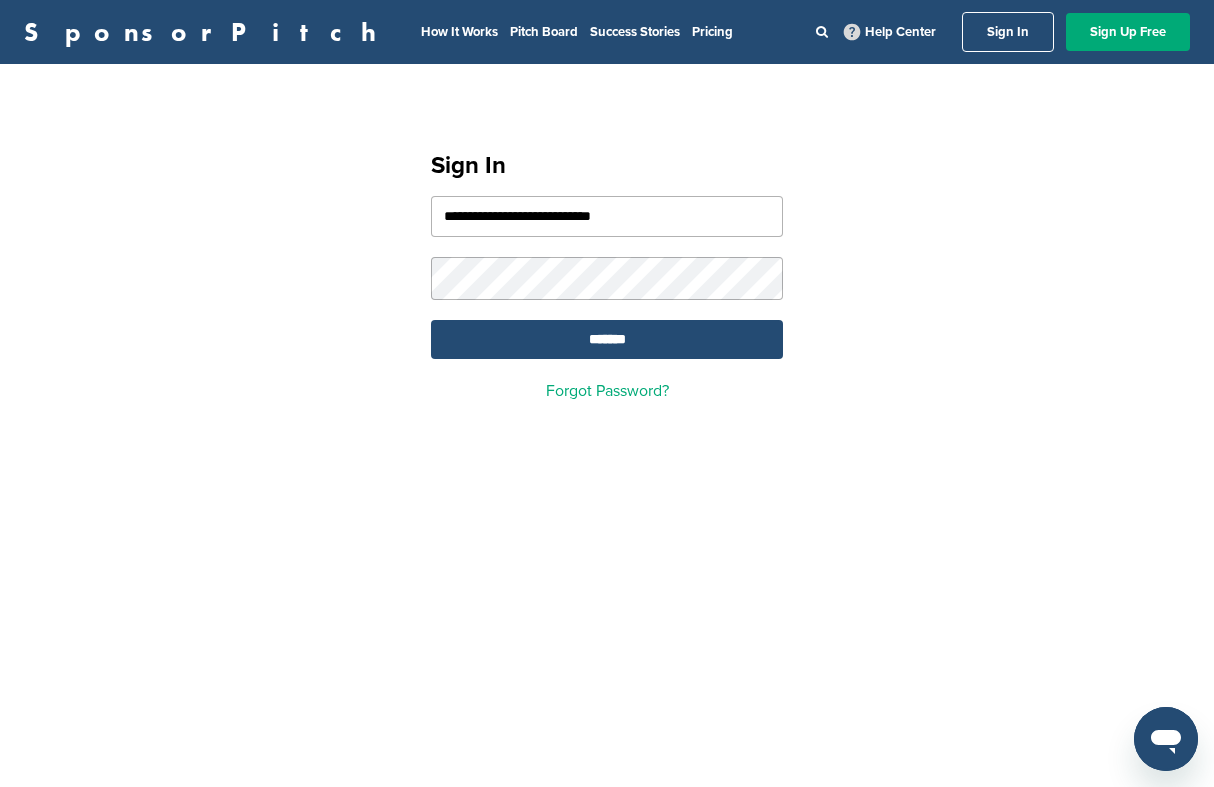 click on "**********" at bounding box center [607, 267] 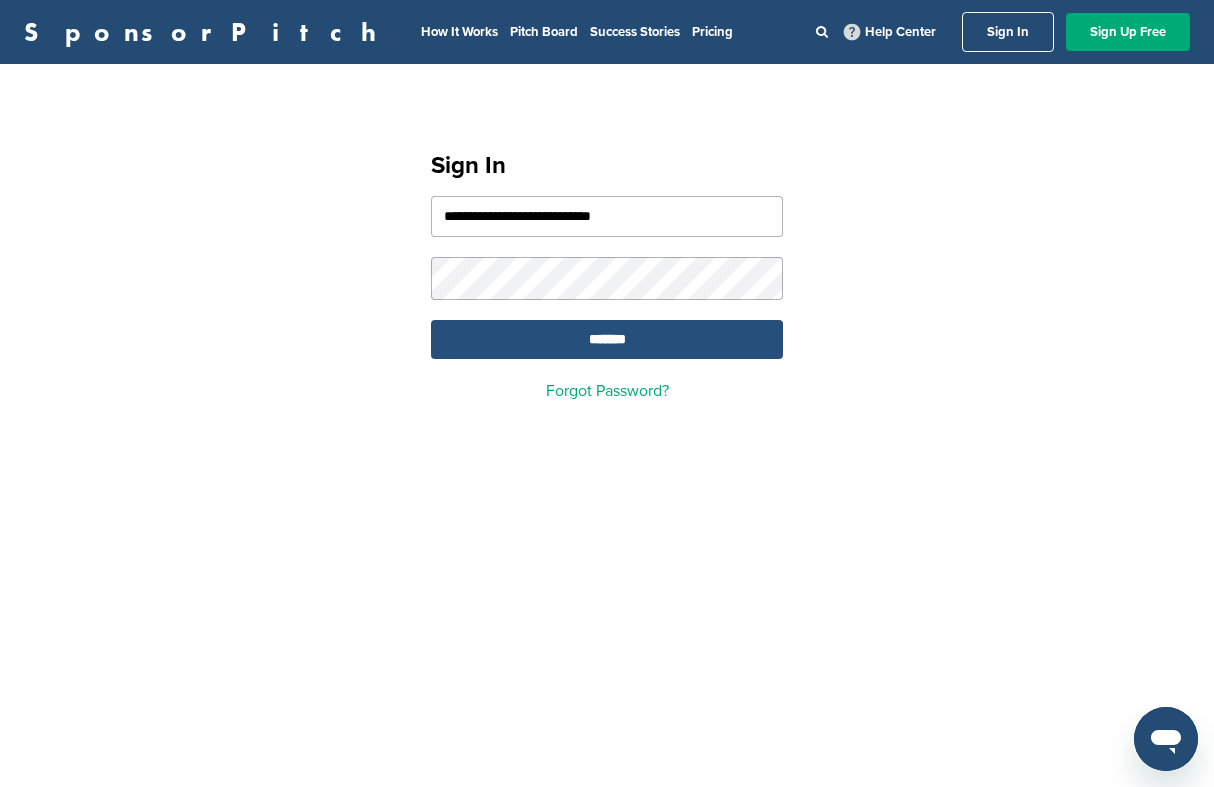 click on "*******" at bounding box center [607, 339] 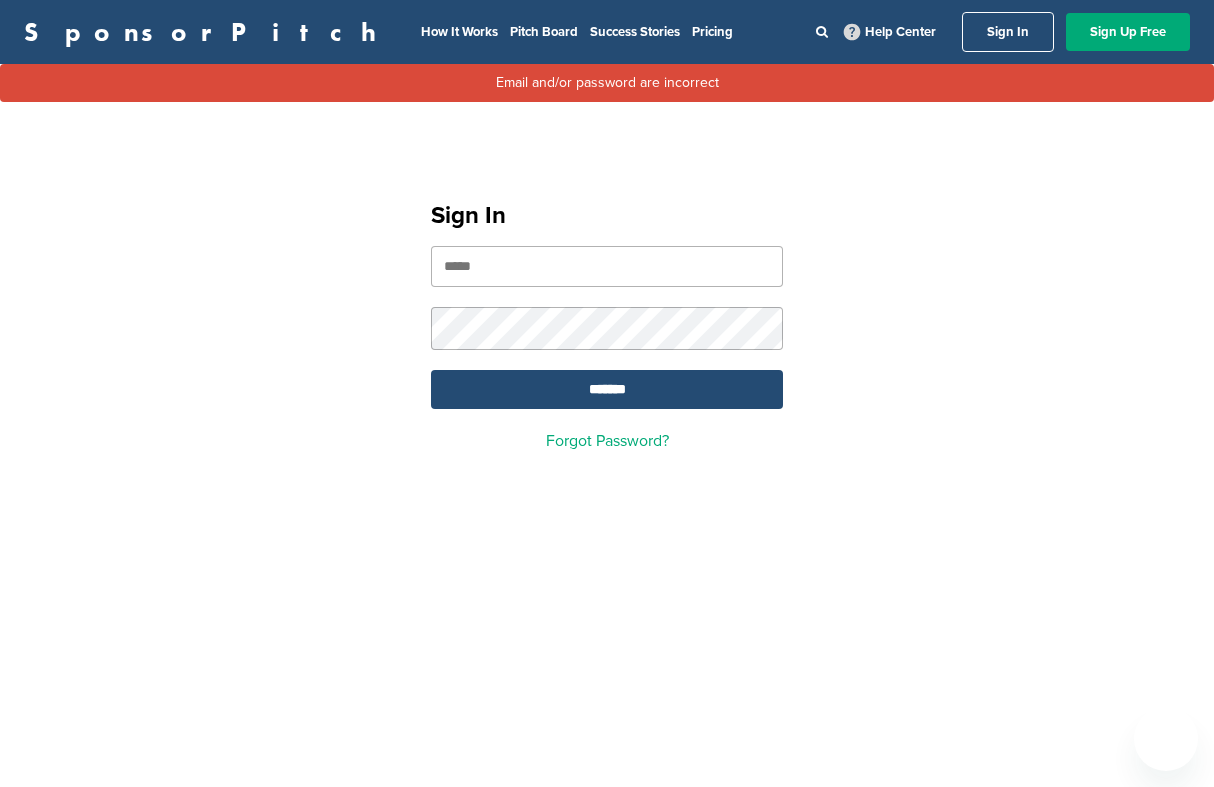 scroll, scrollTop: 0, scrollLeft: 0, axis: both 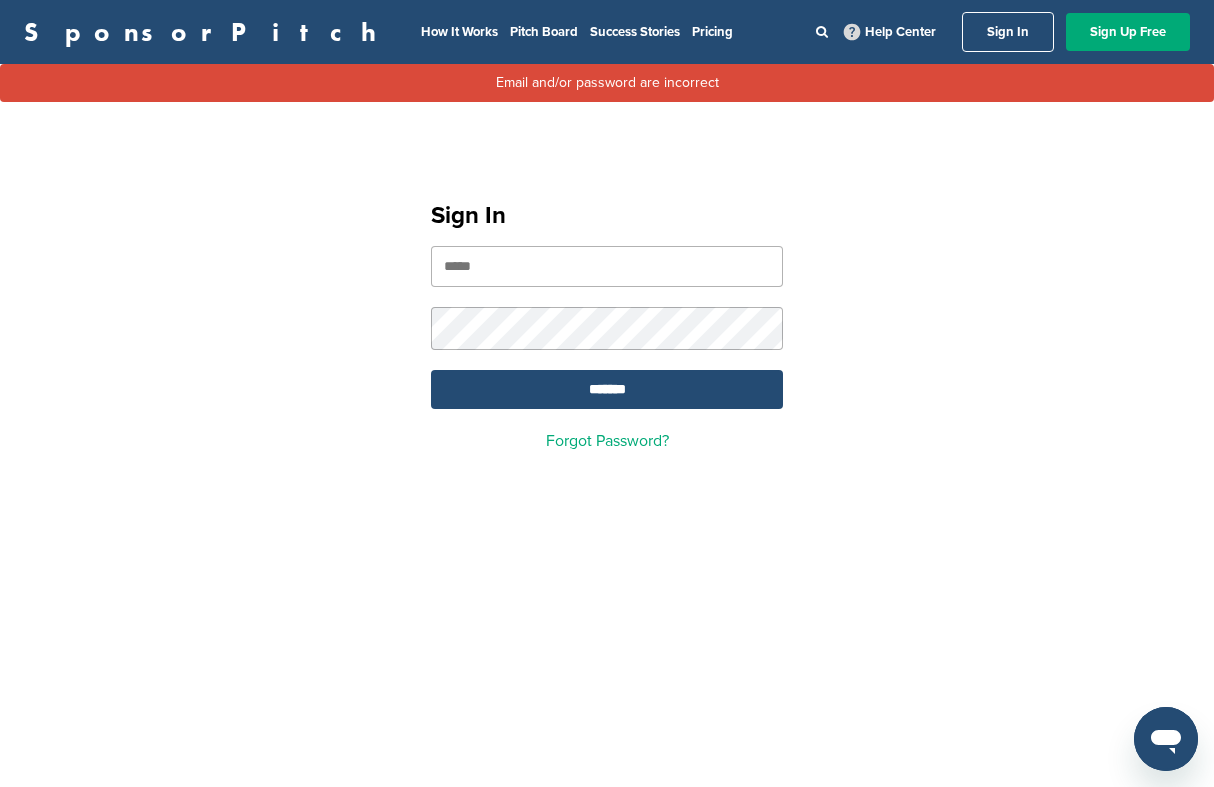 type on "**********" 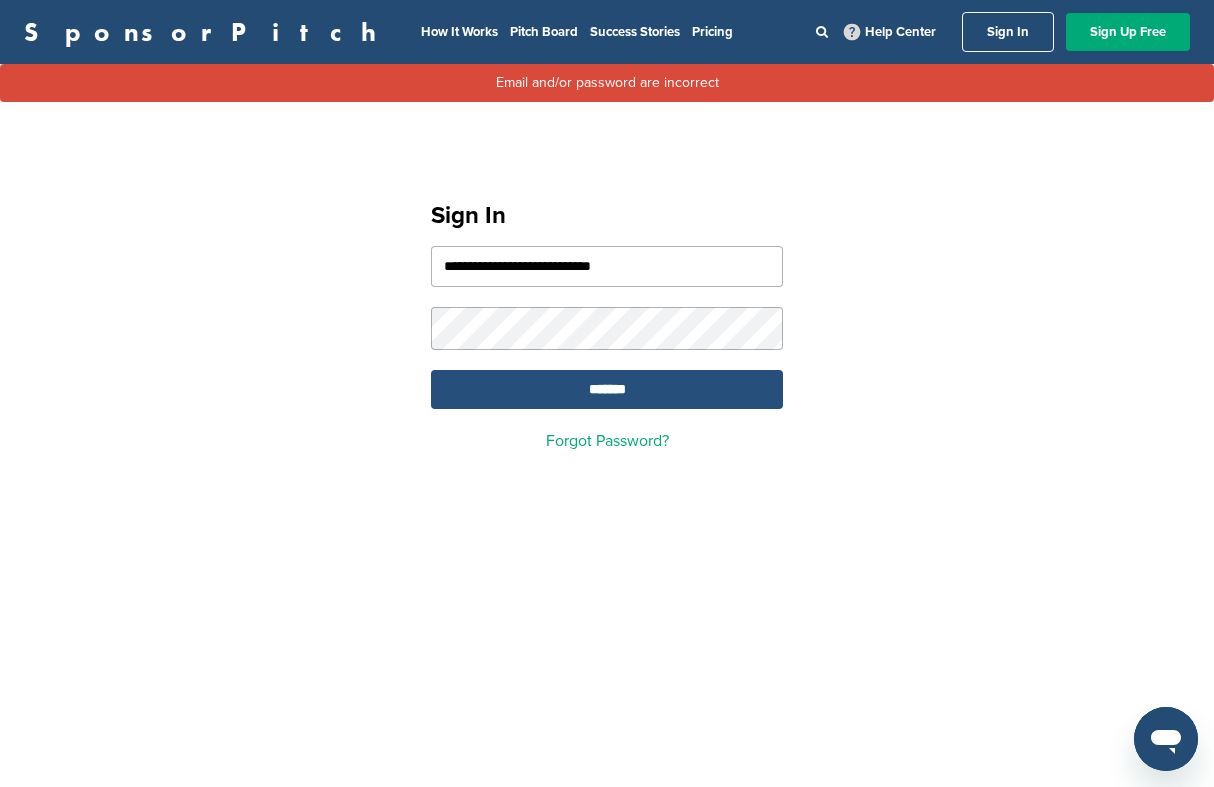 click on "*******" at bounding box center [607, 389] 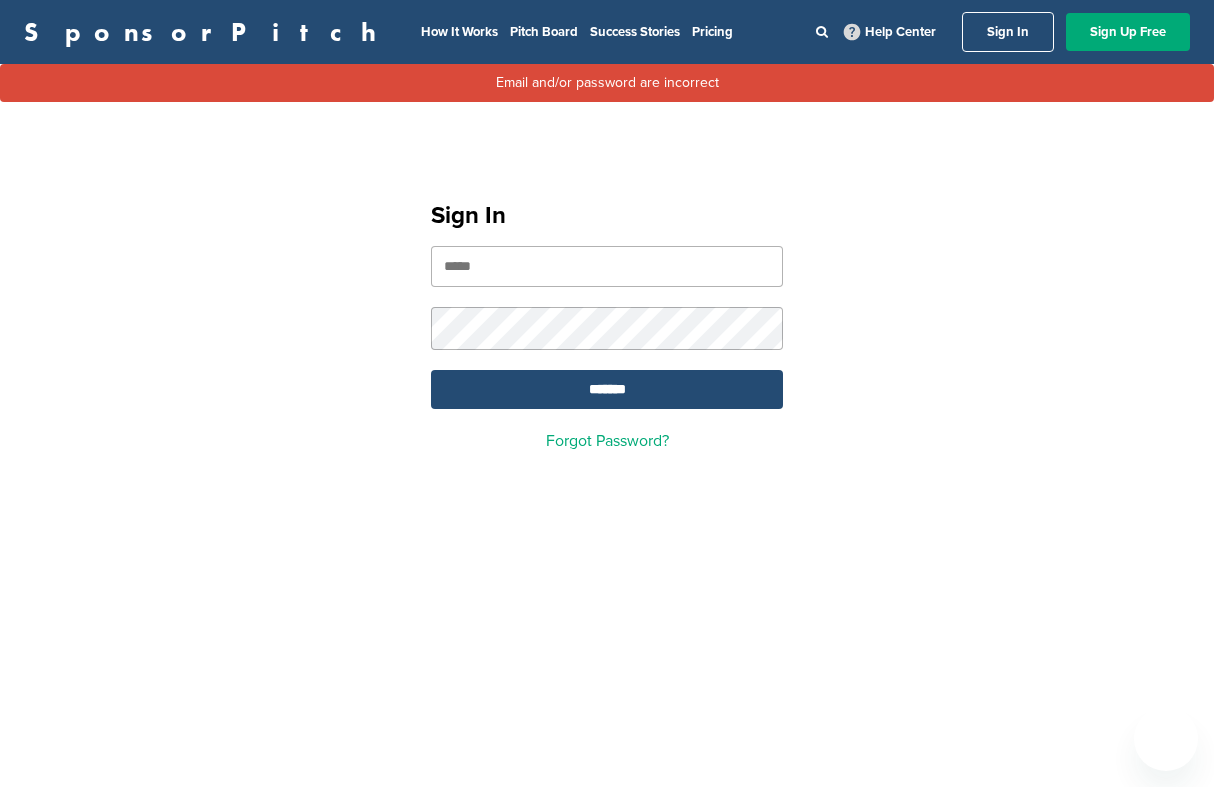 scroll, scrollTop: 0, scrollLeft: 0, axis: both 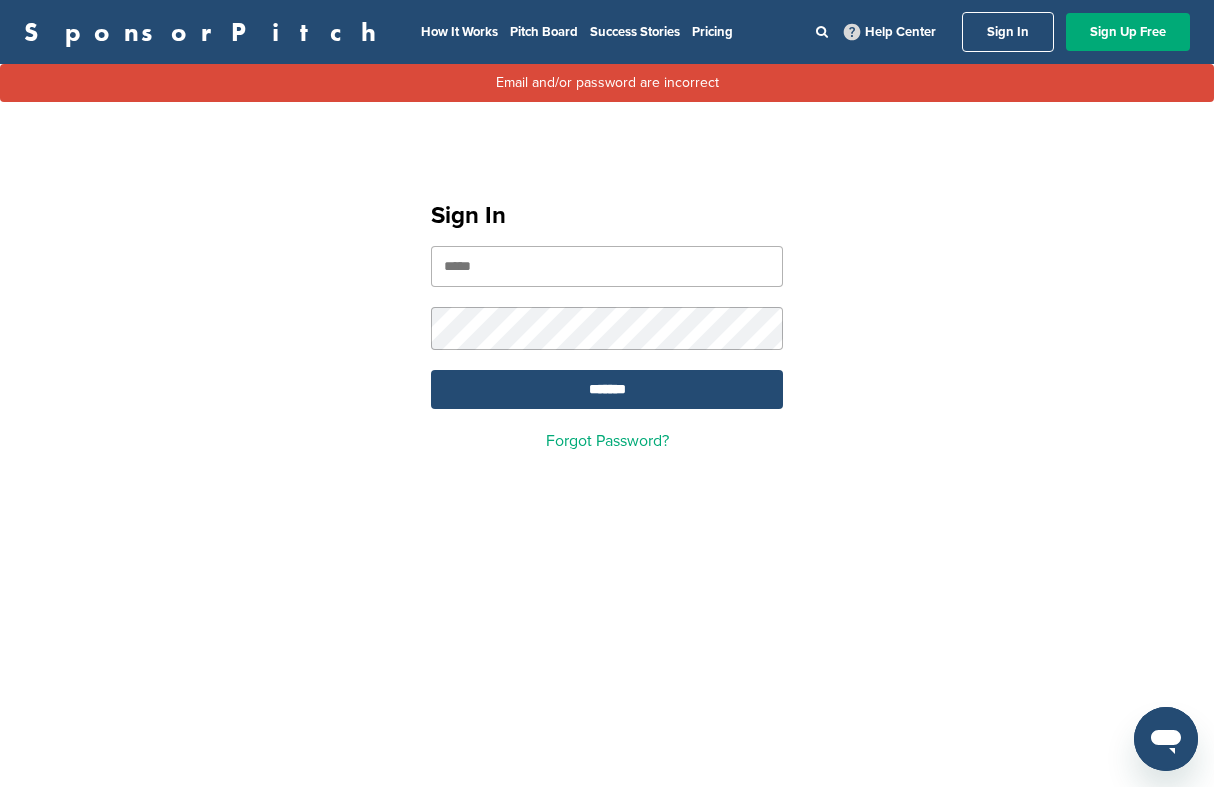 click on "Sign In
*******
Forgot Password?" at bounding box center [607, 317] 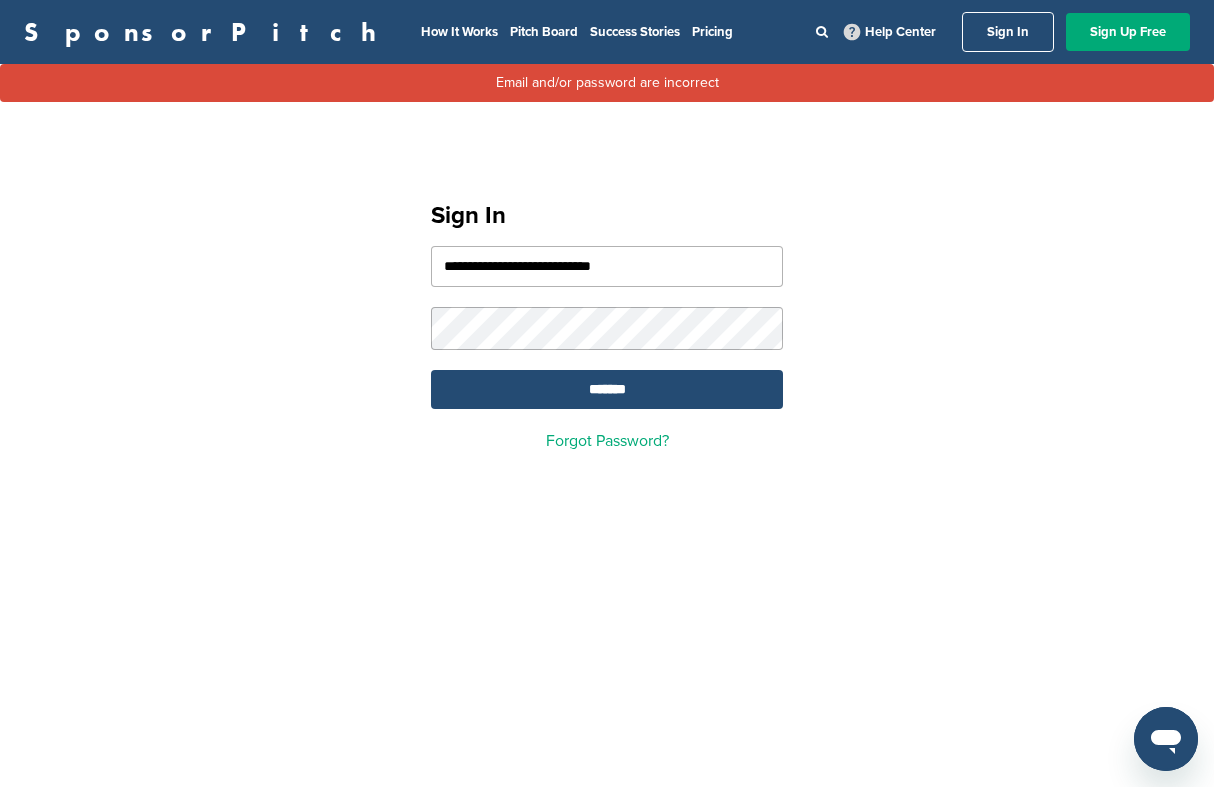 click on "**********" at bounding box center [607, 266] 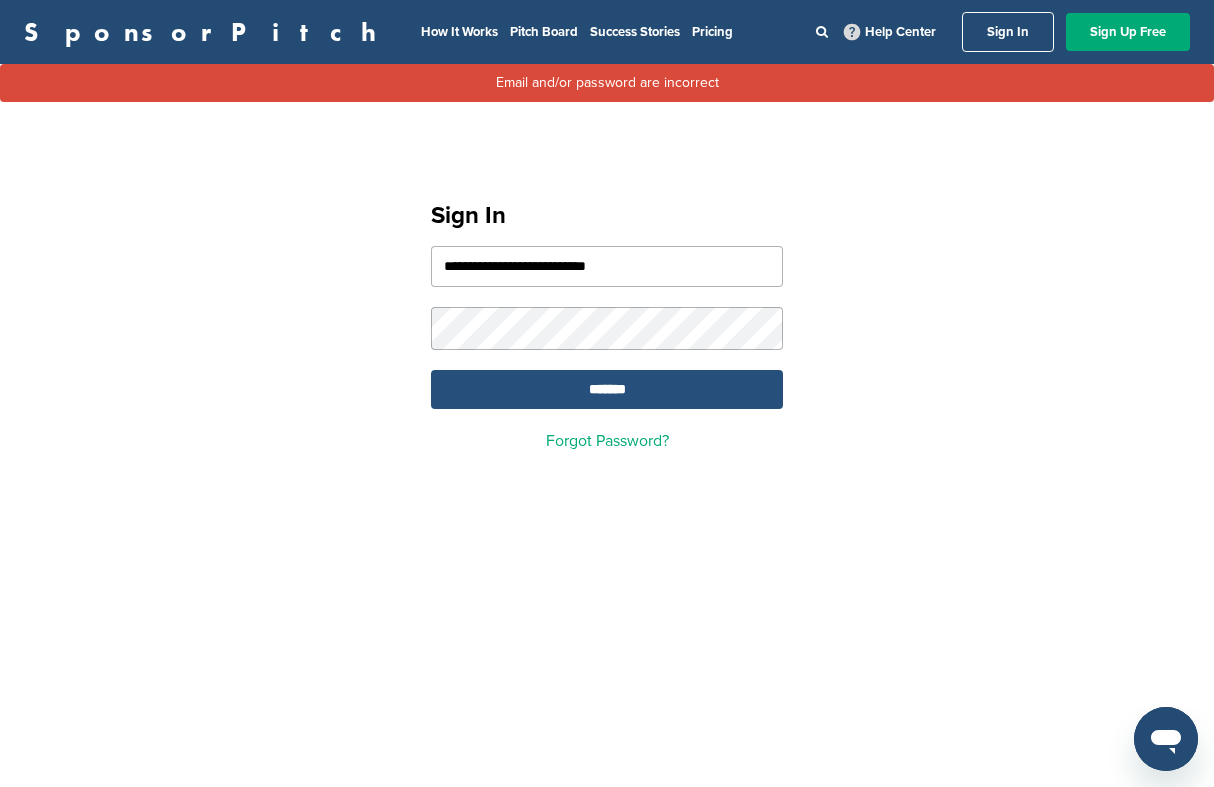 type on "**********" 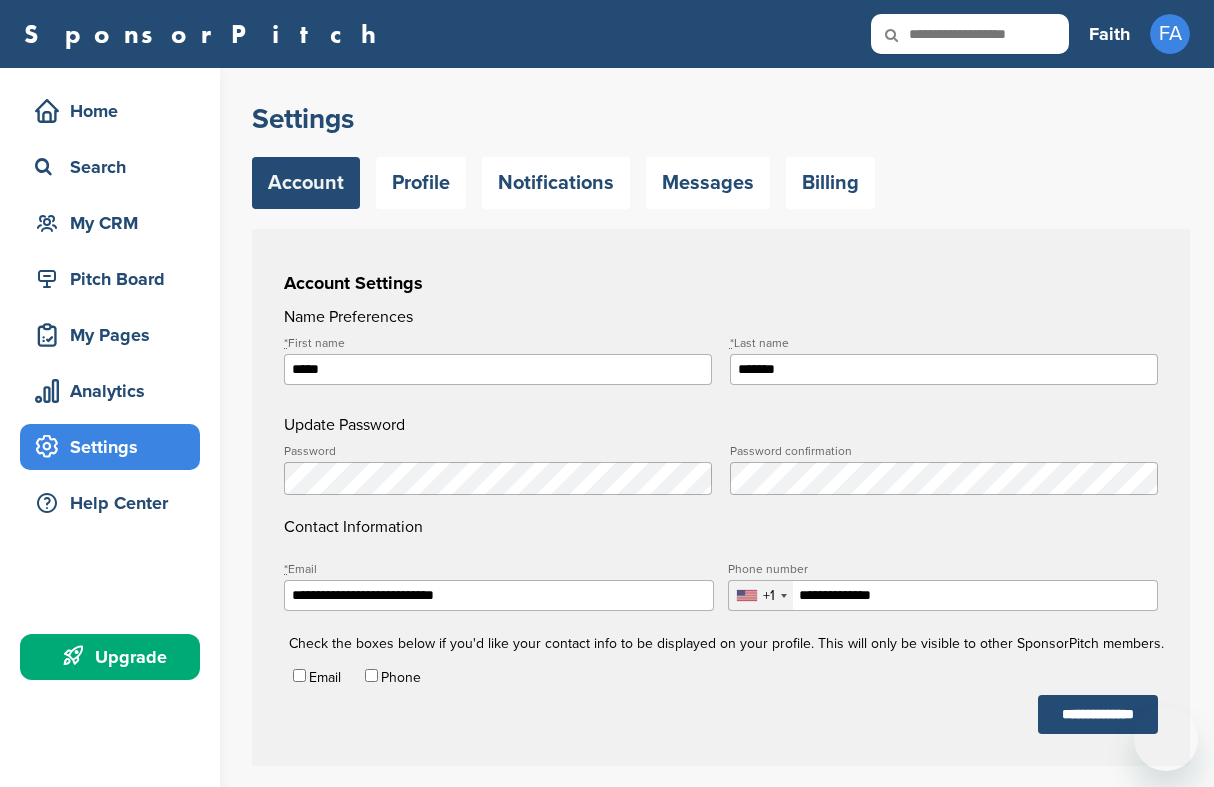 scroll, scrollTop: 0, scrollLeft: 0, axis: both 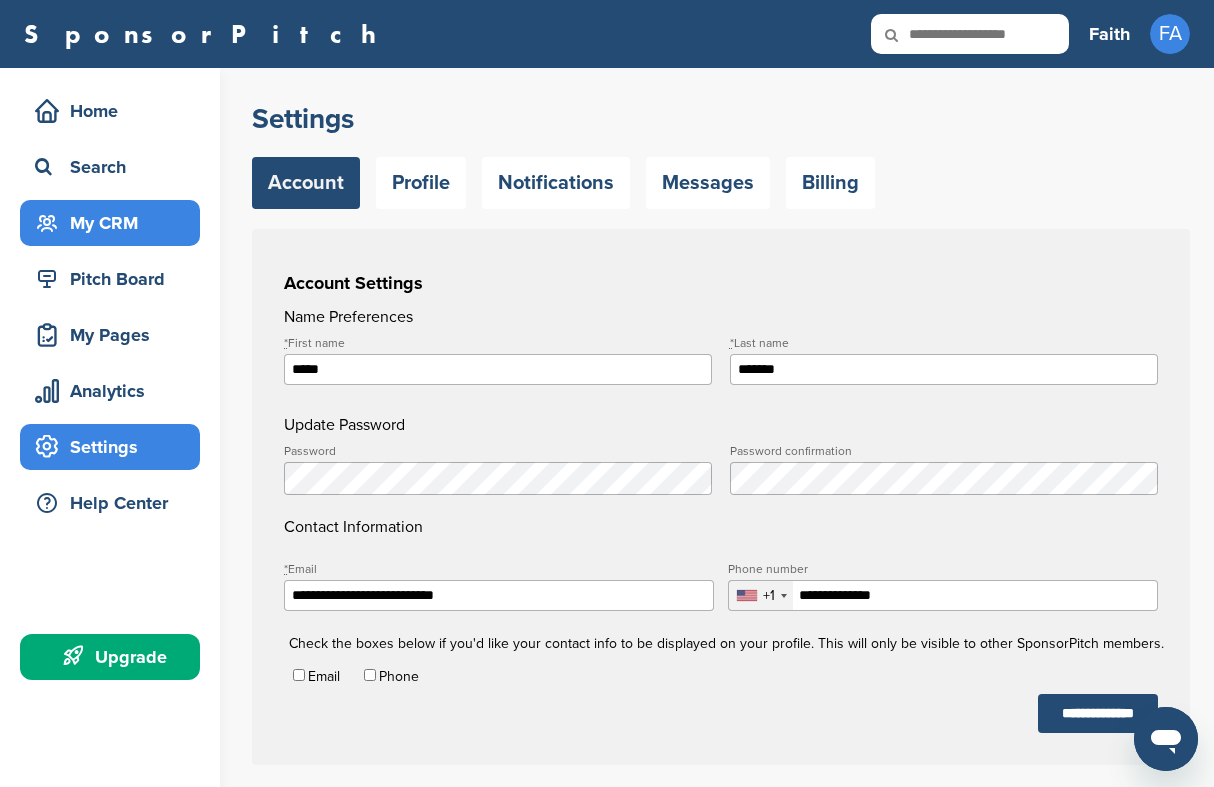 click on "My CRM" at bounding box center (115, 223) 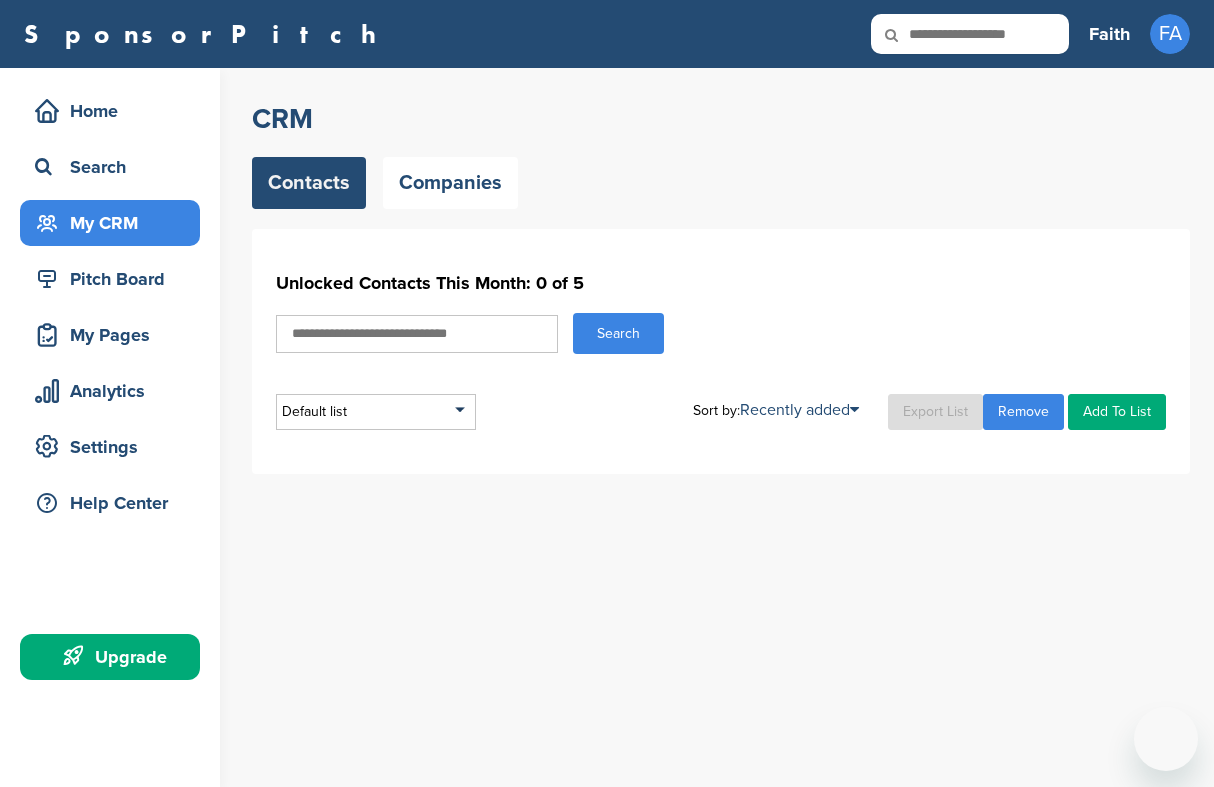 scroll, scrollTop: 0, scrollLeft: 0, axis: both 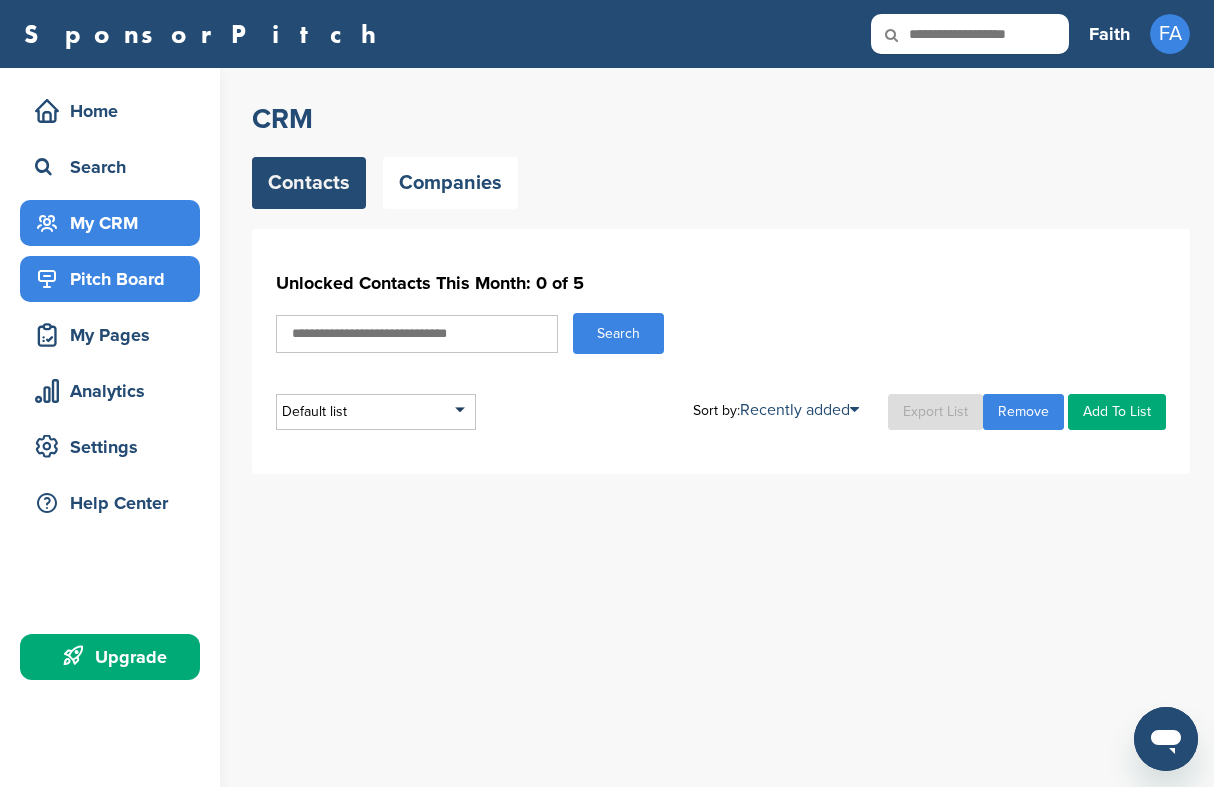click on "Pitch Board" at bounding box center (115, 279) 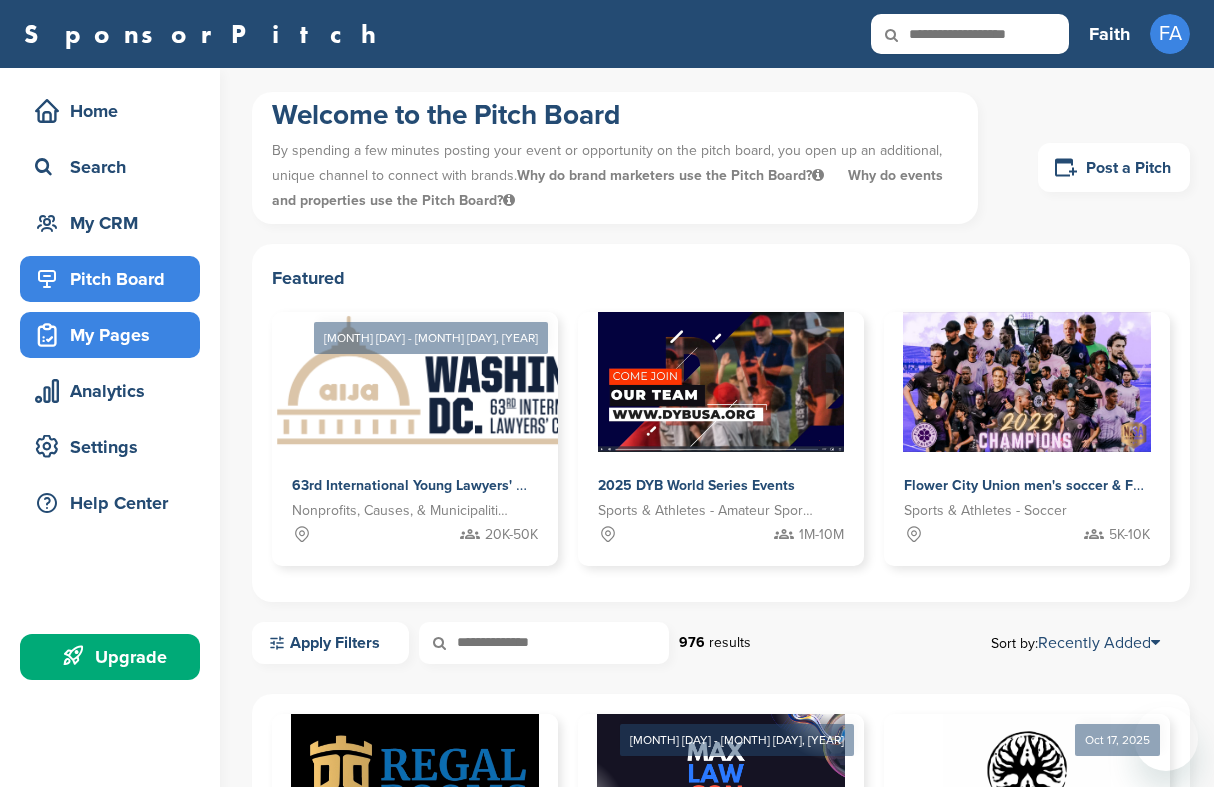 scroll, scrollTop: 0, scrollLeft: 0, axis: both 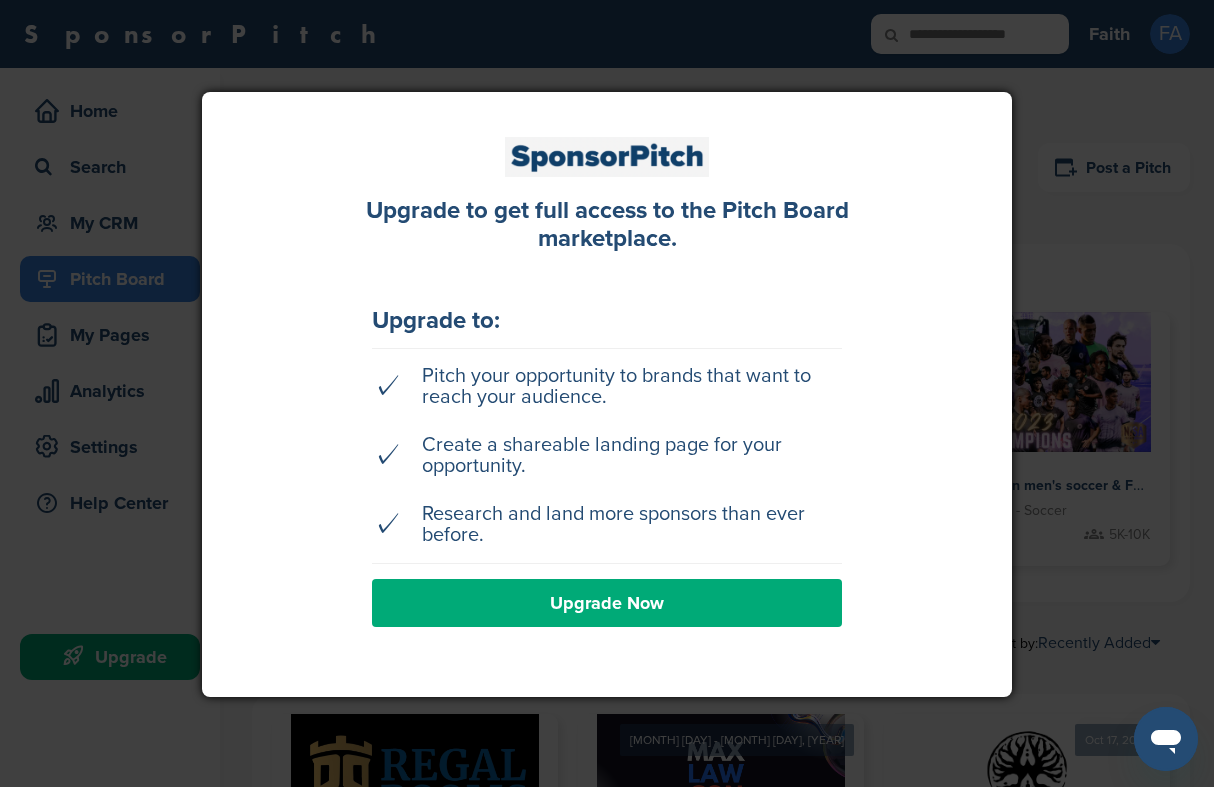 click at bounding box center [607, 393] 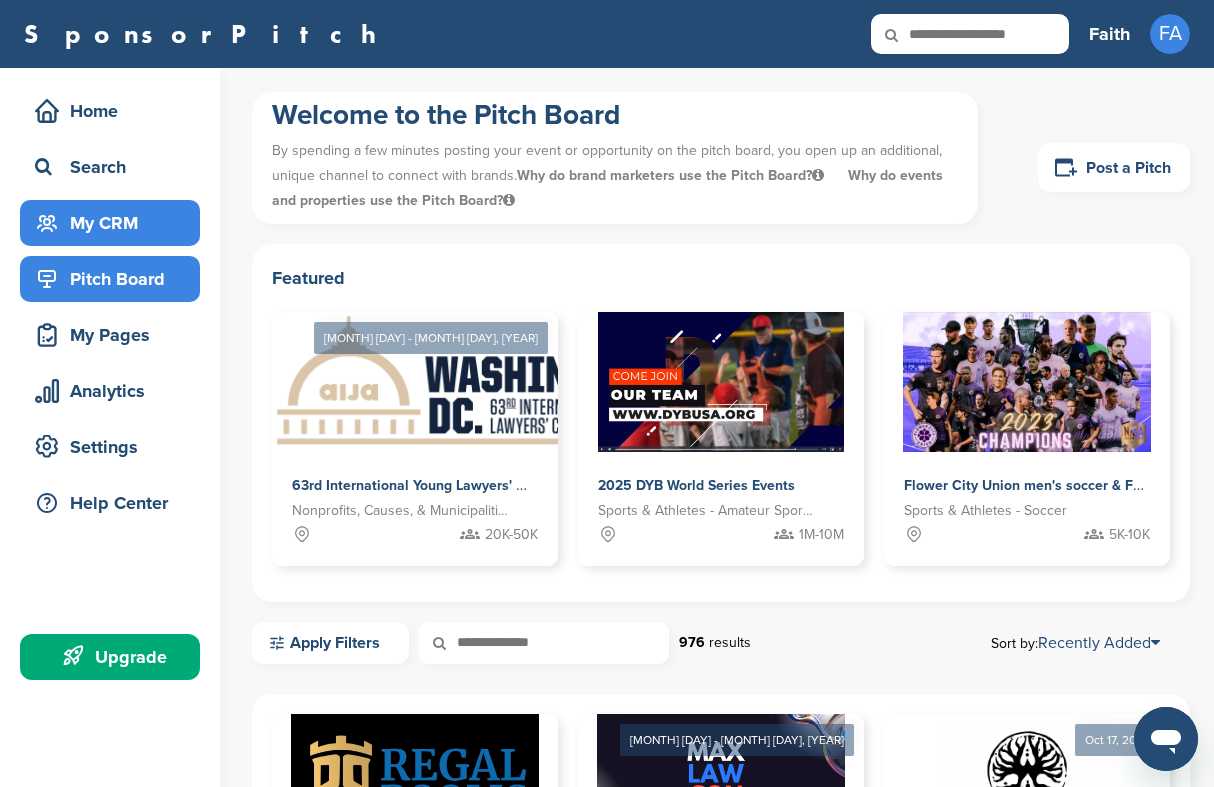 click on "My CRM" at bounding box center (115, 223) 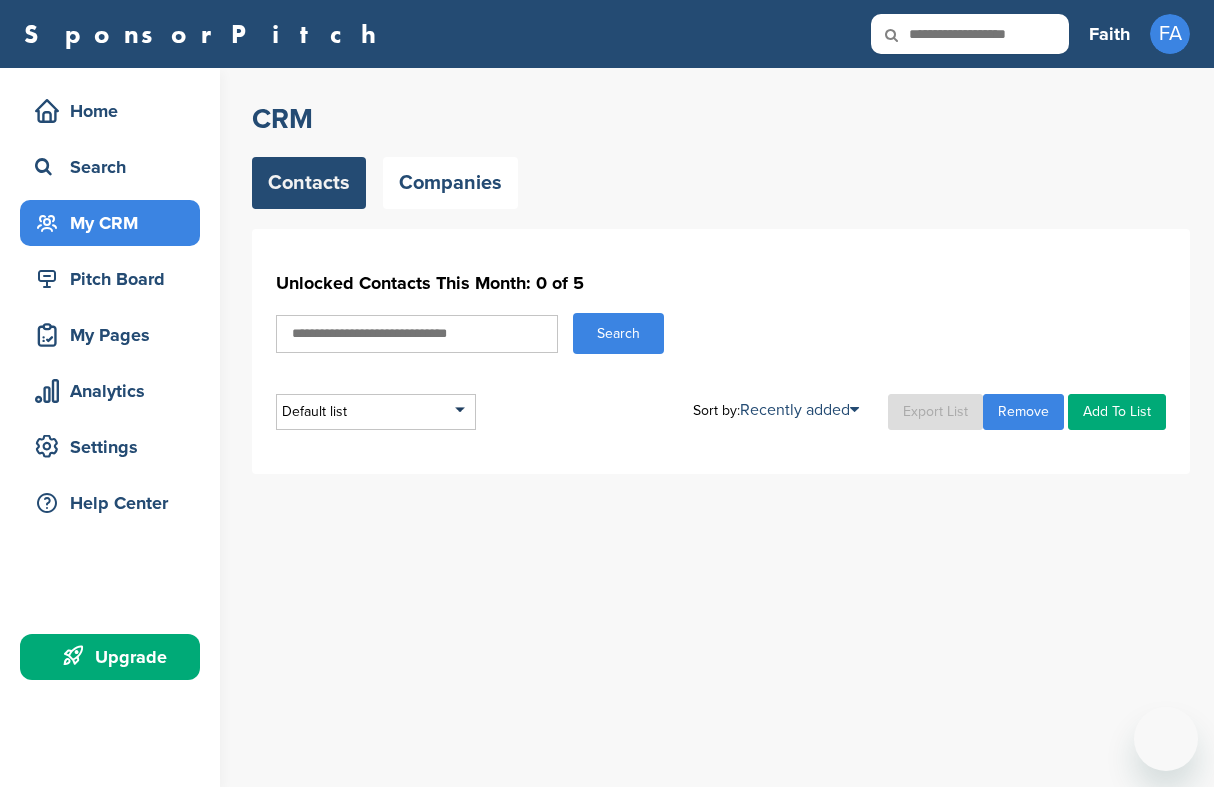 scroll, scrollTop: 0, scrollLeft: 0, axis: both 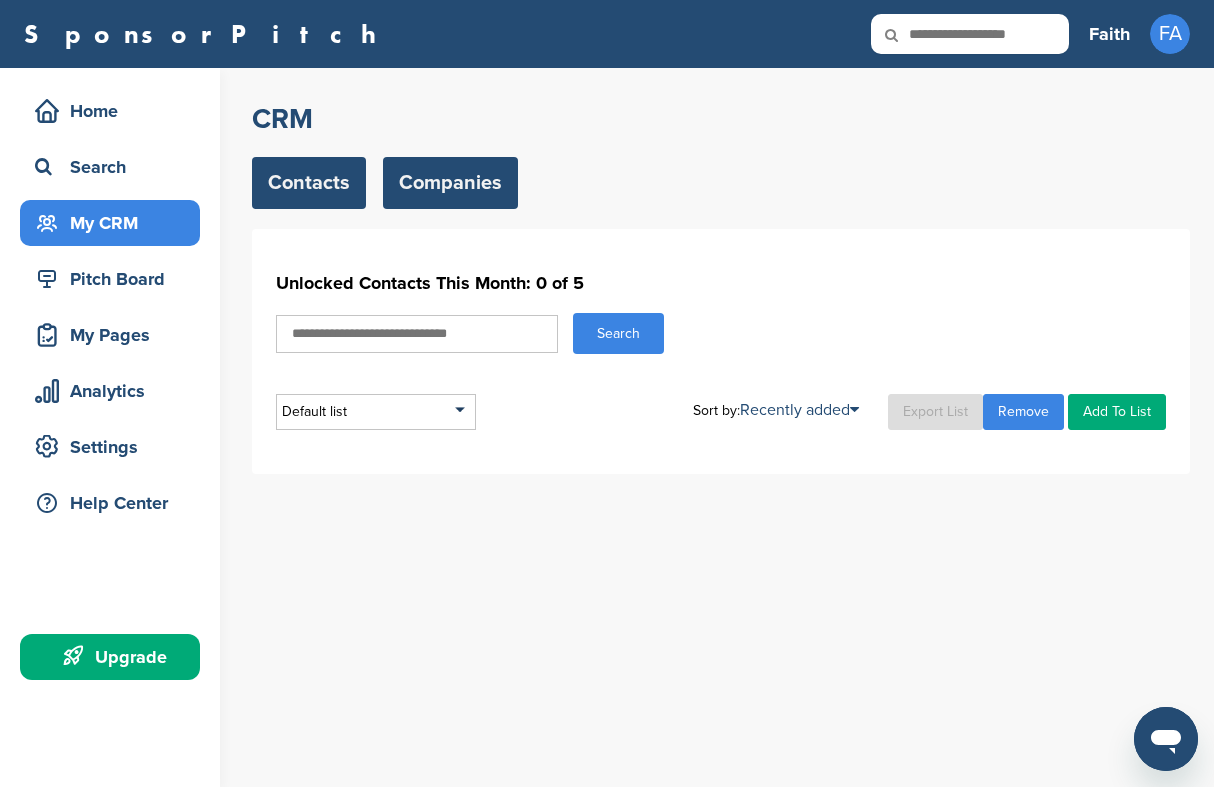 click on "Companies" at bounding box center (450, 183) 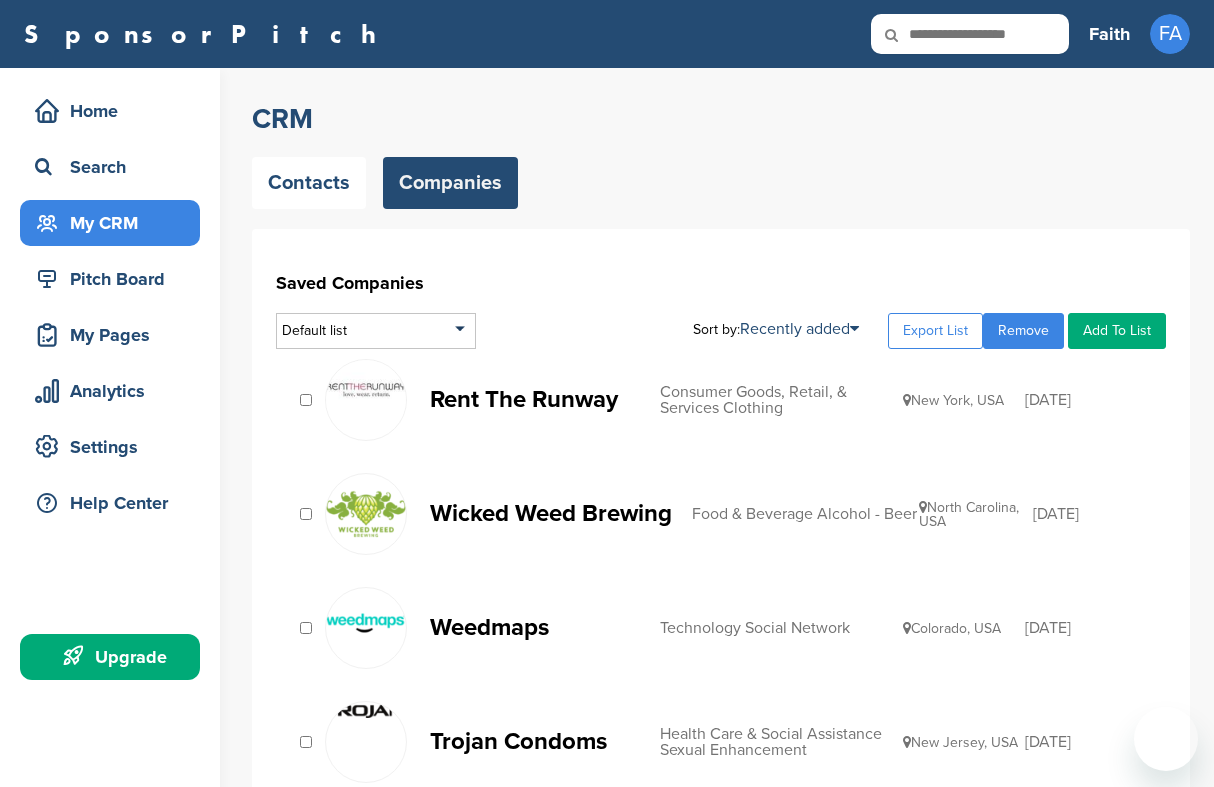 scroll, scrollTop: 0, scrollLeft: 0, axis: both 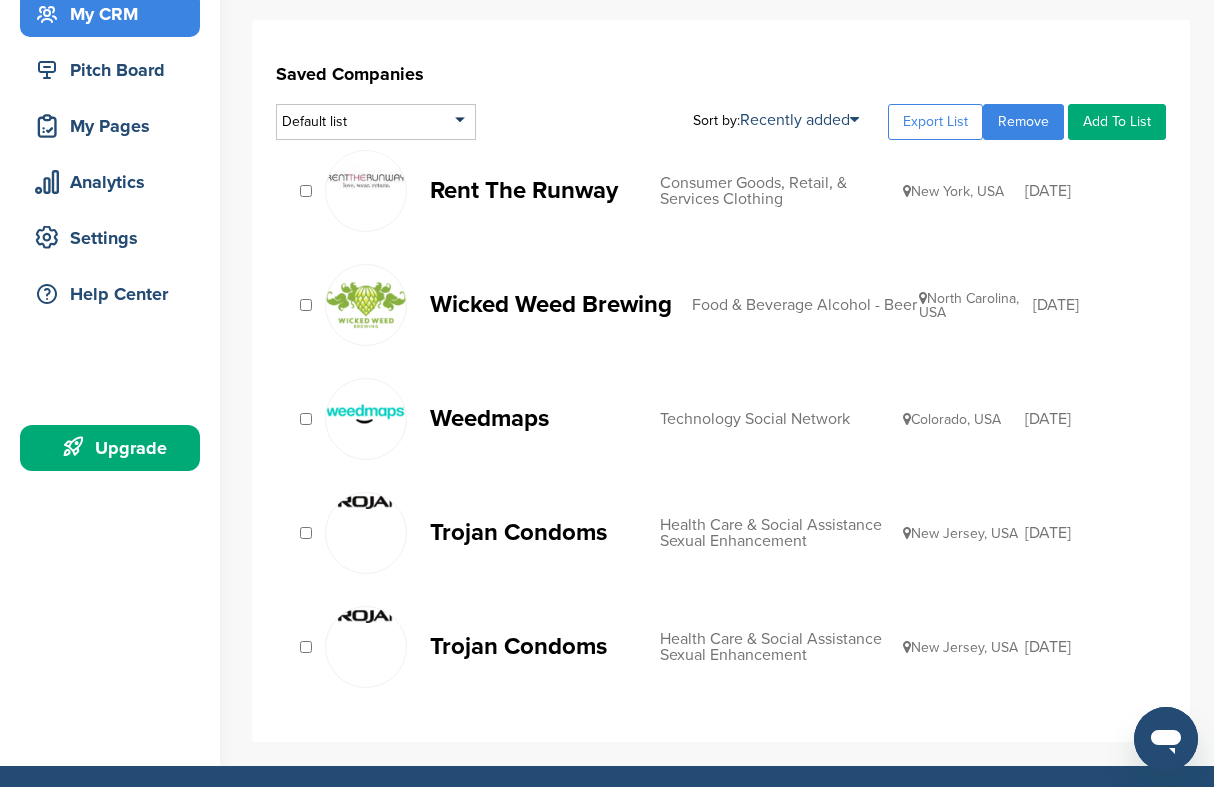 click on "Trojan Condoms
Health Care & Social Assistance Sexual Enhancement
[STATE], [COUNTRY]
[DATE]" at bounding box center [721, 533] 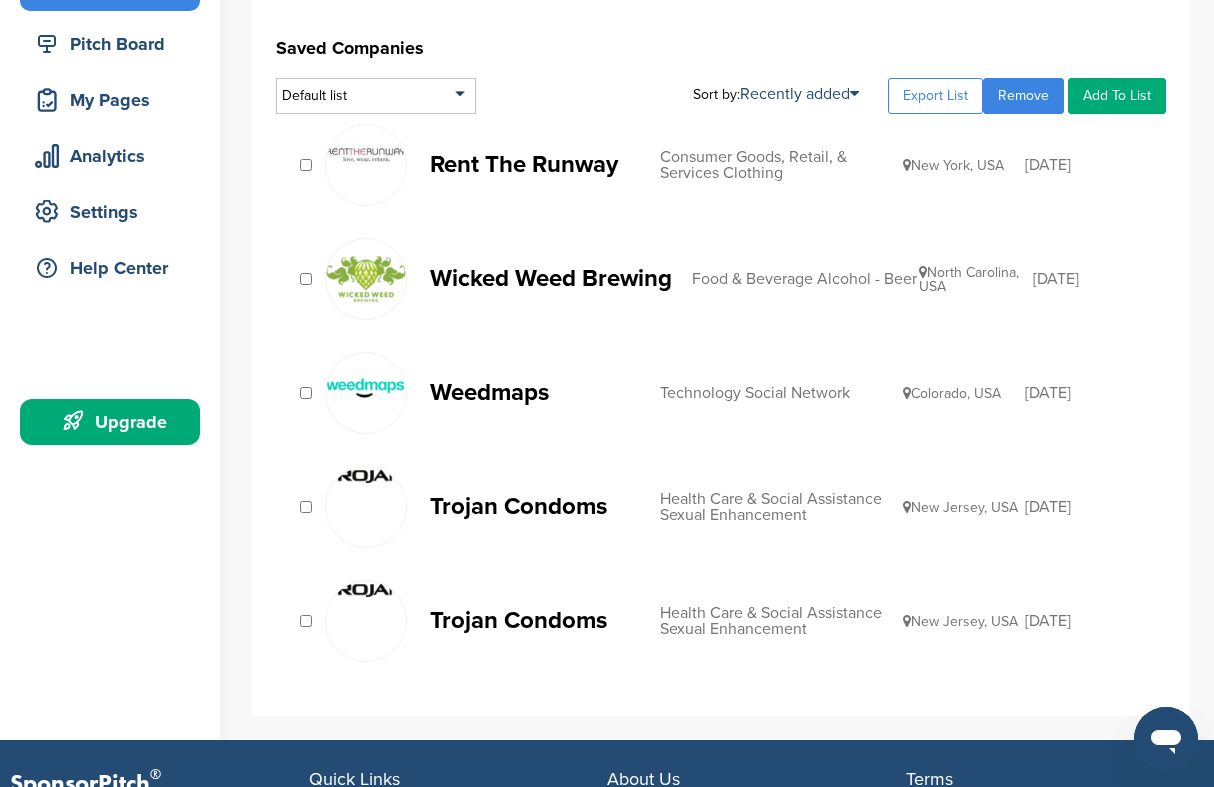 scroll, scrollTop: 166, scrollLeft: 0, axis: vertical 